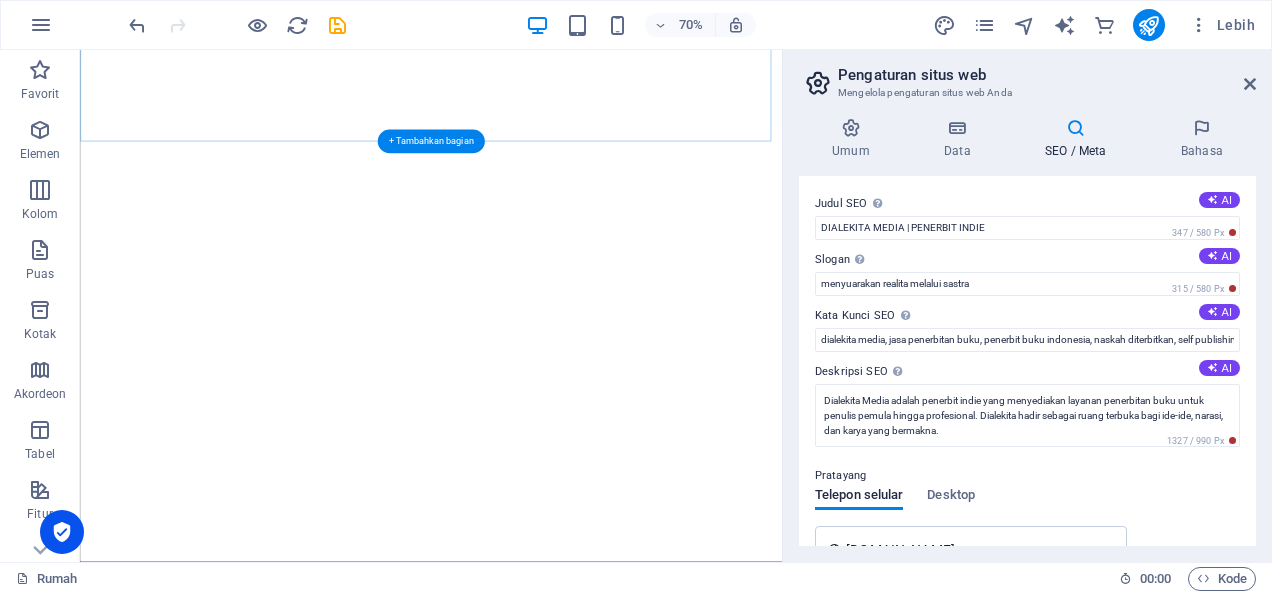 scroll, scrollTop: 0, scrollLeft: 0, axis: both 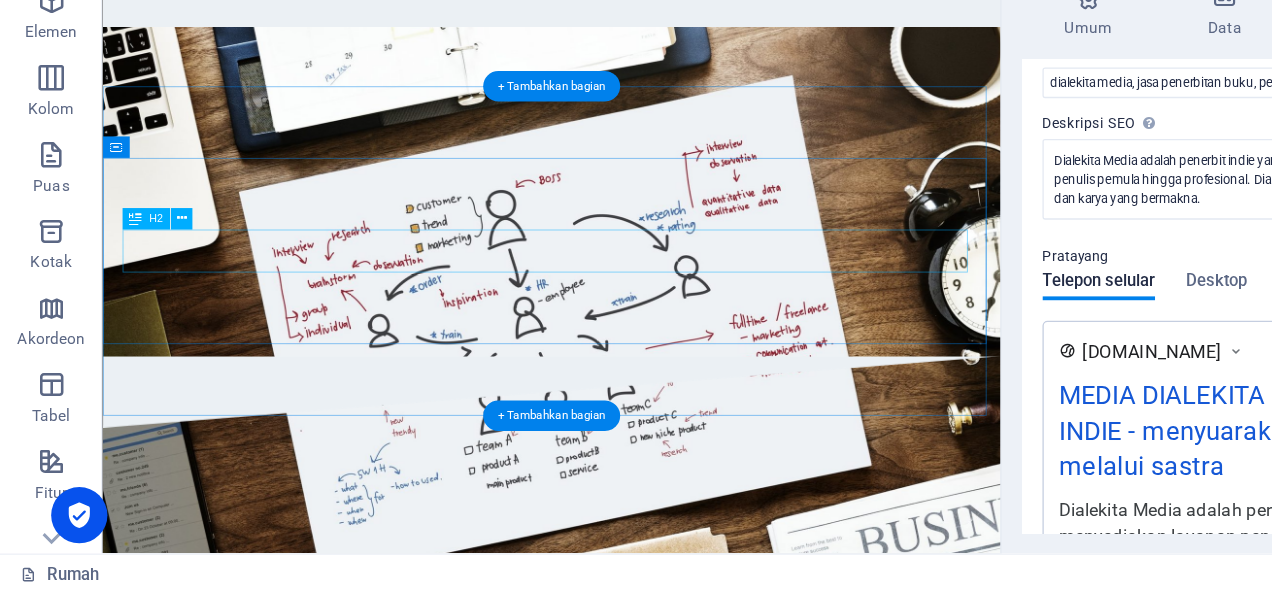 click on "O ur Projects" at bounding box center (604, 2396) 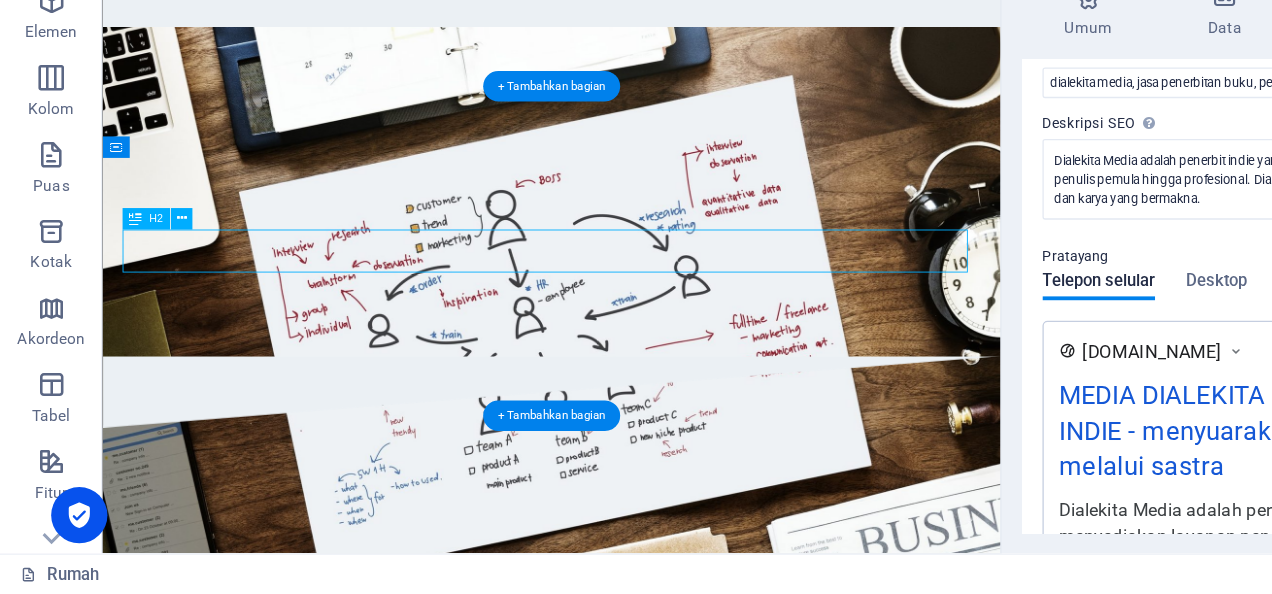 click on "O ur Projects" at bounding box center [604, 2396] 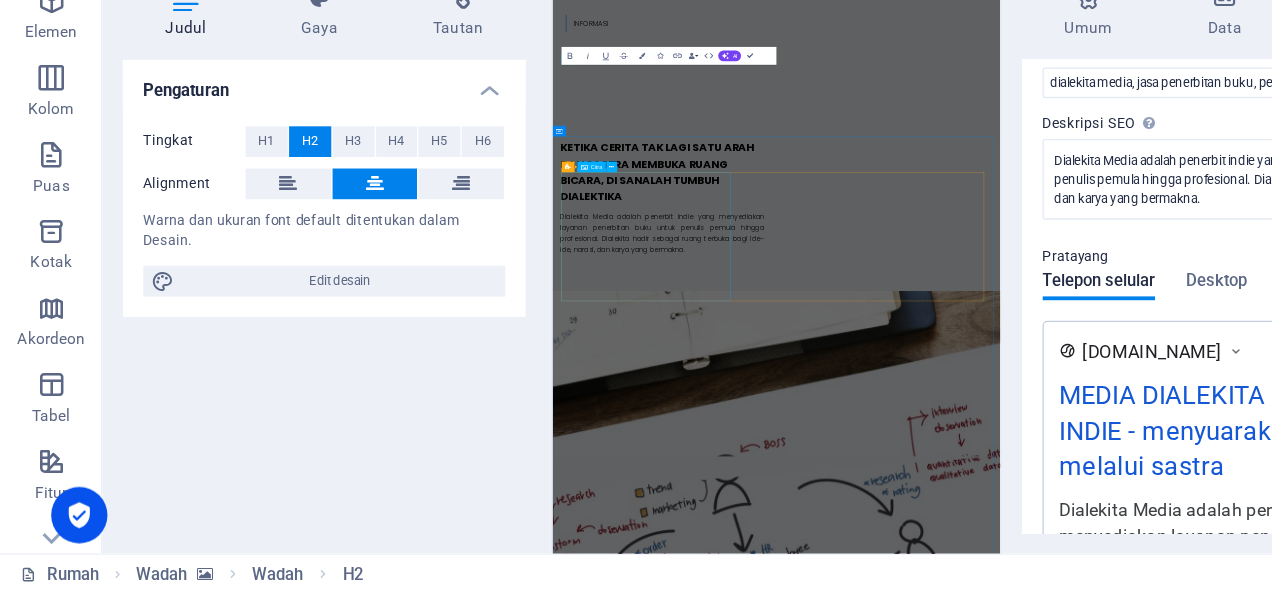scroll, scrollTop: 2377, scrollLeft: 0, axis: vertical 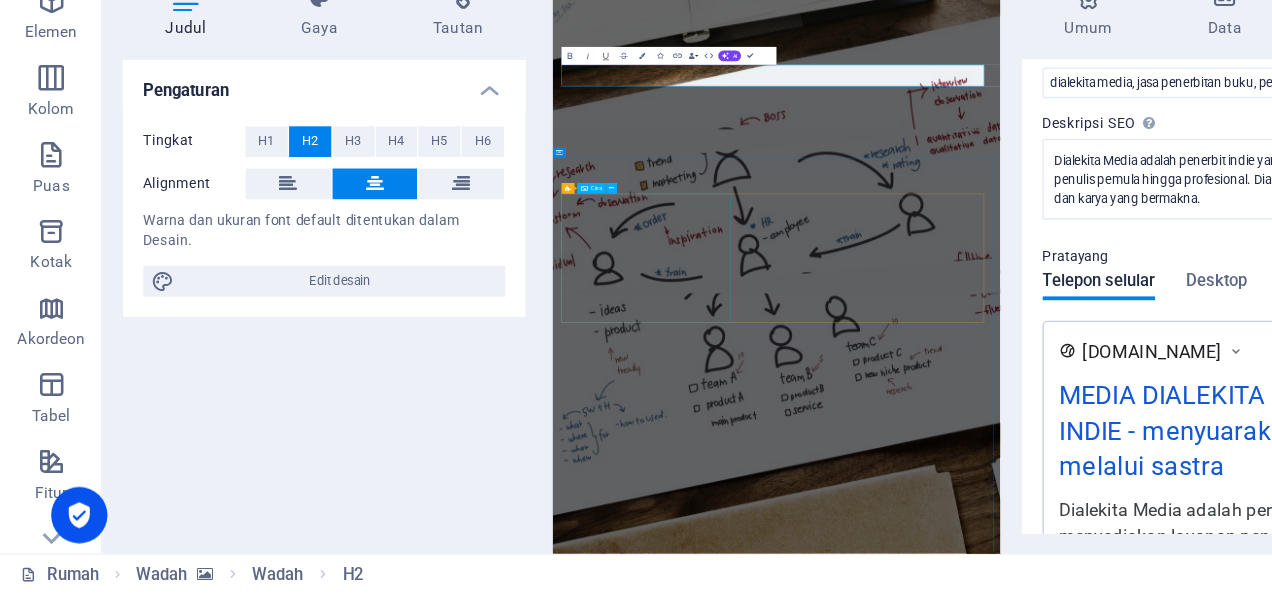 type 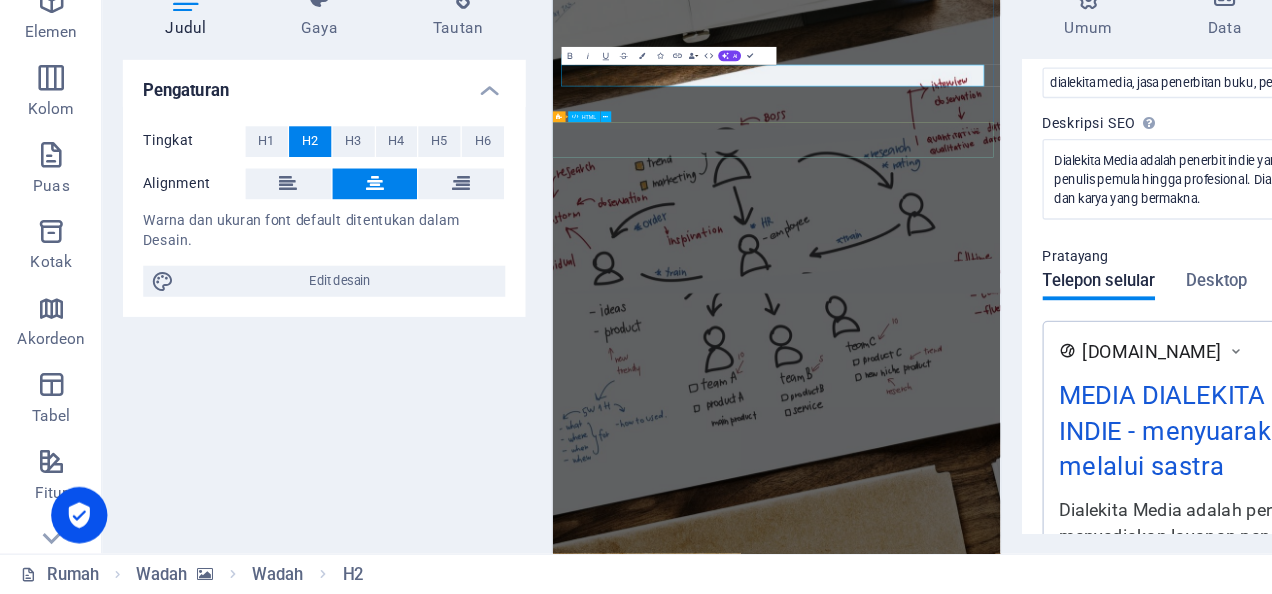click at bounding box center (1052, 2541) 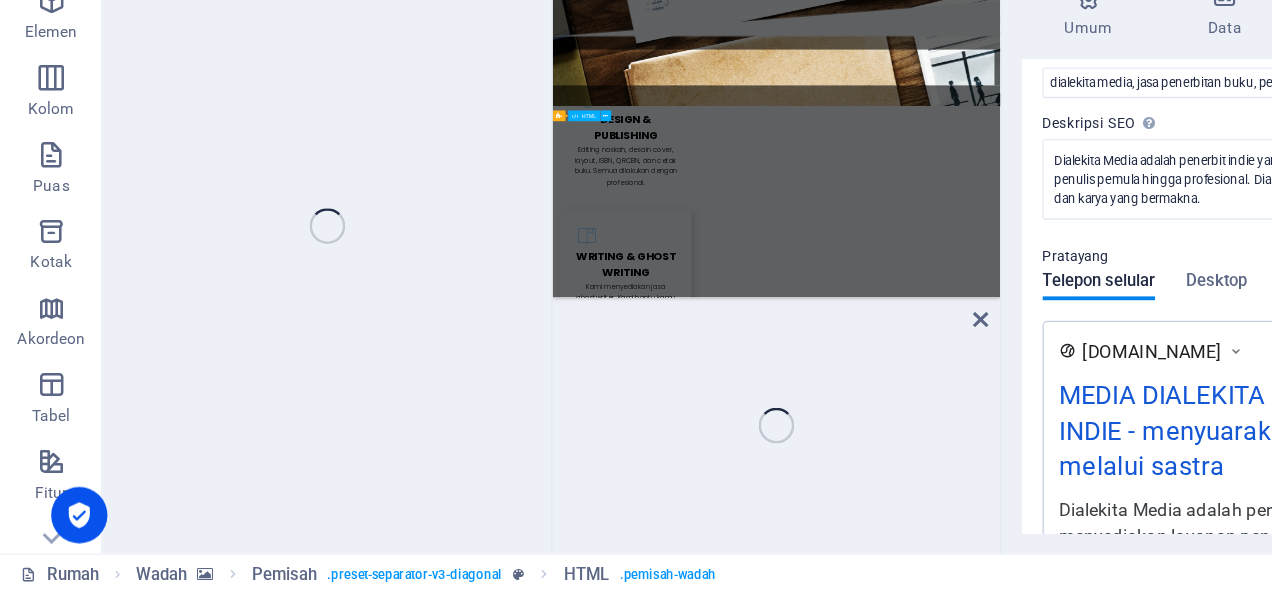 scroll, scrollTop: 1806, scrollLeft: 0, axis: vertical 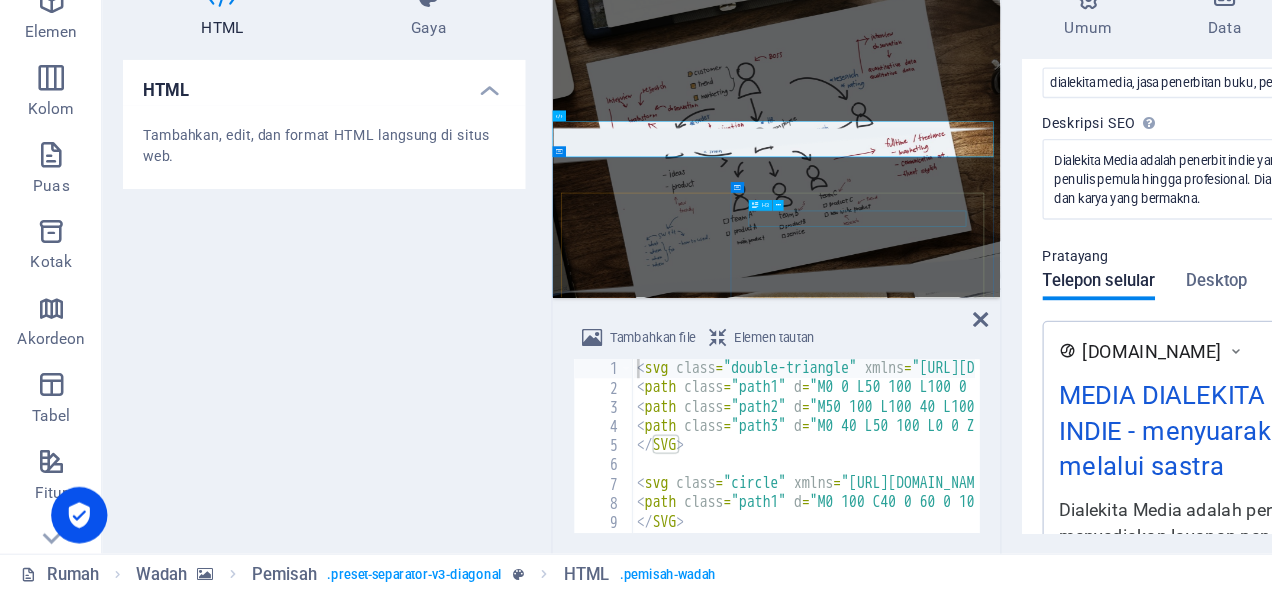 click on "L atest Project" at bounding box center [1052, 2900] 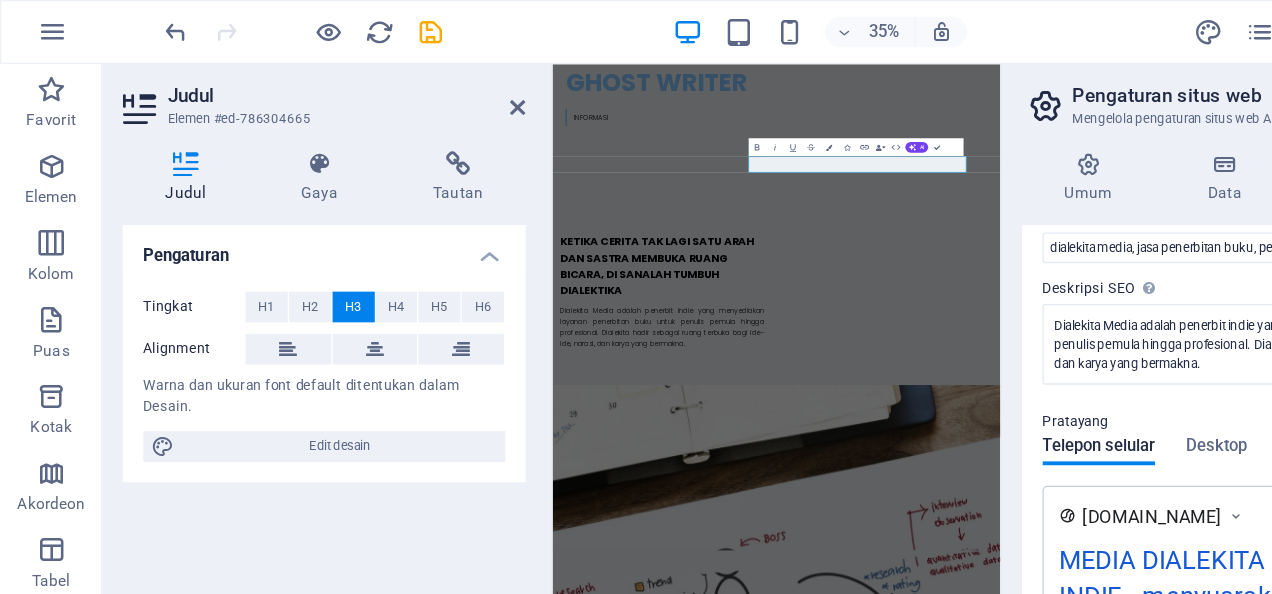 scroll, scrollTop: 2870, scrollLeft: 0, axis: vertical 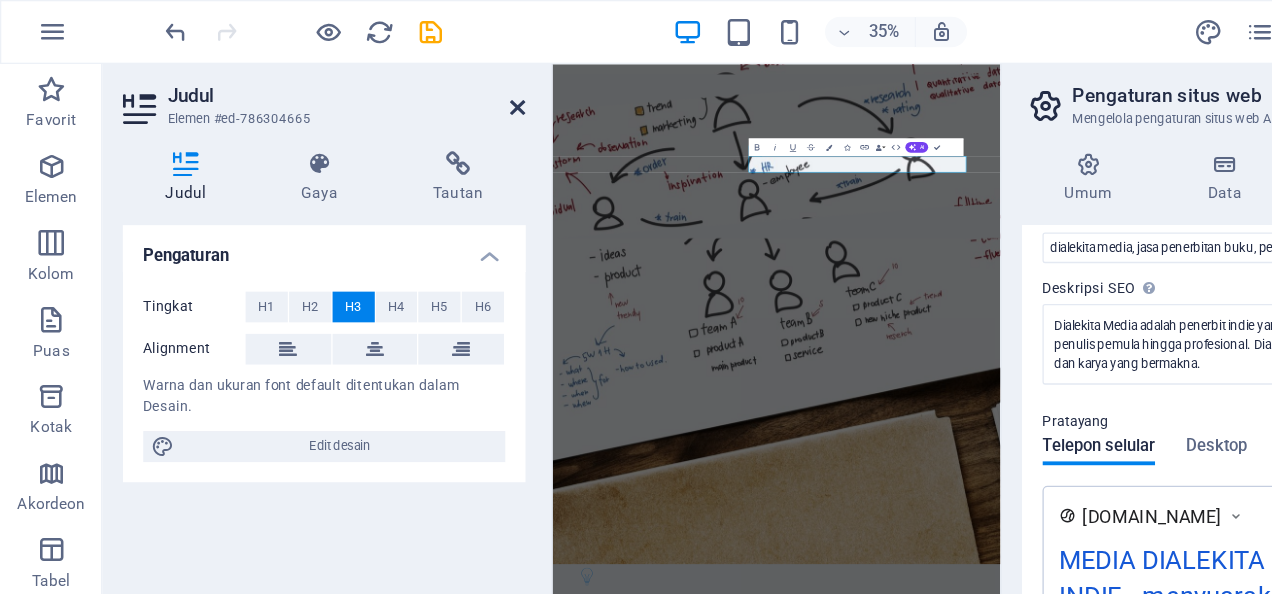 click at bounding box center [405, 84] 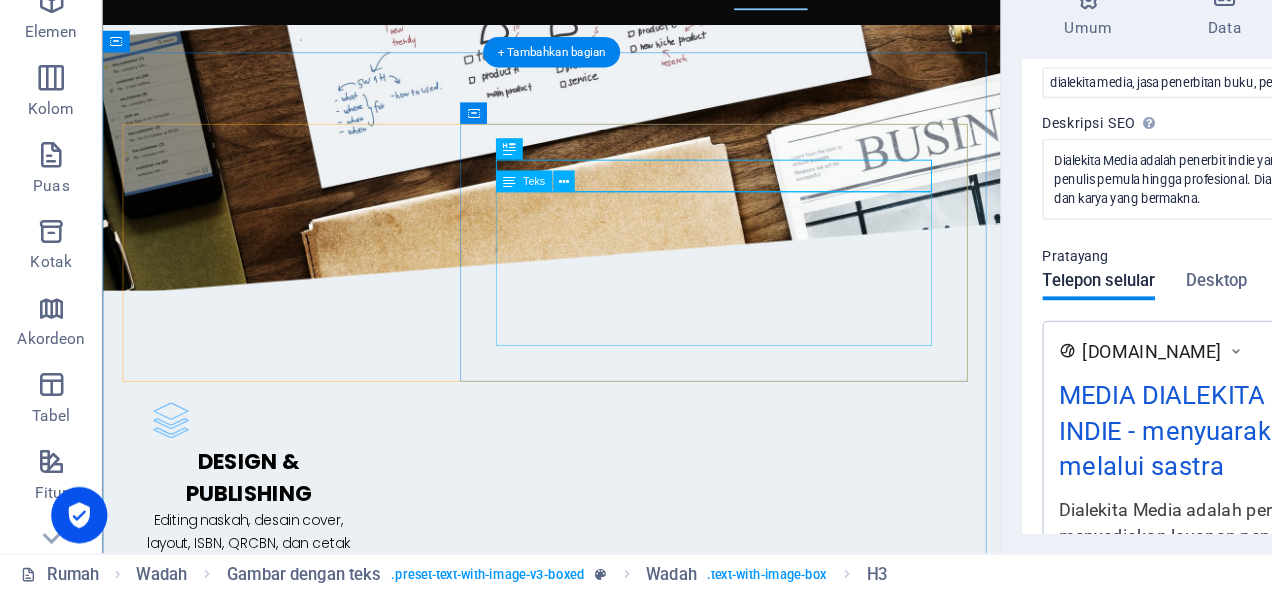 scroll, scrollTop: 0, scrollLeft: 0, axis: both 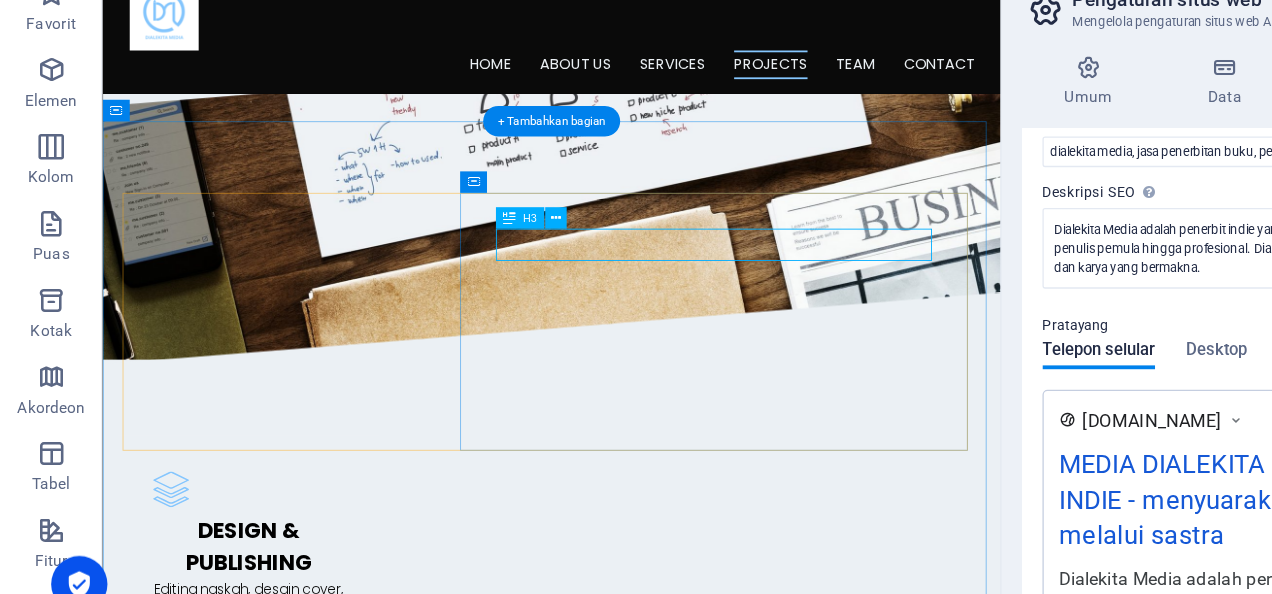 click on "L atest Project" at bounding box center [604, 2532] 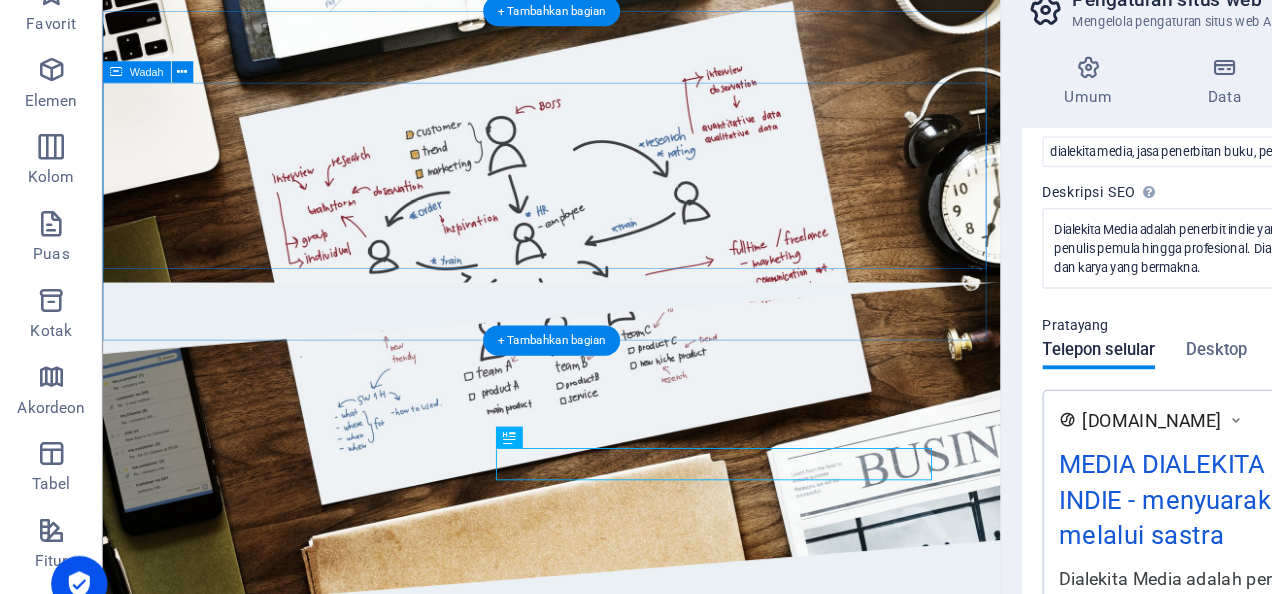 scroll, scrollTop: 1844, scrollLeft: 0, axis: vertical 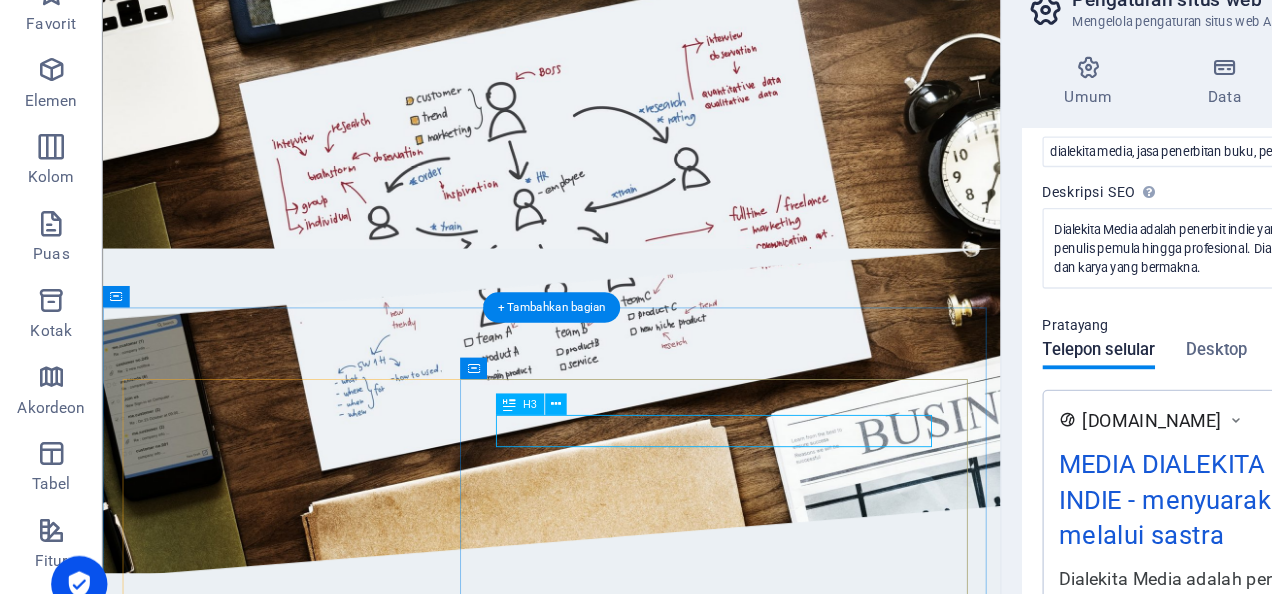 click on "L atest Project" at bounding box center [604, 2771] 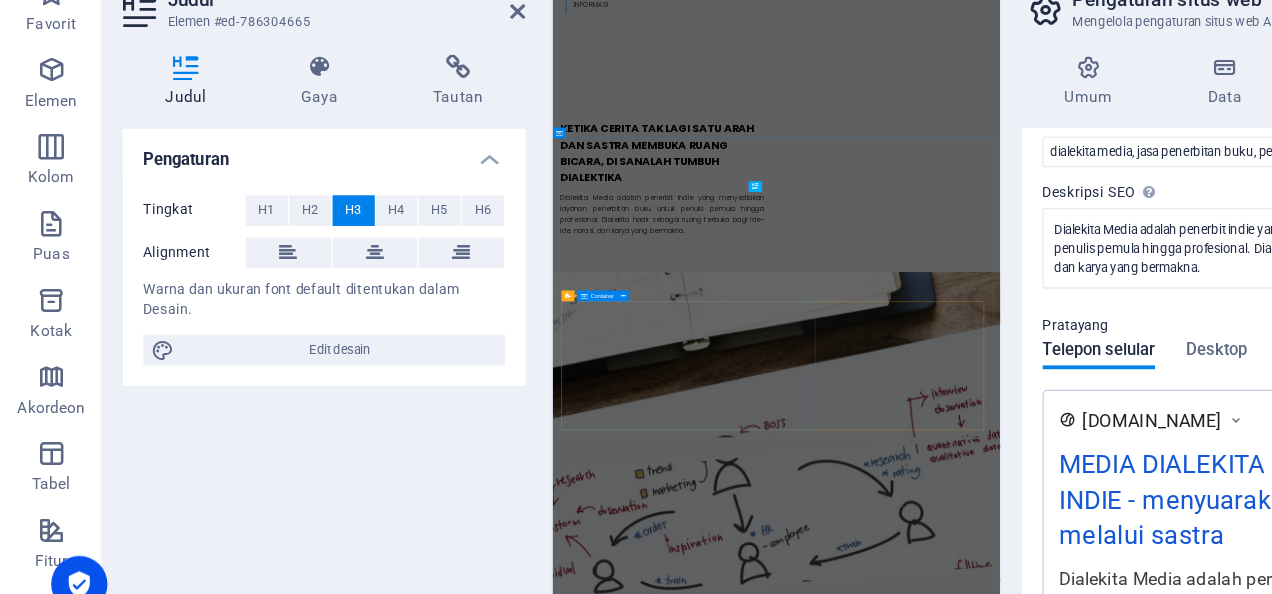 scroll, scrollTop: 2575, scrollLeft: 0, axis: vertical 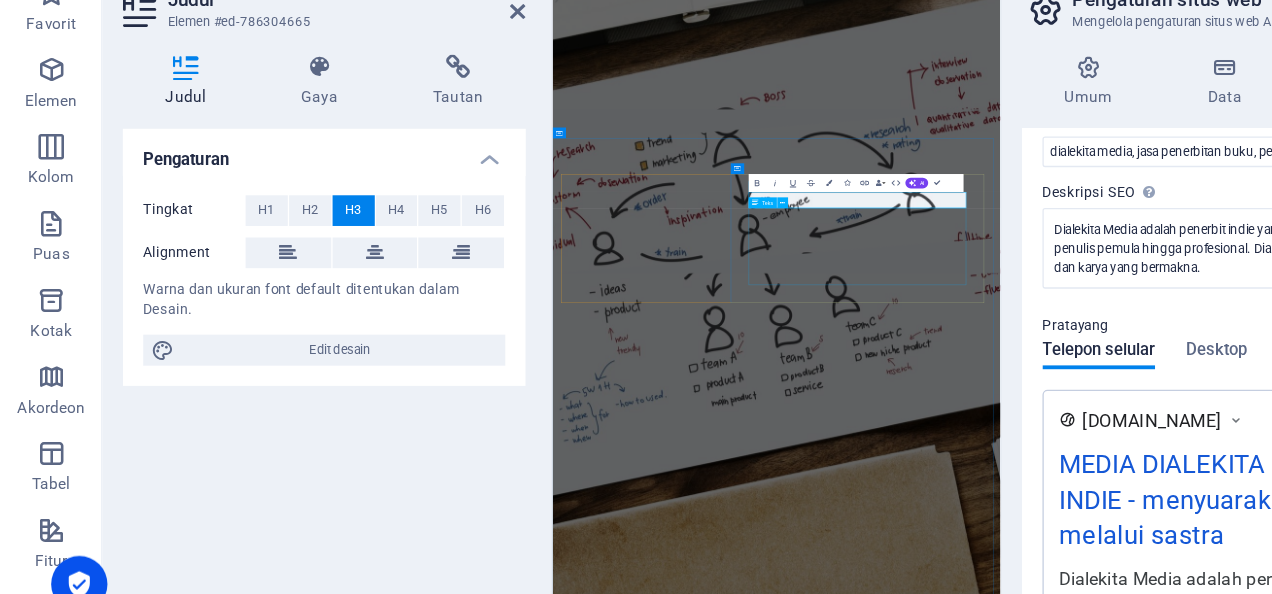 click on "Lorem ipsum dolor sit amet, consectetuer adipiscing elit. Aenean commodo ligula eget dolor. Lorem ipsum dolor sit amet, consectetuer adipiscing elit leget dolor. Lorem ipsum dolor sit amet, consectetuer adipiscing elit. Aenean commodo ligula eget dolor. Lorem ipsum dolor sit amet, consectetuer adipiscing elit dolor consectetuer adipiscing elit leget dolor. Lorem elit saget ipsum dolor sit amet, consectetuer." at bounding box center [1052, 2839] 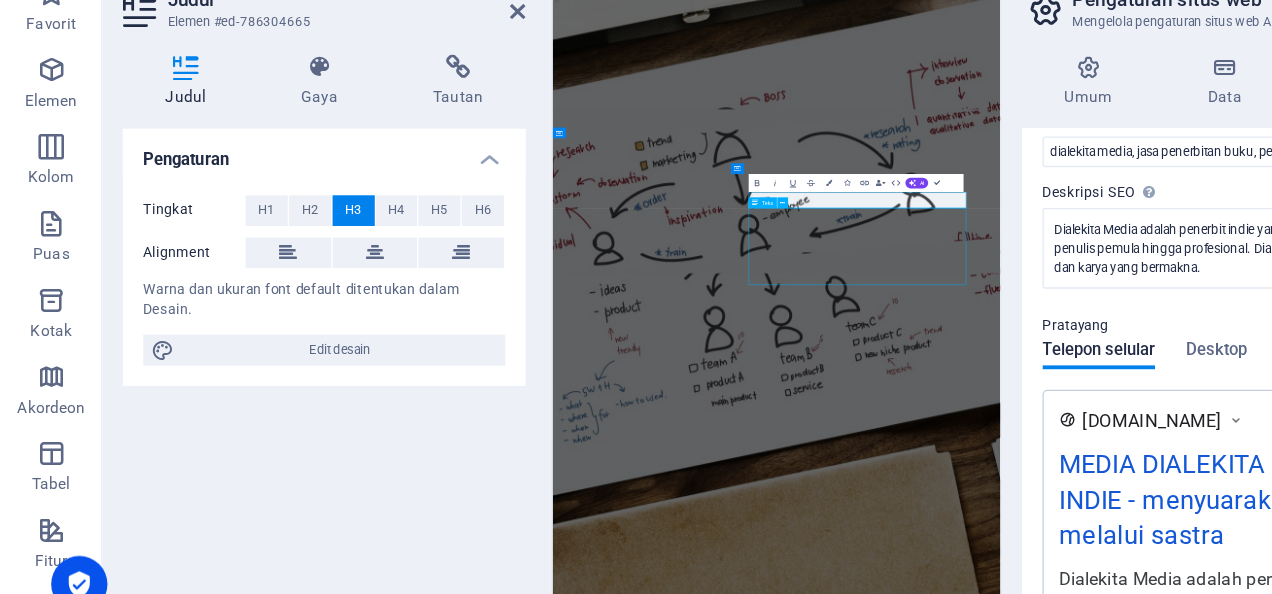 click on "Lorem ipsum dolor sit amet, consectetuer adipiscing elit. Aenean commodo ligula eget dolor. Lorem ipsum dolor sit amet, consectetuer adipiscing elit leget dolor. Lorem ipsum dolor sit amet, consectetuer adipiscing elit. Aenean commodo ligula eget dolor. Lorem ipsum dolor sit amet, consectetuer adipiscing elit dolor consectetuer adipiscing elit leget dolor. Lorem elit saget ipsum dolor sit amet, consectetuer." at bounding box center [1052, 2839] 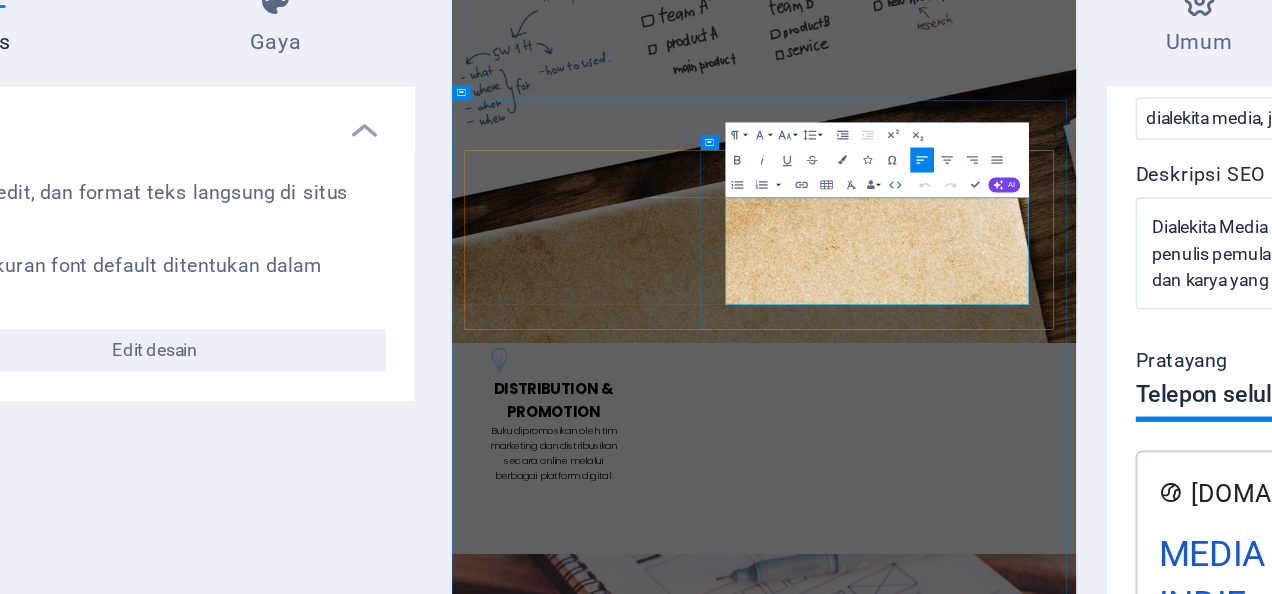 click on "Lorem ipsum dolor sit amet, consectetuer adipiscing elit. Aenean commodo ligula eget dolor. Lorem ipsum dolor sit amet, consectetuer adipiscing elit leget dolor. Lorem ipsum dolor sit amet, consectetuer adipiscing elit. Aenean commodo ligula eget dolor. Lorem ipsum dolor sit amet, consectetuer adipiscing elit dolor consectetuer adipiscing elit leget dolor. Lorem elit saget ipsum dolor sit amet, consectetuer." at bounding box center [952, 2093] 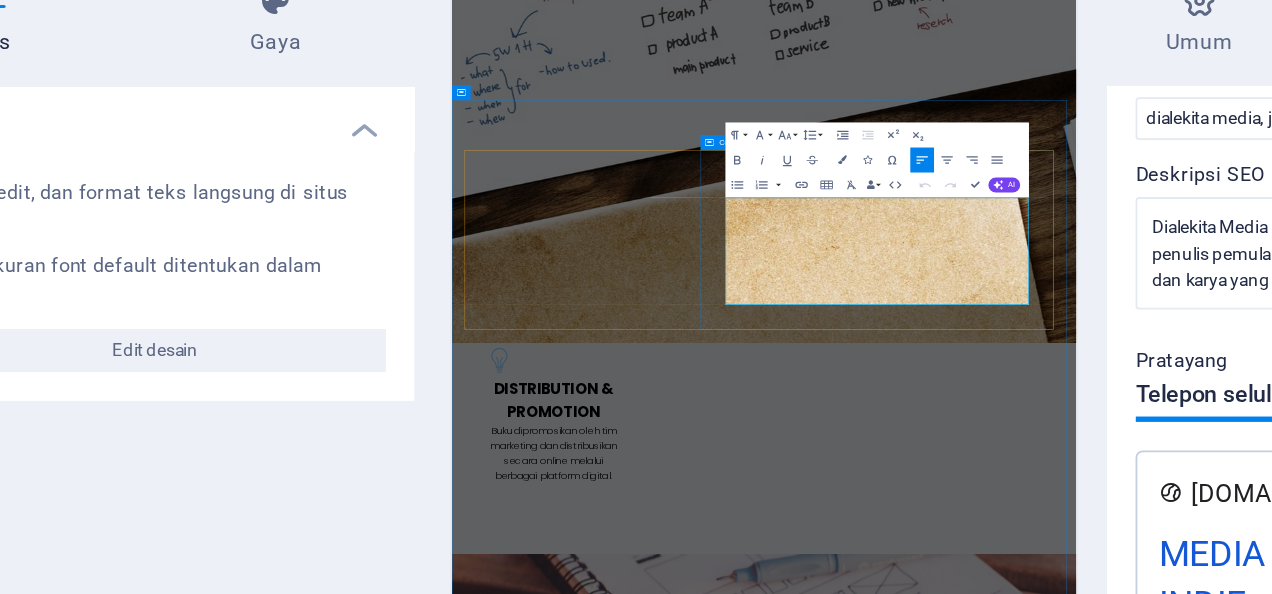 drag, startPoint x: 895, startPoint y: 404, endPoint x: 1360, endPoint y: 583, distance: 498.26297 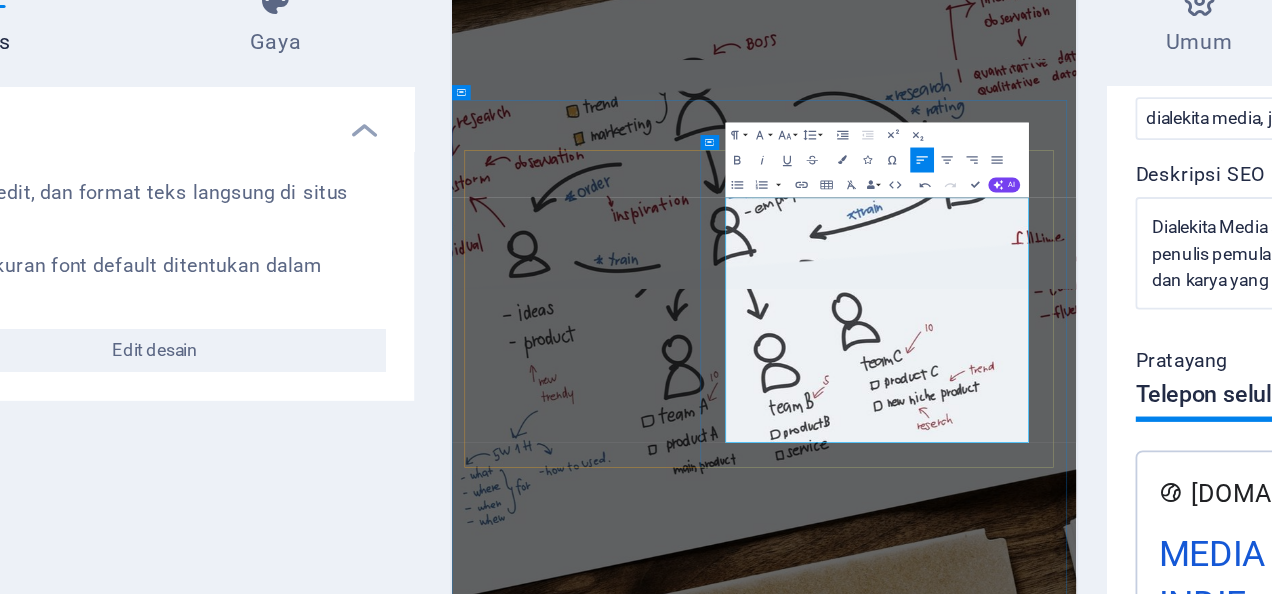 scroll, scrollTop: 10190, scrollLeft: 1, axis: both 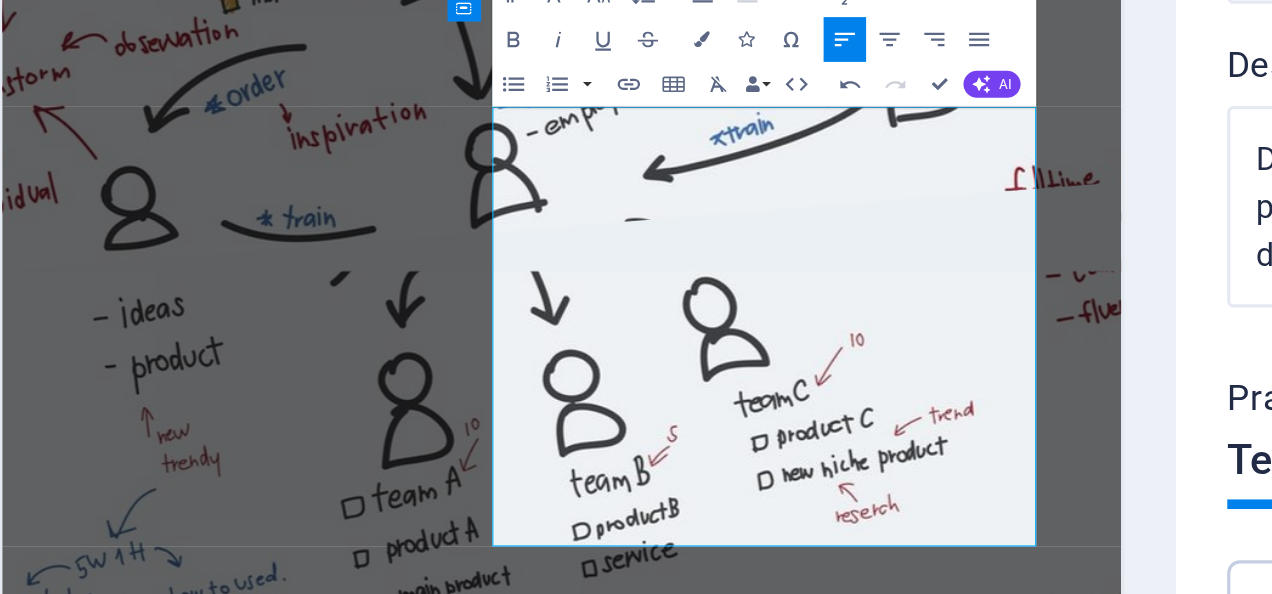 click on "Tapak Terjal Sang Bintang Harapan menceritakan tentang perjuangan [PERSON_NAME], seorang guru ganti pendidik yang dipindahkan mengajar ke salah satu SMP yang berada di kota [GEOGRAPHIC_DATA]." at bounding box center (502, 2377) 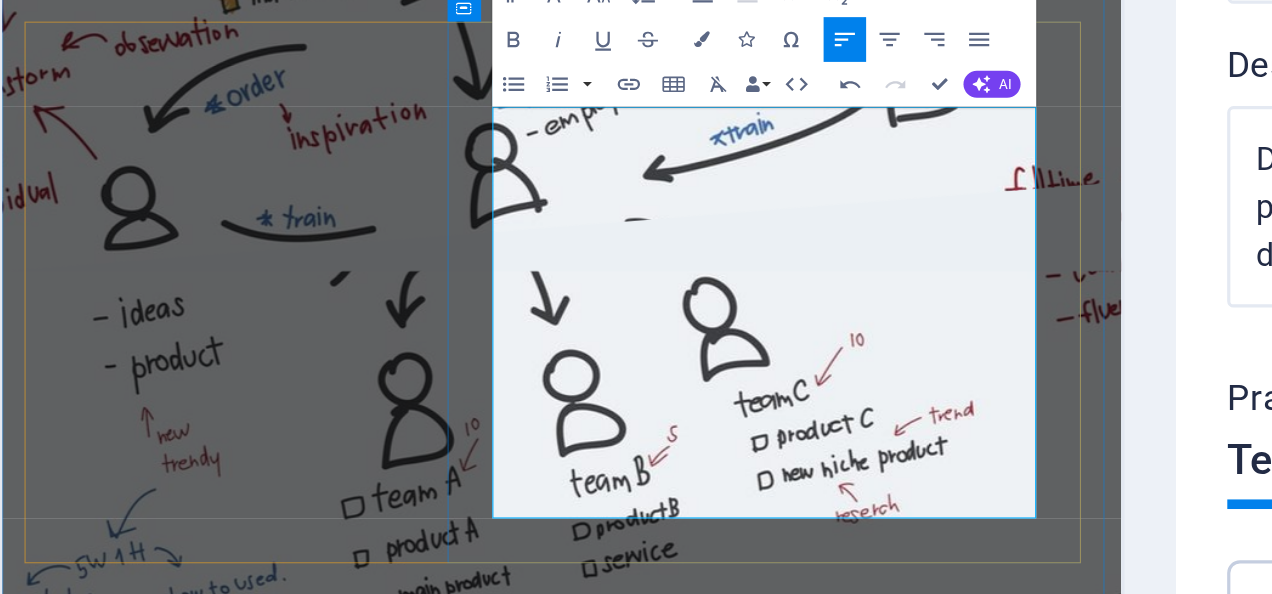 type 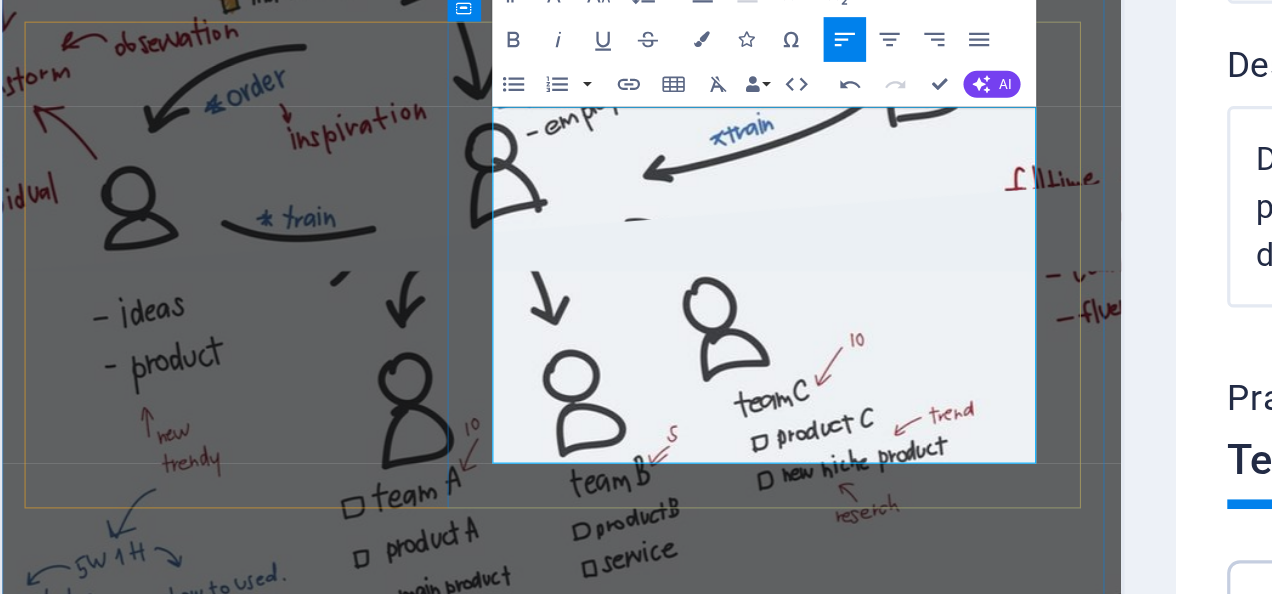 click on "[PERSON_NAME] memiliki cara tersendiri. Meski sulit, pendekatan yang dilakukannya berhasil. Namun, hal itu juga membuatnya turut andil dalam menyelesaikan konflik-konflik yang dihadapi para siswa dan siswinya." at bounding box center [480, 2475] 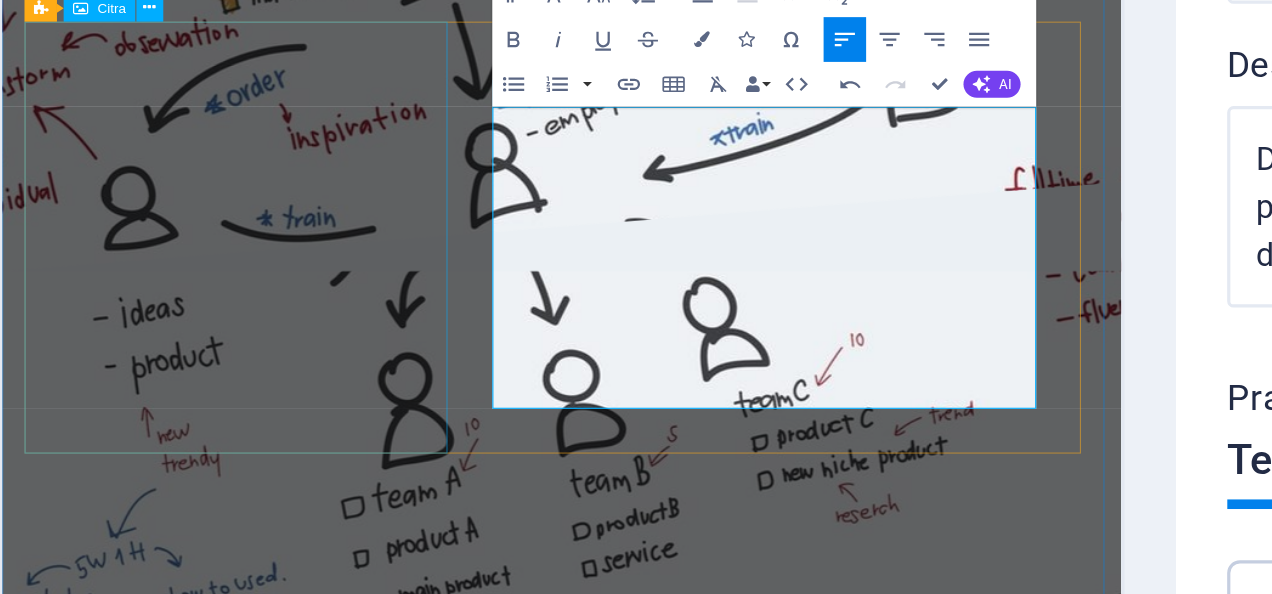 click at bounding box center (171, 2161) 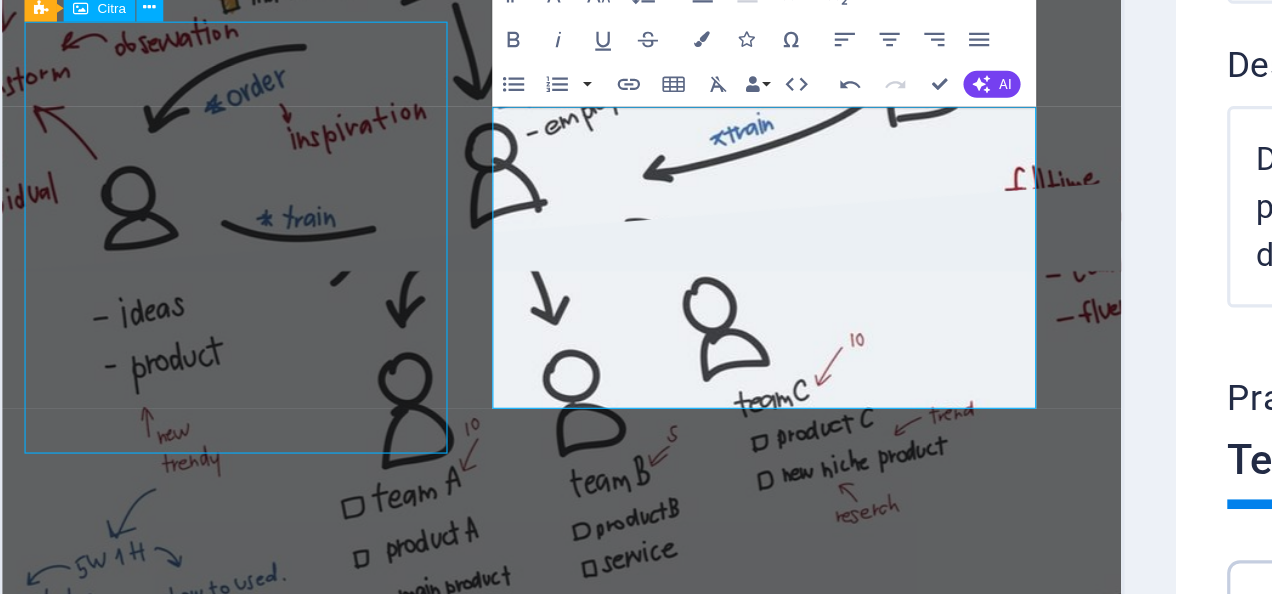 click at bounding box center (171, 2161) 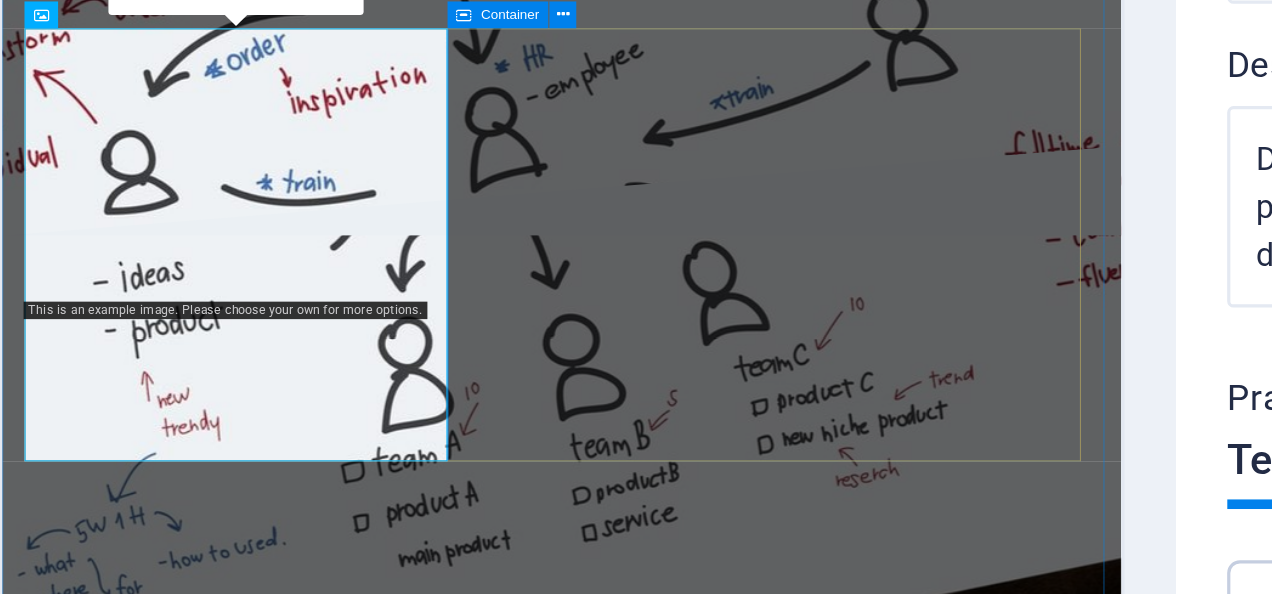 click at bounding box center [502, 1918] 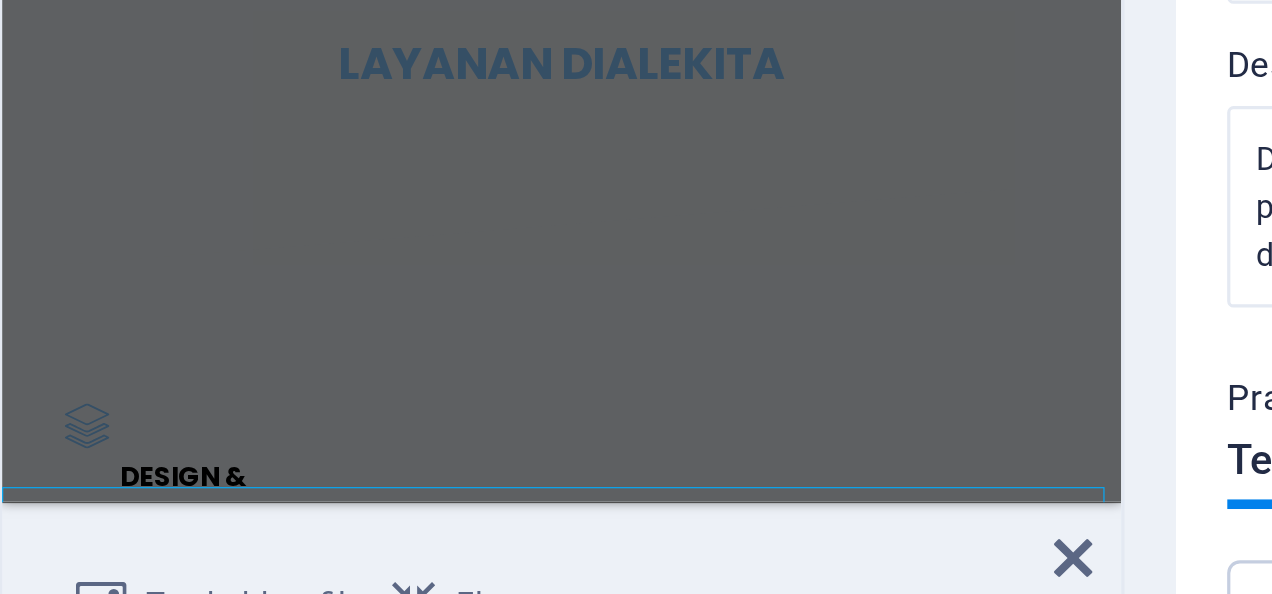 scroll, scrollTop: 1997, scrollLeft: 0, axis: vertical 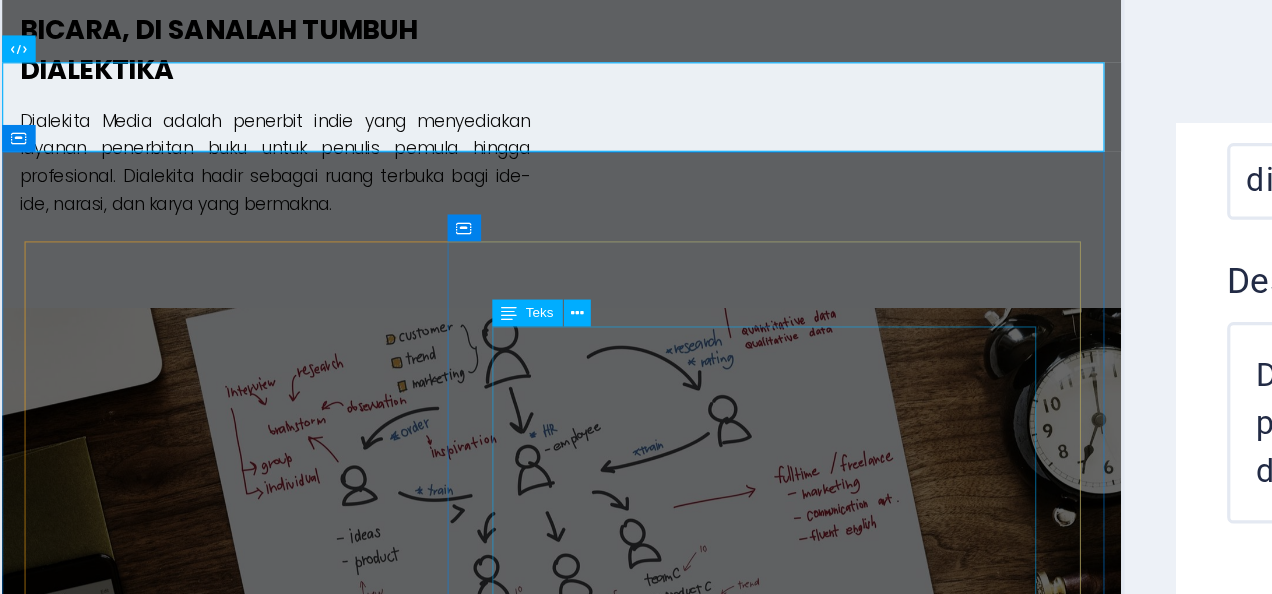 click on "Tapak Terjal Sang Bintang Harapan menceritakan tentang perjuangan [PERSON_NAME], seorang guru ganti pendidik yang dipindahkan mengajar ke salah satu SMP yang berada di kota [GEOGRAPHIC_DATA]. P erjalanannya tak mudah. Selain harus beradaptasi dengan lingkungan baru dengan berbagai macam karakter murid-muridnya, ia mendapat kepercayaan dari guru Bimbingan Konseling untuk membantu mendisiplinkan anak-anak yang bermasalah. E vilianti memiliki cara tersendiri. Meski sulit, pendekatan yang dilakukannya berhasil. Namun, hal itu juga membuatnya turut andil dalam menyelesaikan konflik-konflik yang dihadapi para siswa dan siswinya." at bounding box center (502, 3194) 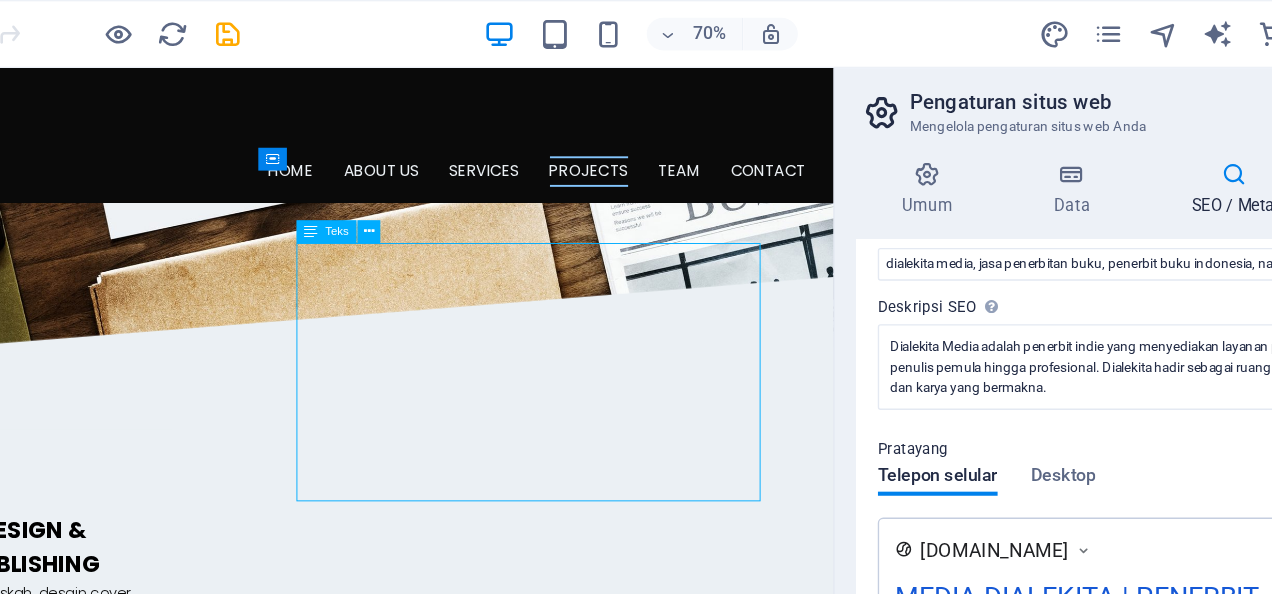 scroll, scrollTop: 2158, scrollLeft: 0, axis: vertical 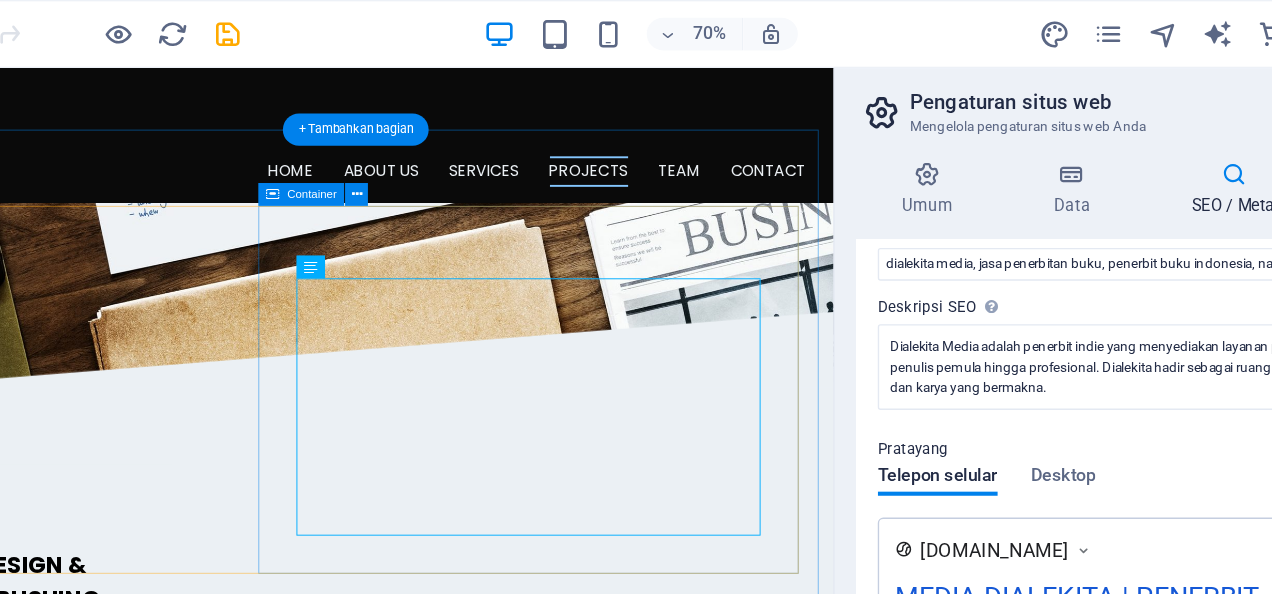 click on "Tapak Terjal Sang Bintang Harapan Tapak Terjal Sang Bintang Harapan menceritakan tentang perjuangan [PERSON_NAME], seorang guru ganti pendidik yang dipindahkan mengajar ke salah satu SMP yang berada di kota [GEOGRAPHIC_DATA]. P erjalanannya tak mudah. Selain harus beradaptasi dengan lingkungan baru dengan berbagai macam karakter murid-muridnya, ia mendapat kepercayaan dari guru Bimbingan Konseling untuk membantu mendisiplinkan anak-anak yang bermasalah. E vilianti memiliki cara tersendiri. Meski sulit, pendekatan yang dilakukannya berhasil. Namun, hal itu juga membuatnya turut andil dalam menyelesaikan konflik-konflik yang dihadapi para siswa dan siswinya." at bounding box center [380, 2598] 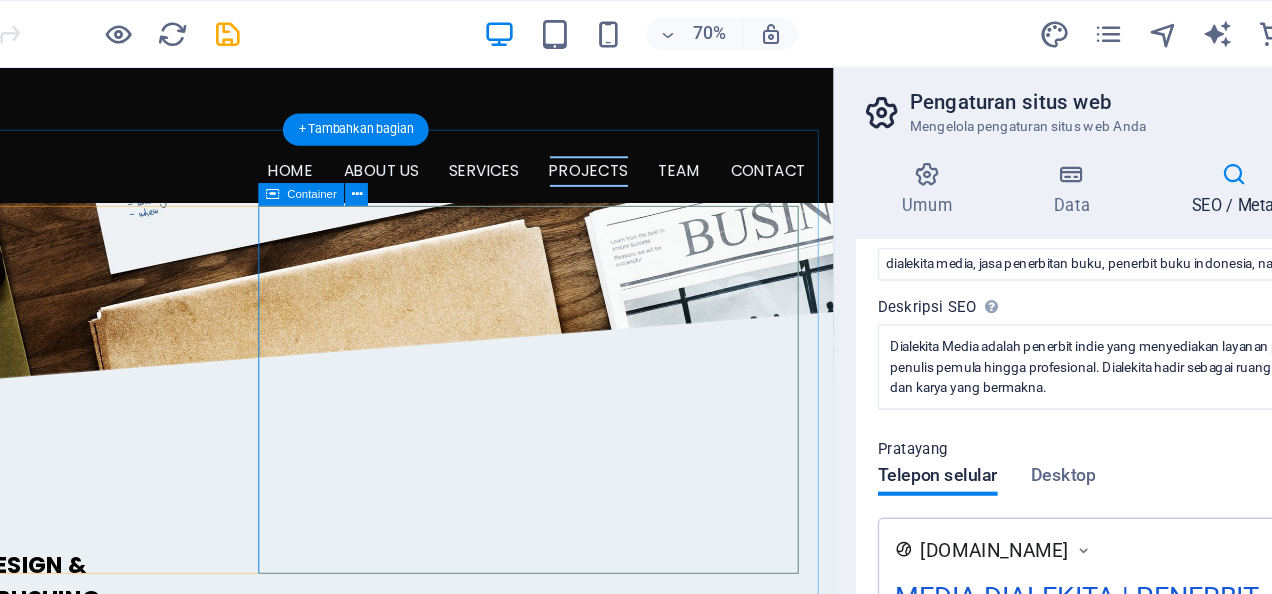 click on "Tapak Terjal Sang Bintang Harapan Tapak Terjal Sang Bintang Harapan menceritakan tentang perjuangan [PERSON_NAME], seorang guru ganti pendidik yang dipindahkan mengajar ke salah satu SMP yang berada di kota [GEOGRAPHIC_DATA]. P erjalanannya tak mudah. Selain harus beradaptasi dengan lingkungan baru dengan berbagai macam karakter murid-muridnya, ia mendapat kepercayaan dari guru Bimbingan Konseling untuk membantu mendisiplinkan anak-anak yang bermasalah. E vilianti memiliki cara tersendiri. Meski sulit, pendekatan yang dilakukannya berhasil. Namun, hal itu juga membuatnya turut andil dalam menyelesaikan konflik-konflik yang dihadapi para siswa dan siswinya." at bounding box center [380, 2598] 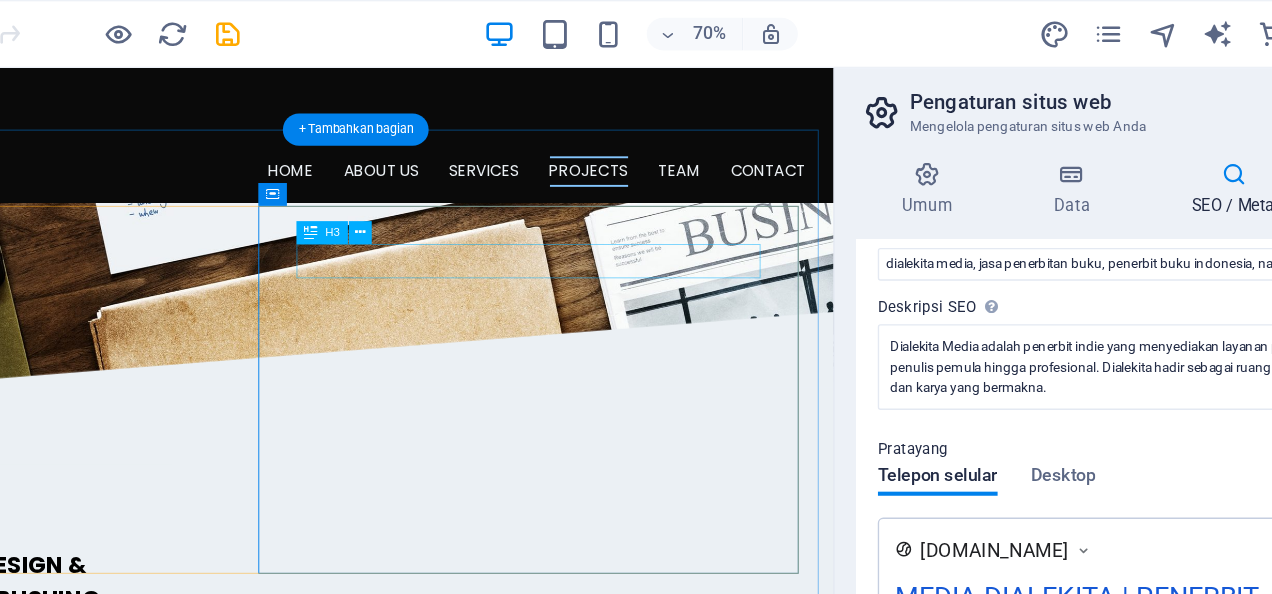 click on "Tapak Terjal Sang Bintang Harapan" at bounding box center [380, 2525] 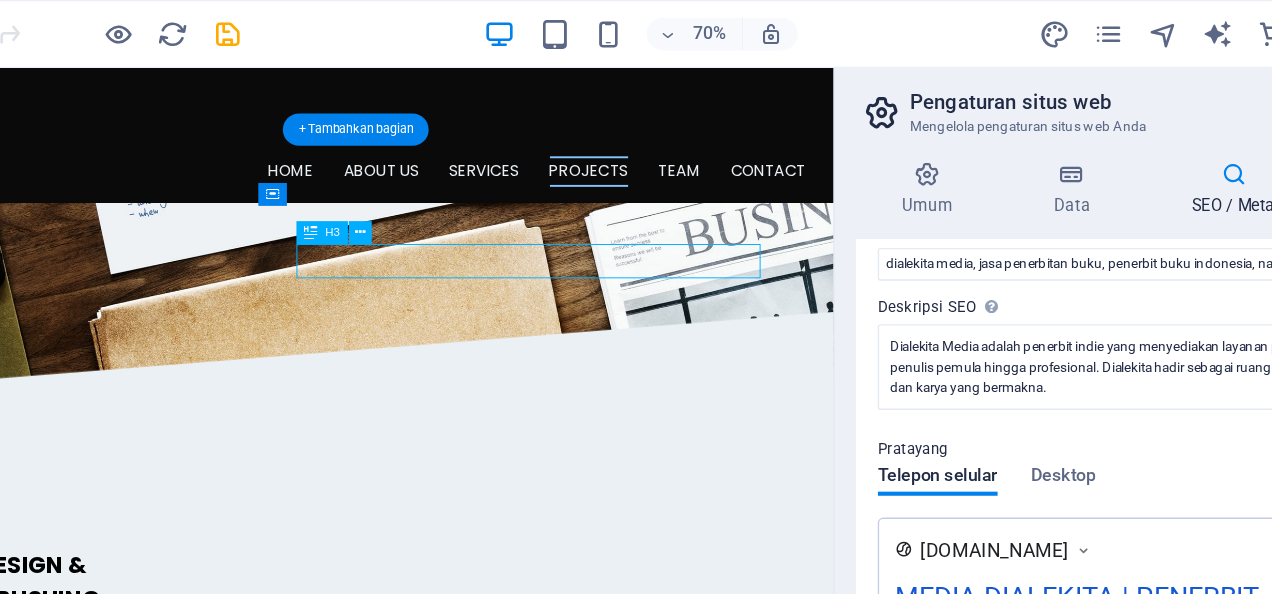 click on "Tapak Terjal Sang Bintang Harapan" at bounding box center (380, 2525) 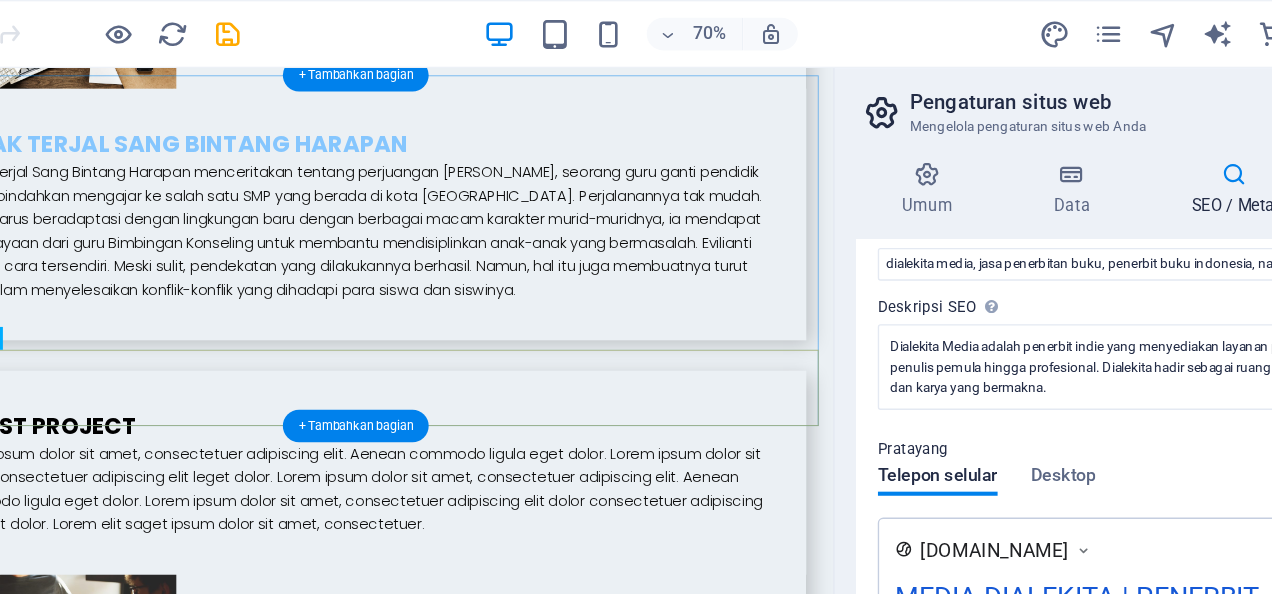 scroll, scrollTop: 4680, scrollLeft: 0, axis: vertical 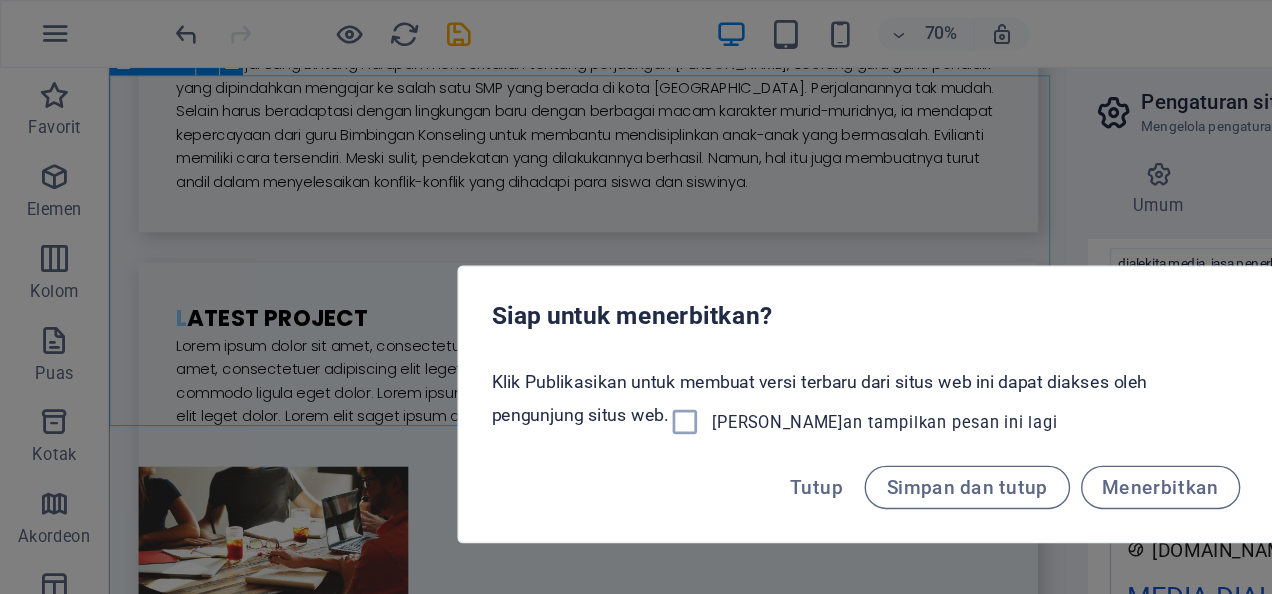 click on "Siap untuk menerbitkan? Klik Publikasikan untuk membuat versi terbaru dari situs web ini dapat diakses oleh pengunjung situs web. Jangan tampilkan pesan ini lagi Tutup Simpan dan tutup Menerbitkan" at bounding box center [636, 297] 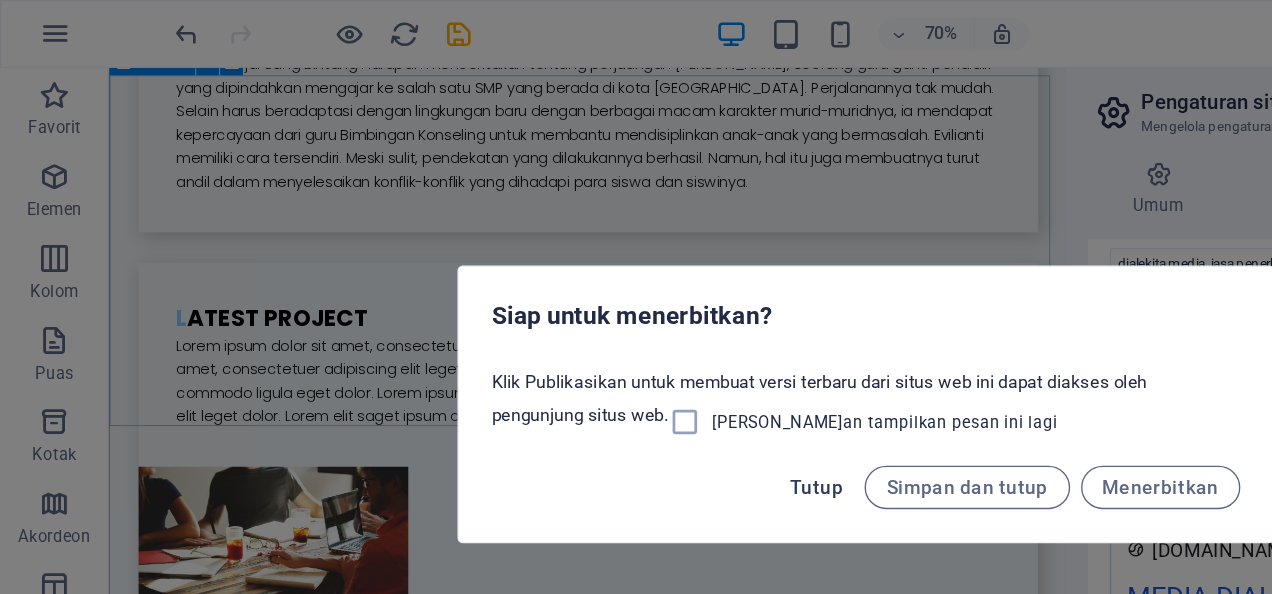 click on "Tutup" at bounding box center (599, 358) 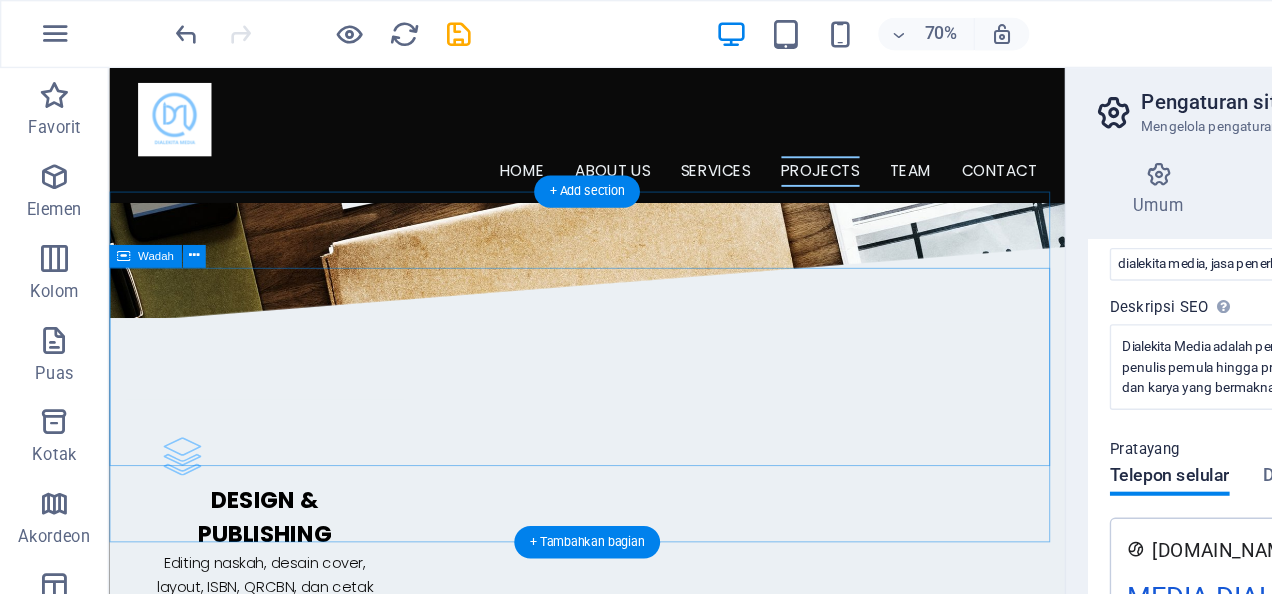 scroll, scrollTop: 1654, scrollLeft: 0, axis: vertical 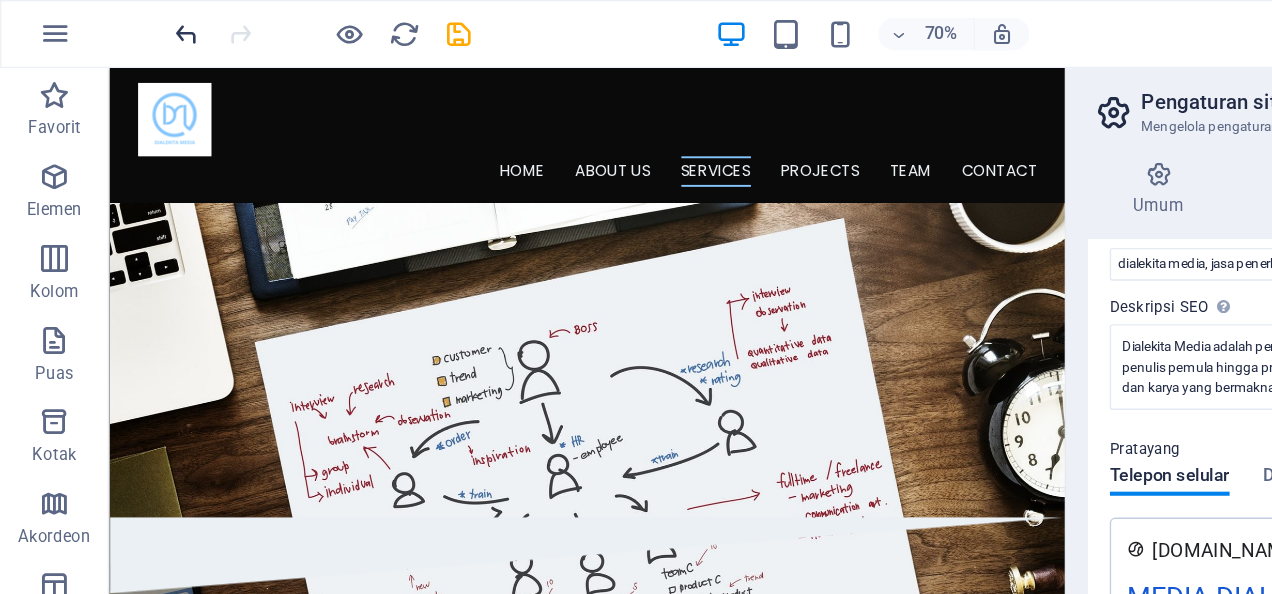 click at bounding box center (137, 25) 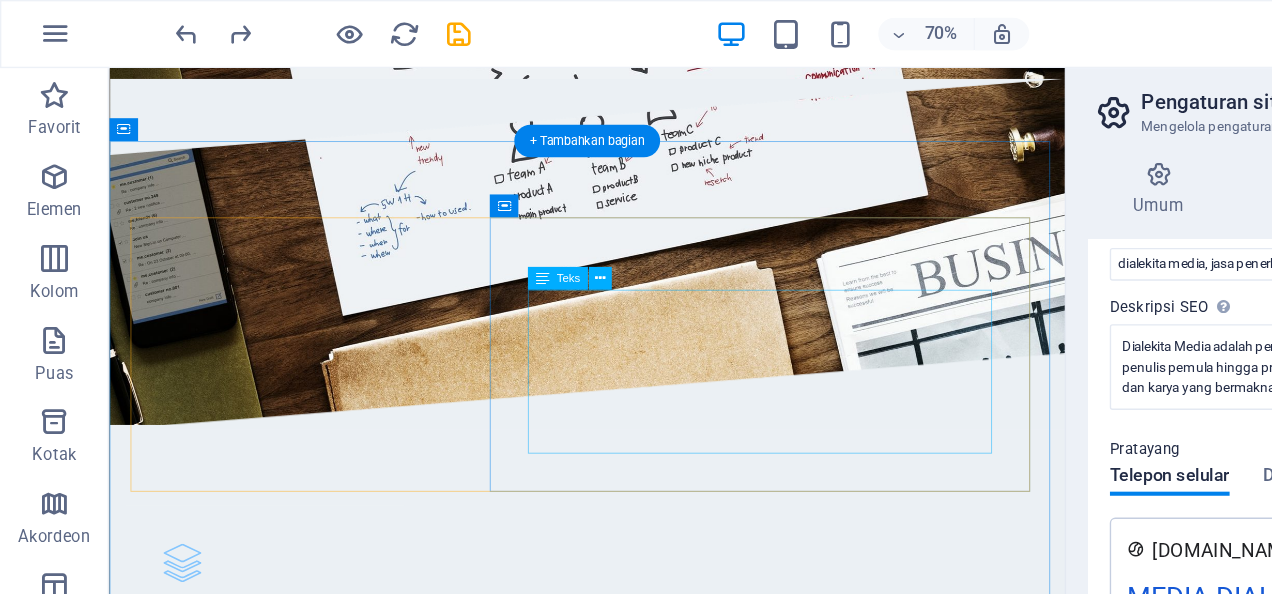 scroll, scrollTop: 2146, scrollLeft: 0, axis: vertical 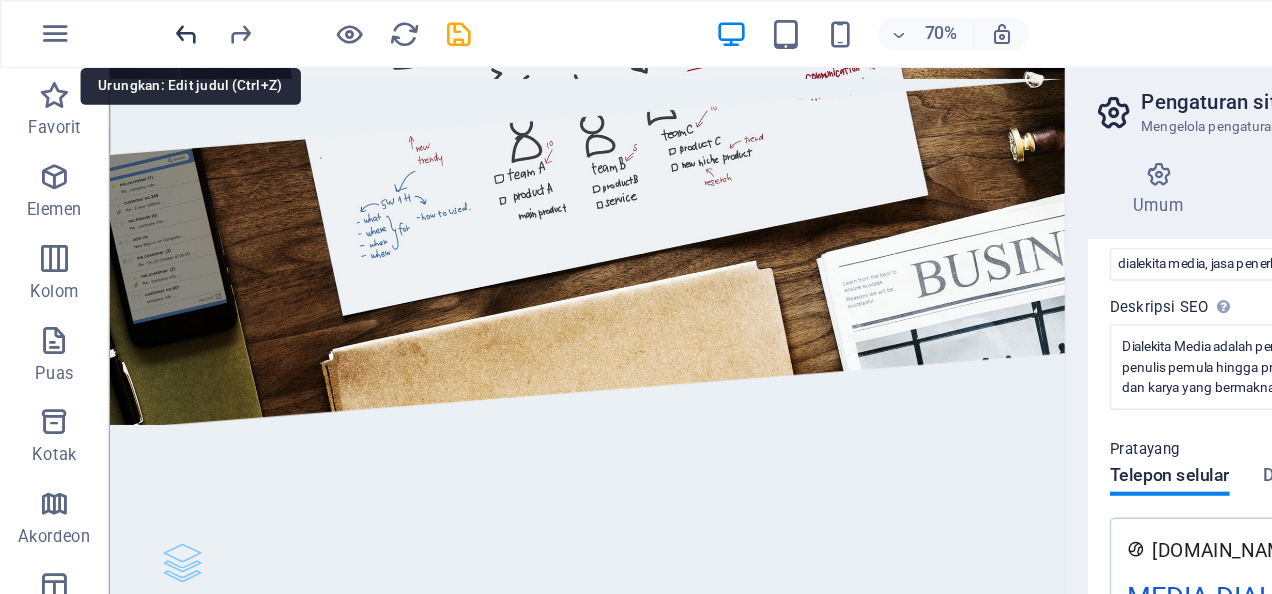click at bounding box center [137, 25] 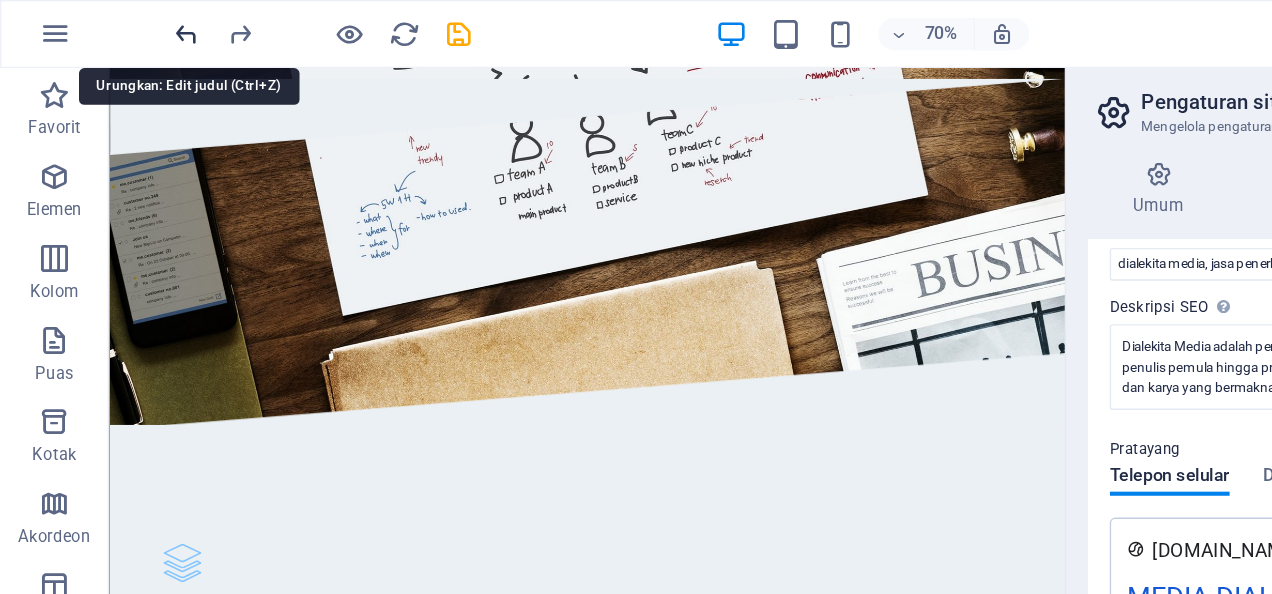 click at bounding box center (137, 25) 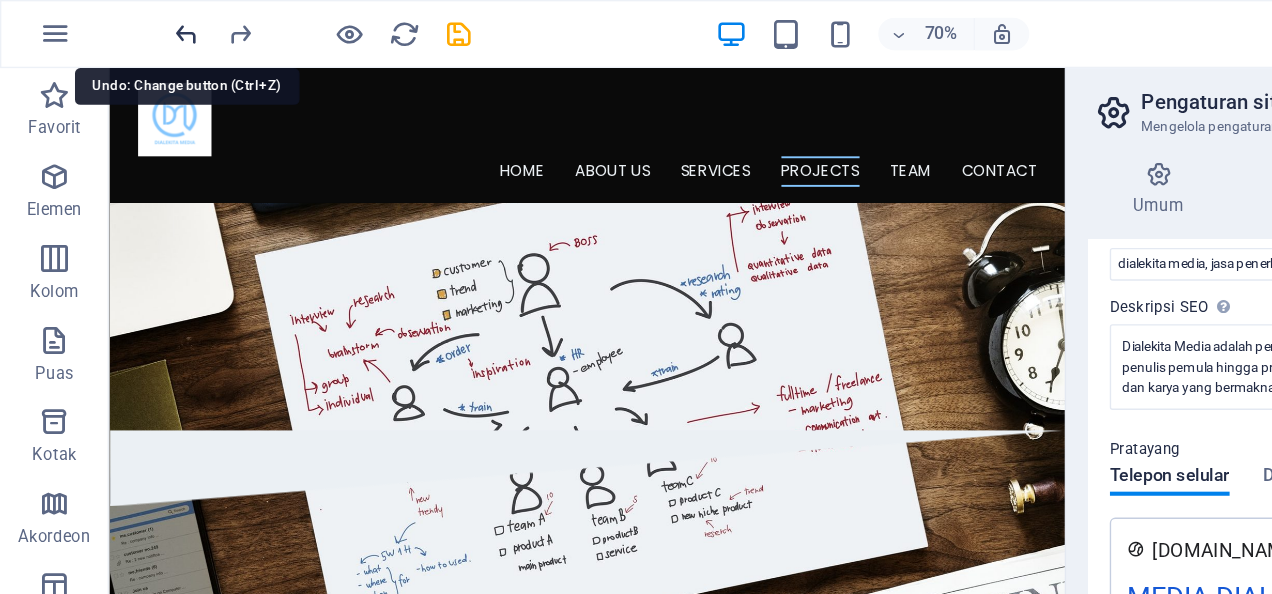 scroll, scrollTop: 1674, scrollLeft: 0, axis: vertical 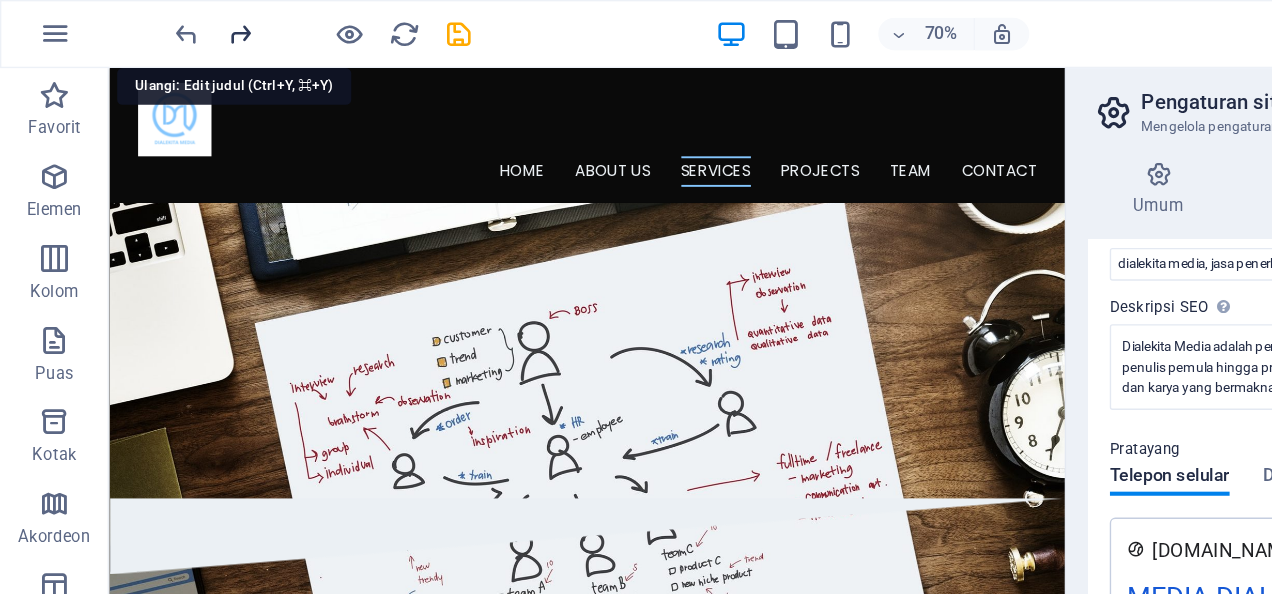 click at bounding box center (177, 25) 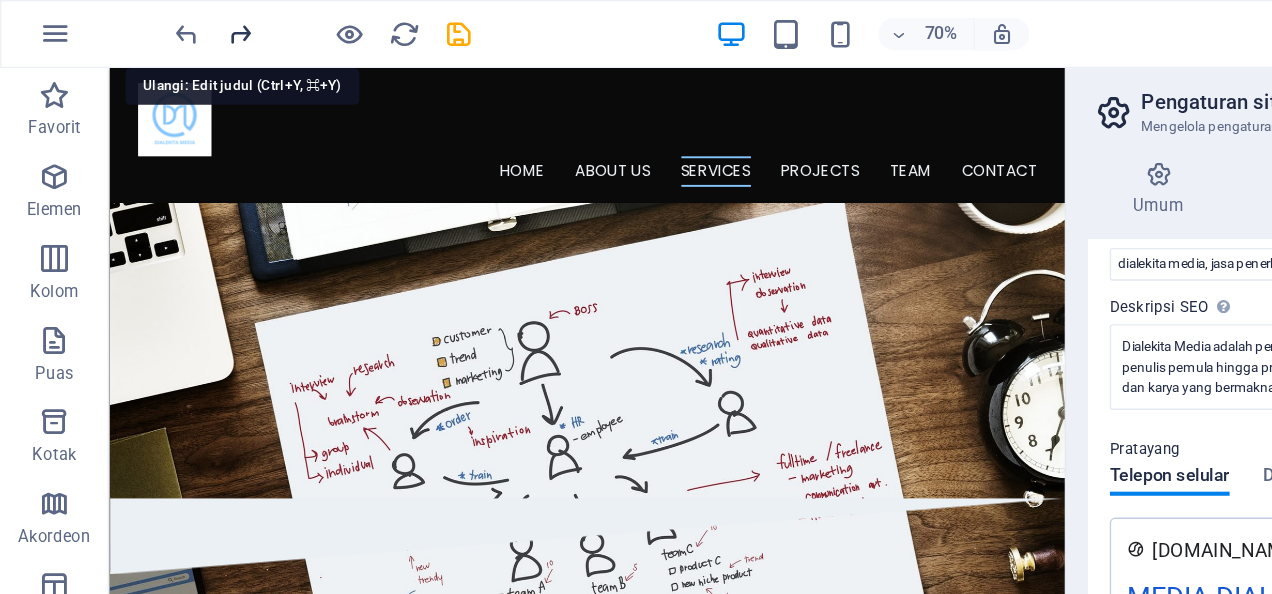 click at bounding box center [177, 25] 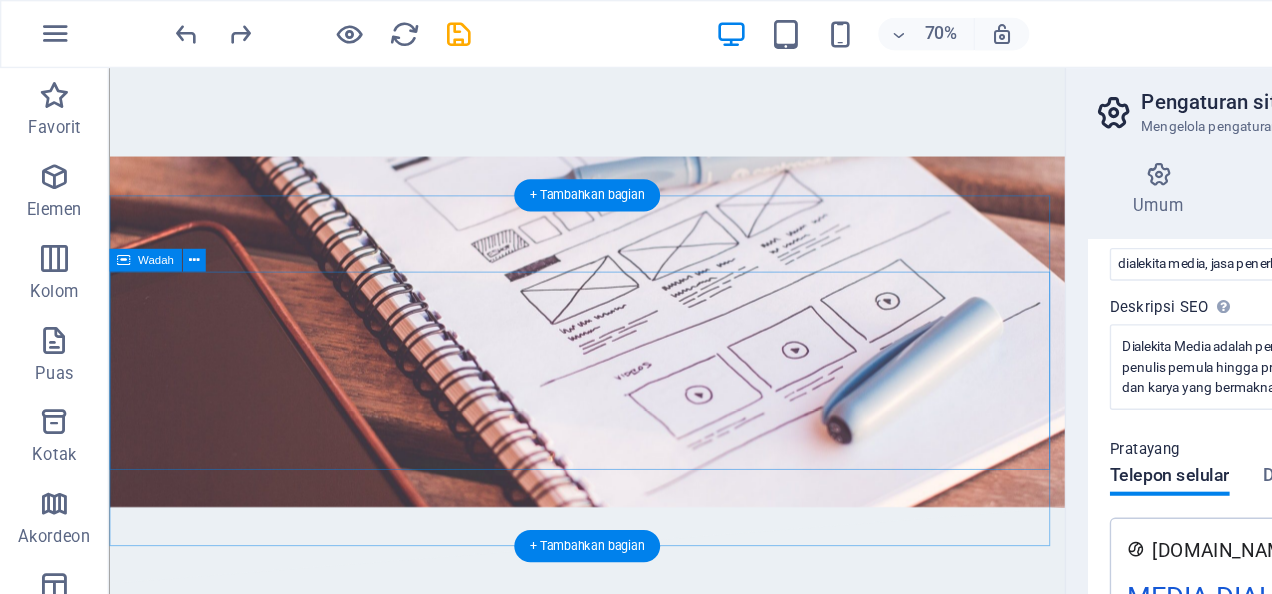 scroll, scrollTop: 3540, scrollLeft: 0, axis: vertical 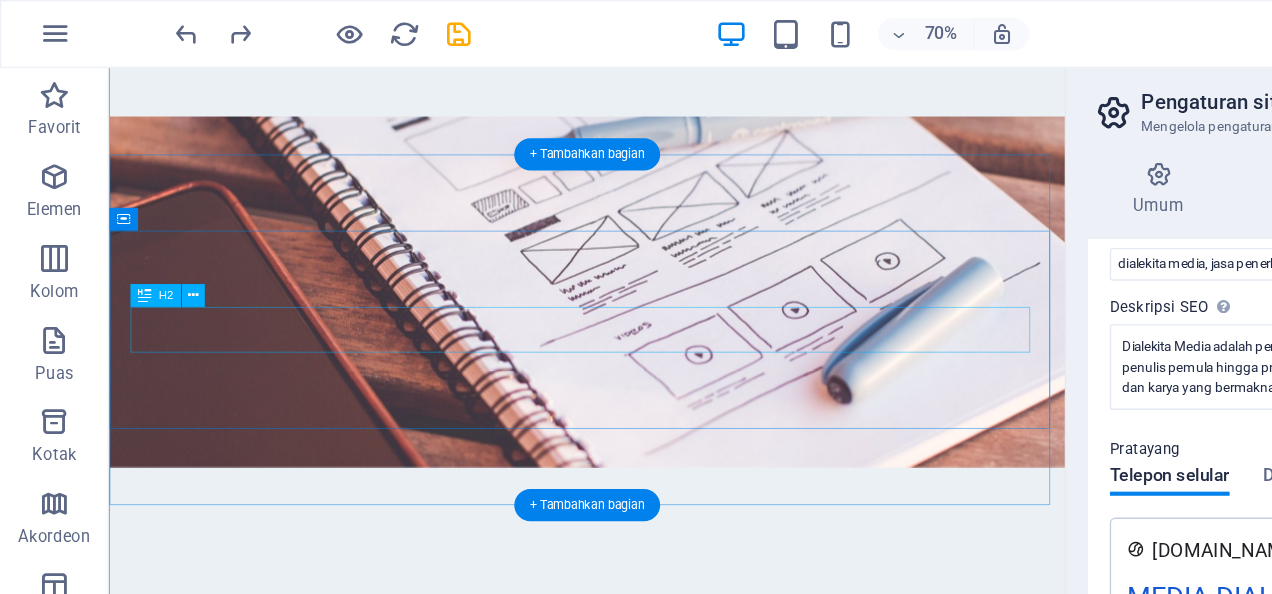 click on "O ur Team" at bounding box center [610, 3269] 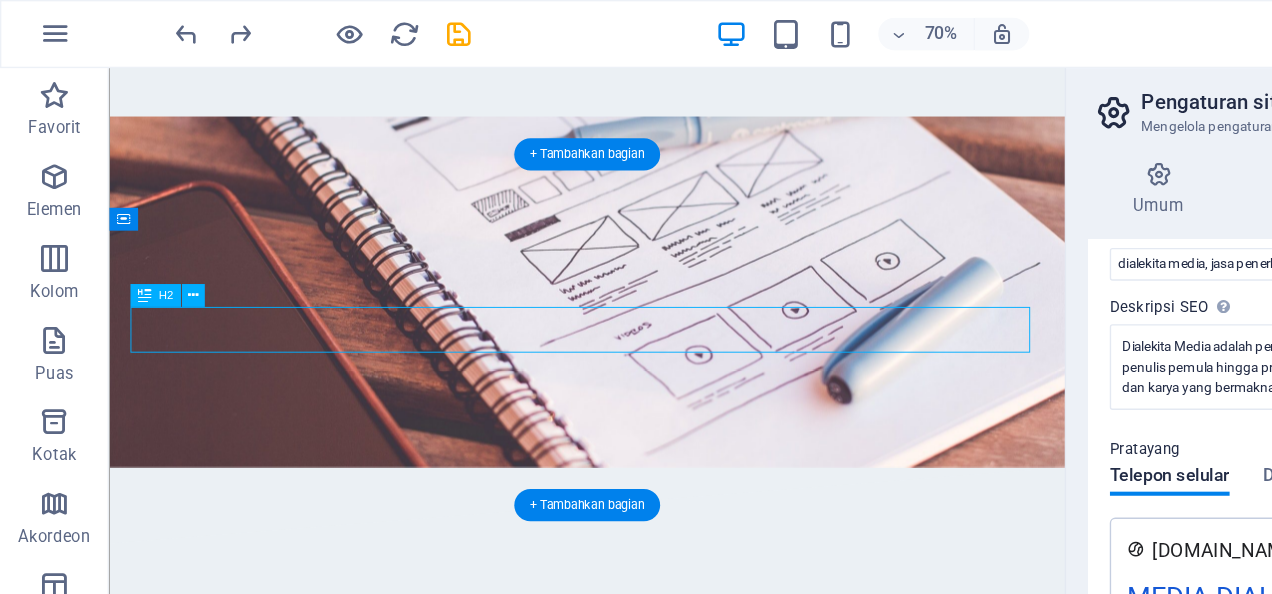 click on "O ur Team" at bounding box center (610, 3269) 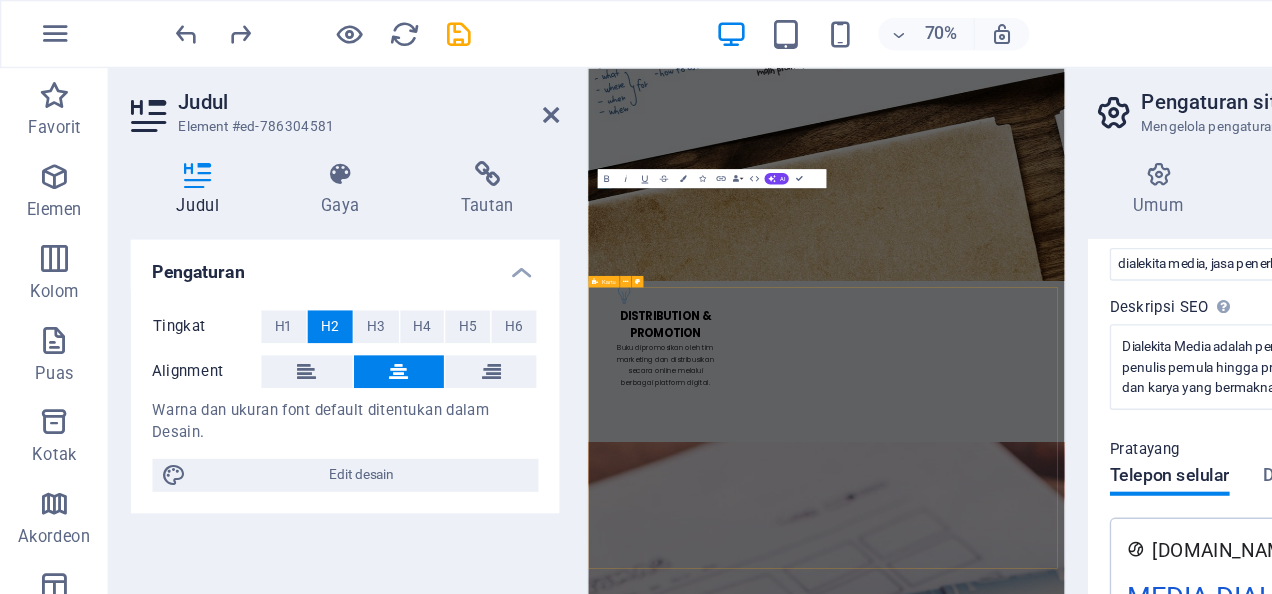 click on "[PERSON_NAME] Lorem ipsum dolor sit amet, consectetur adipisicing elit. Veritatis, dolorem! [PERSON_NAME] Lorem ipsum dolor sit amet, consectetur adipisicing elit. Veritatis, dolorem! [PERSON_NAME] Lorem ipsum dolor sit amet, consectetur adipisicing elit. Veritatis, dolorem!" at bounding box center [1088, 4877] 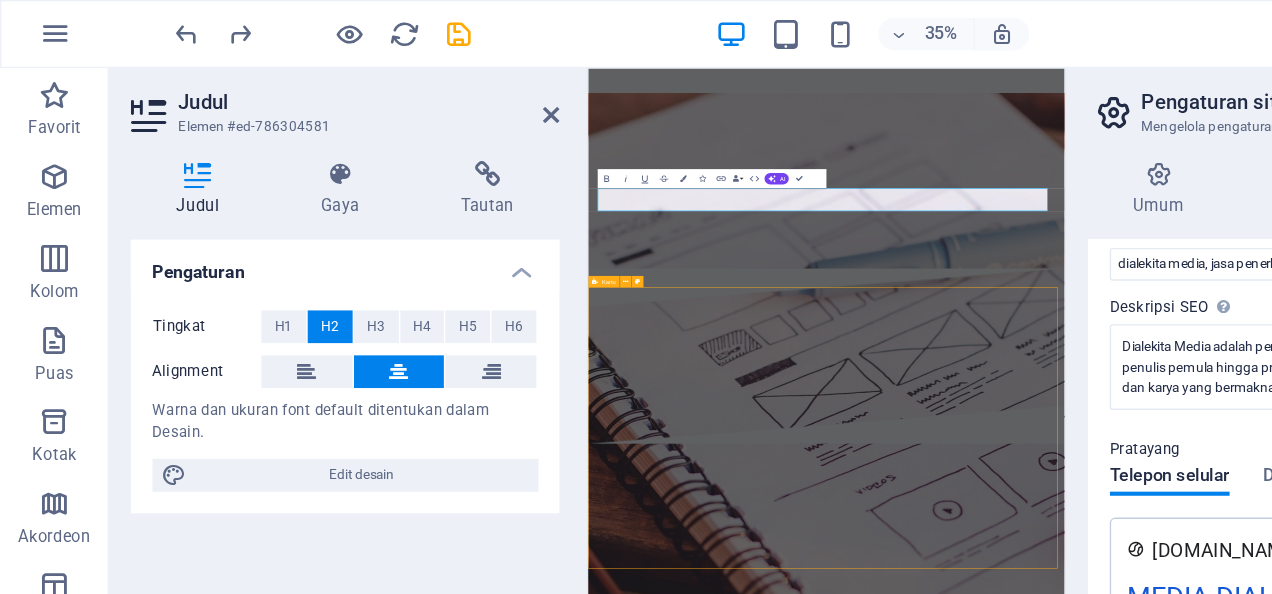 scroll, scrollTop: 3540, scrollLeft: 0, axis: vertical 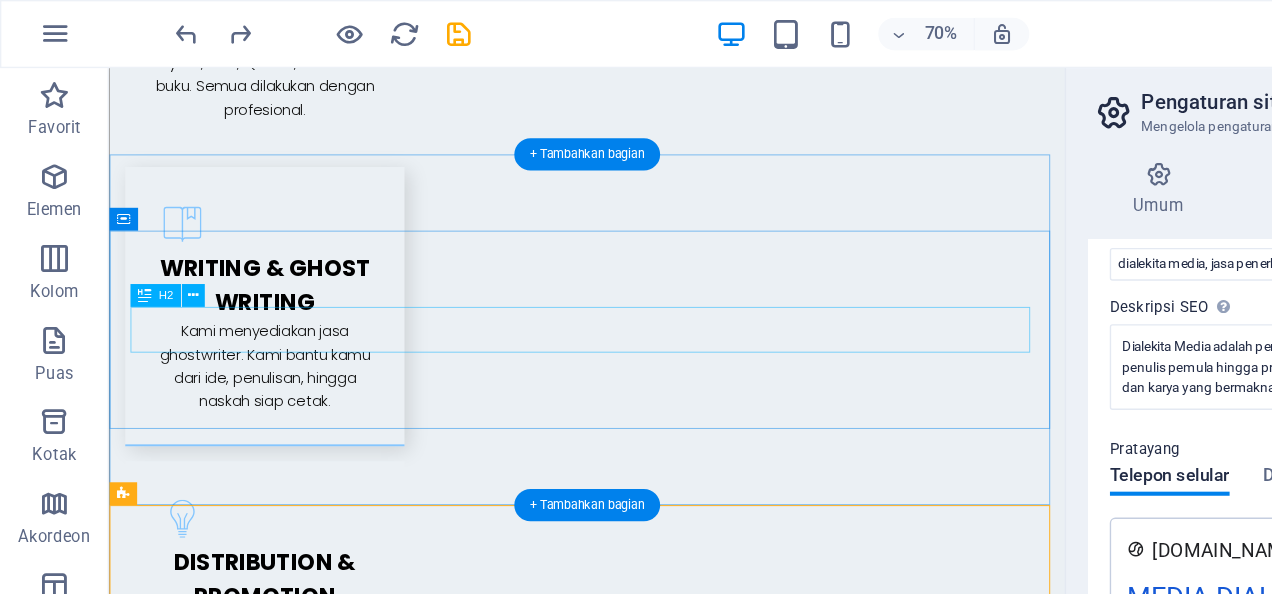click on "O ur Team" at bounding box center [610, 3953] 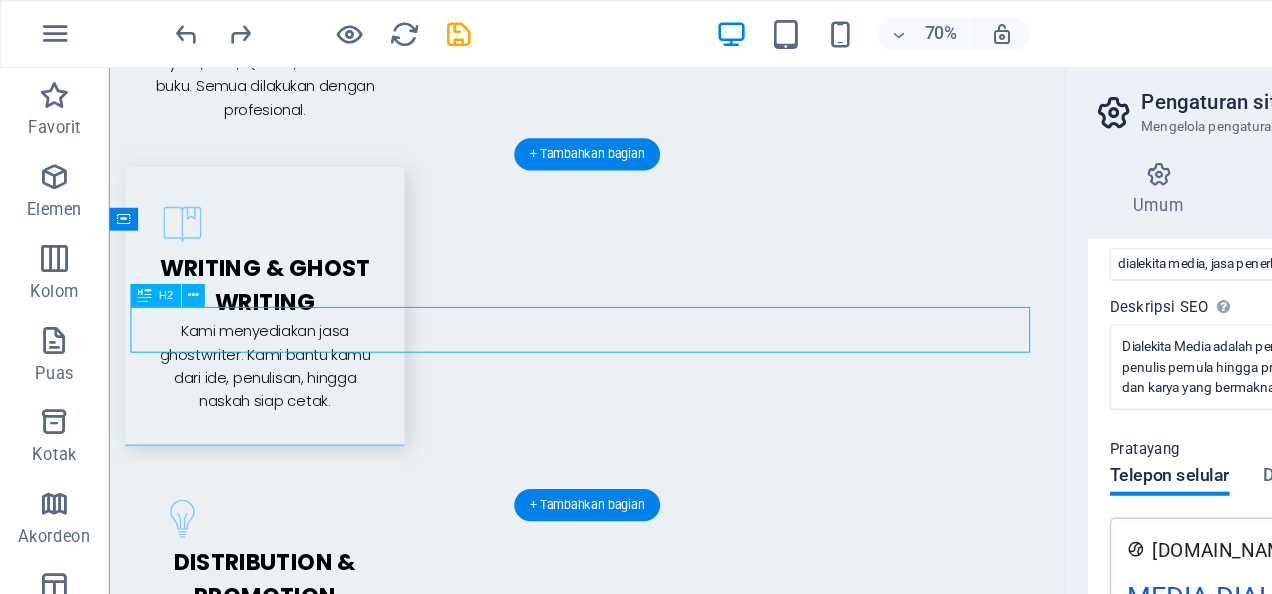 click on "O ur Team" at bounding box center [610, 3953] 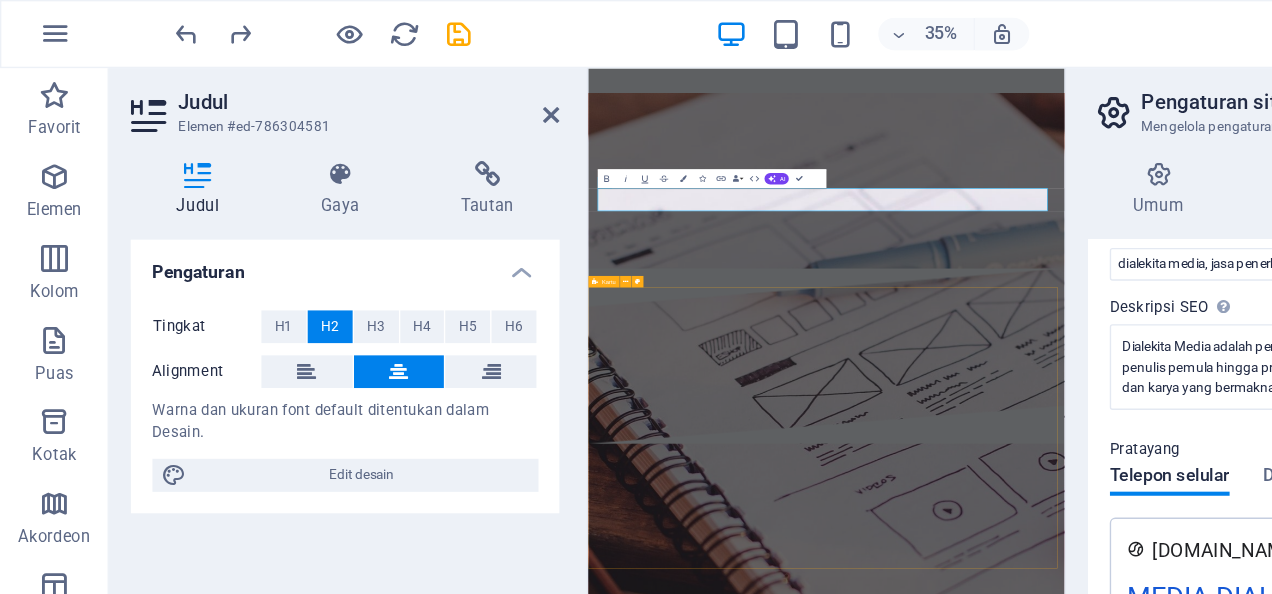 type 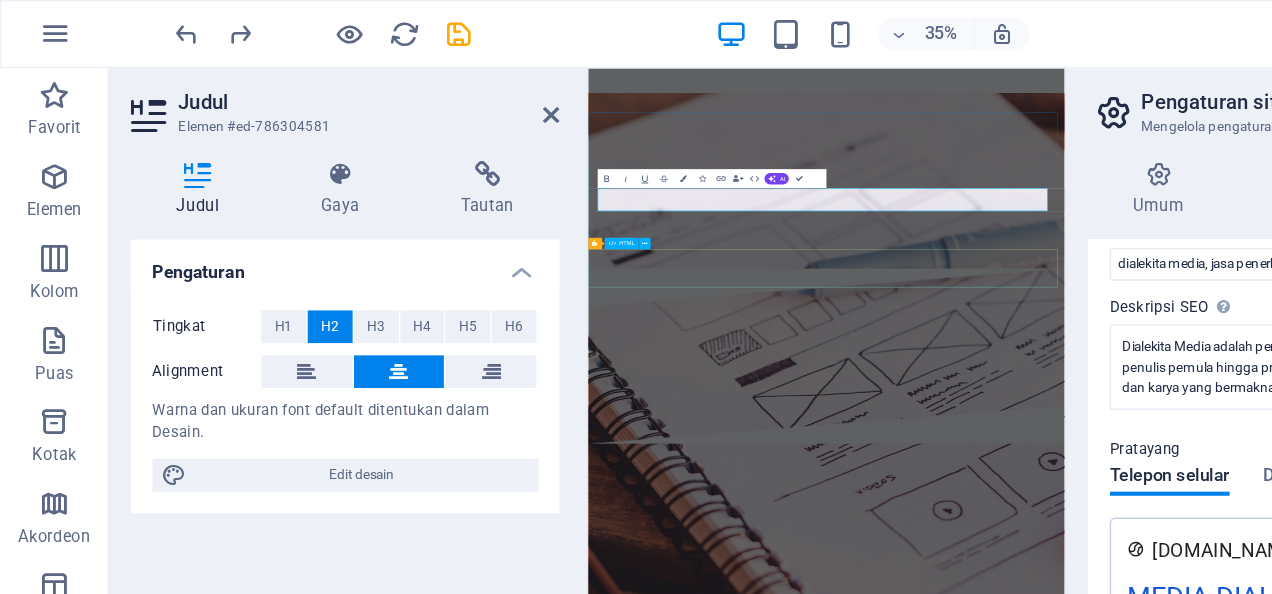 click at bounding box center (1088, 3413) 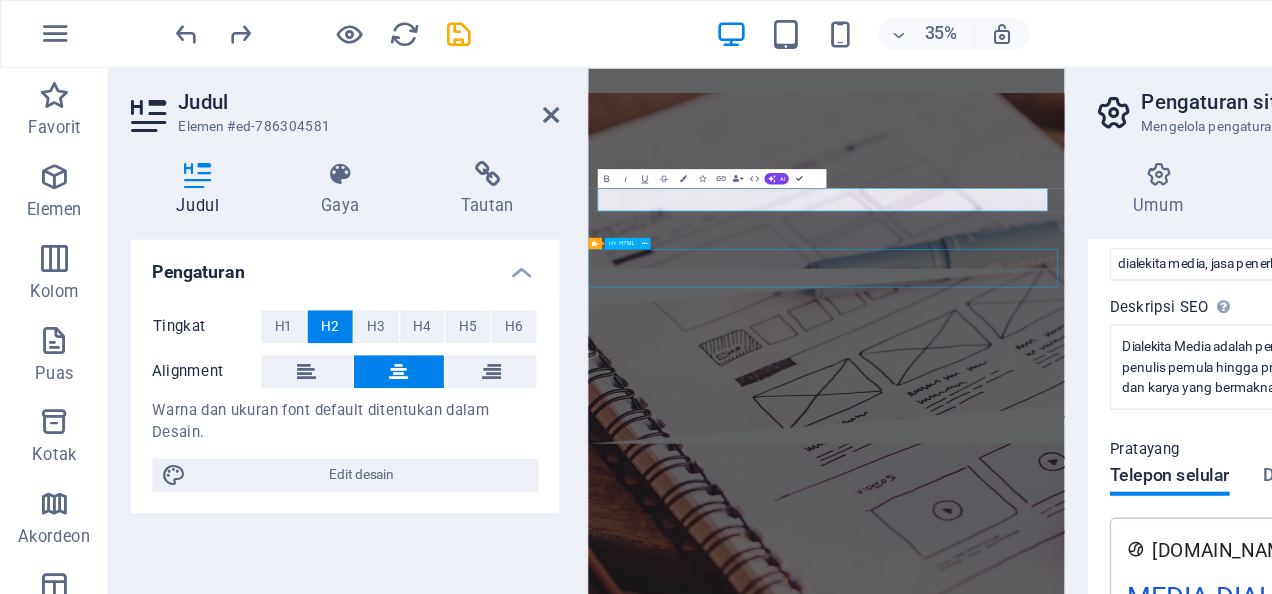 click at bounding box center (1088, 3413) 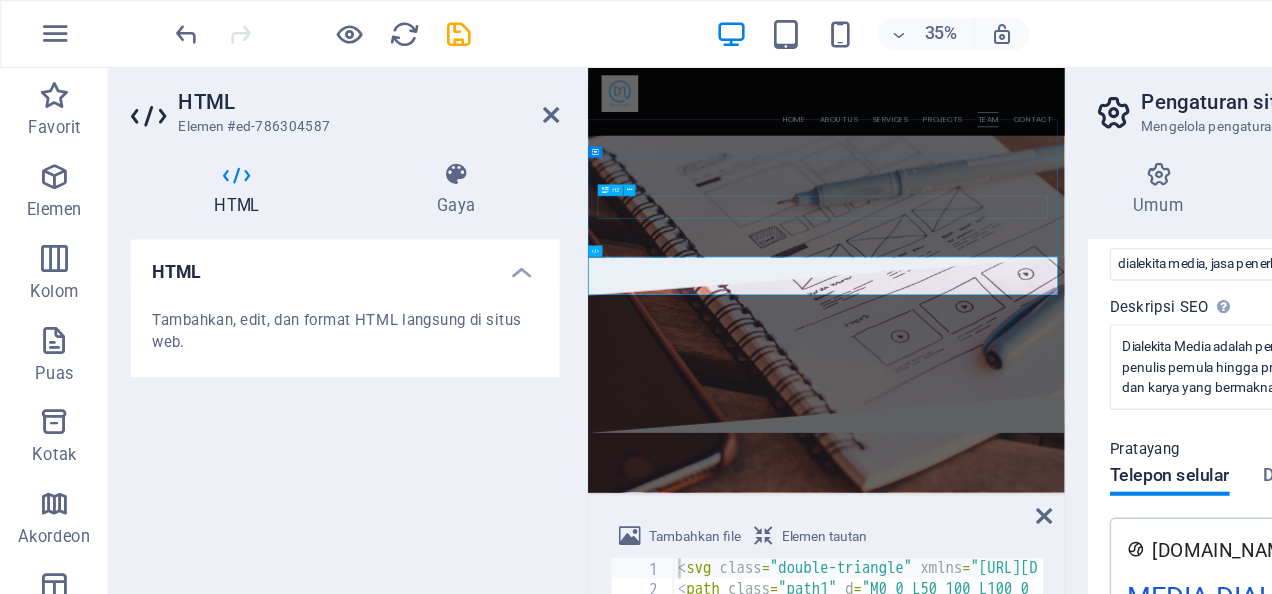 scroll, scrollTop: 3682, scrollLeft: 0, axis: vertical 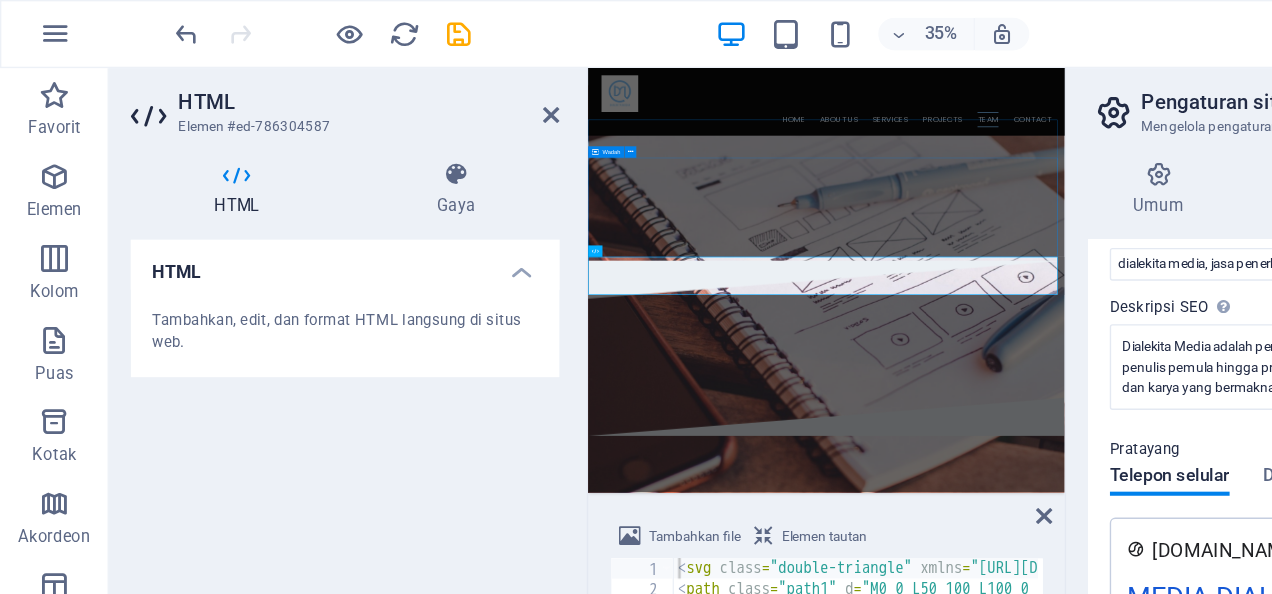 click on "TIM DIALEKITA" at bounding box center (1088, 3255) 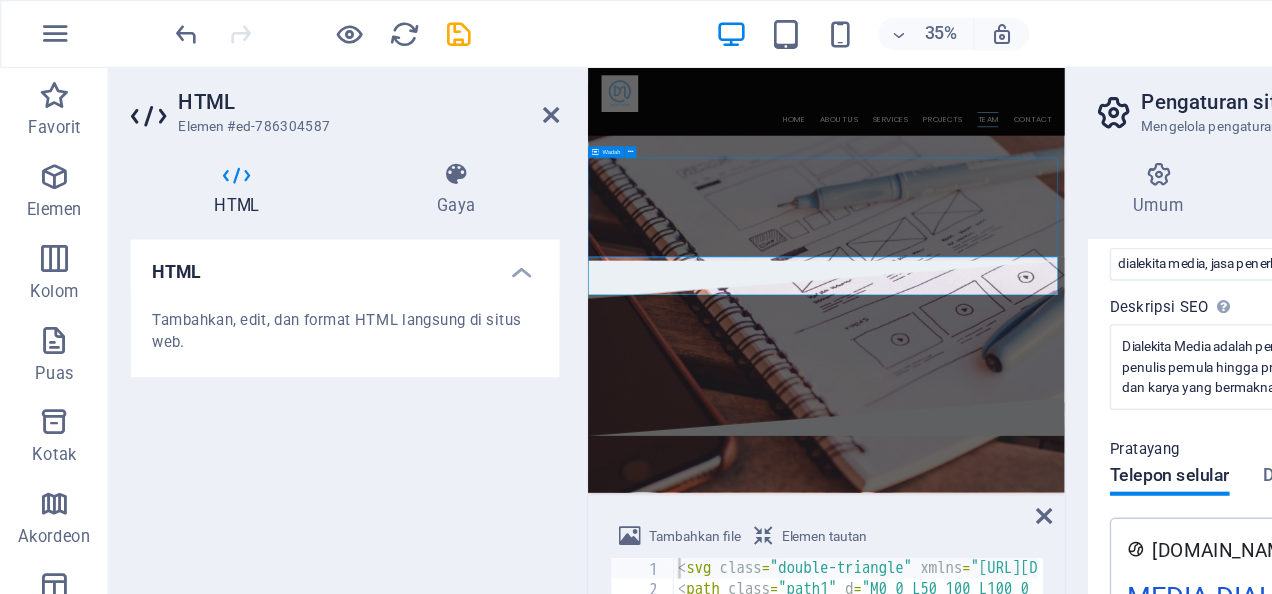 click on "TIM DIALEKITA" at bounding box center [1088, 3255] 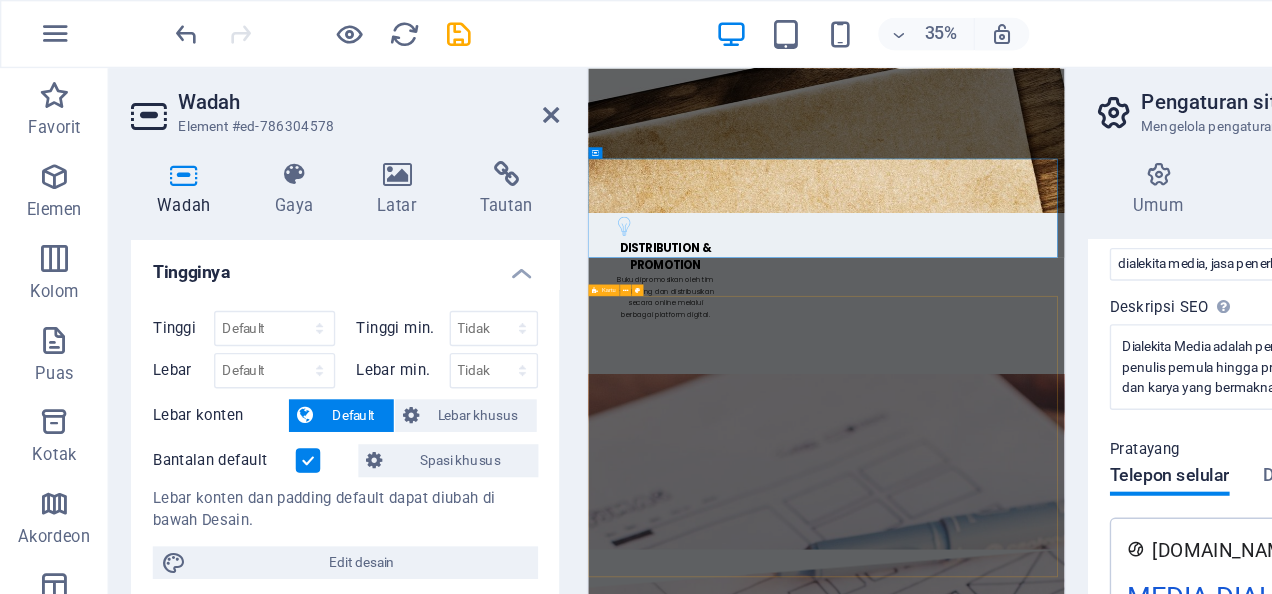 scroll, scrollTop: 4254, scrollLeft: 0, axis: vertical 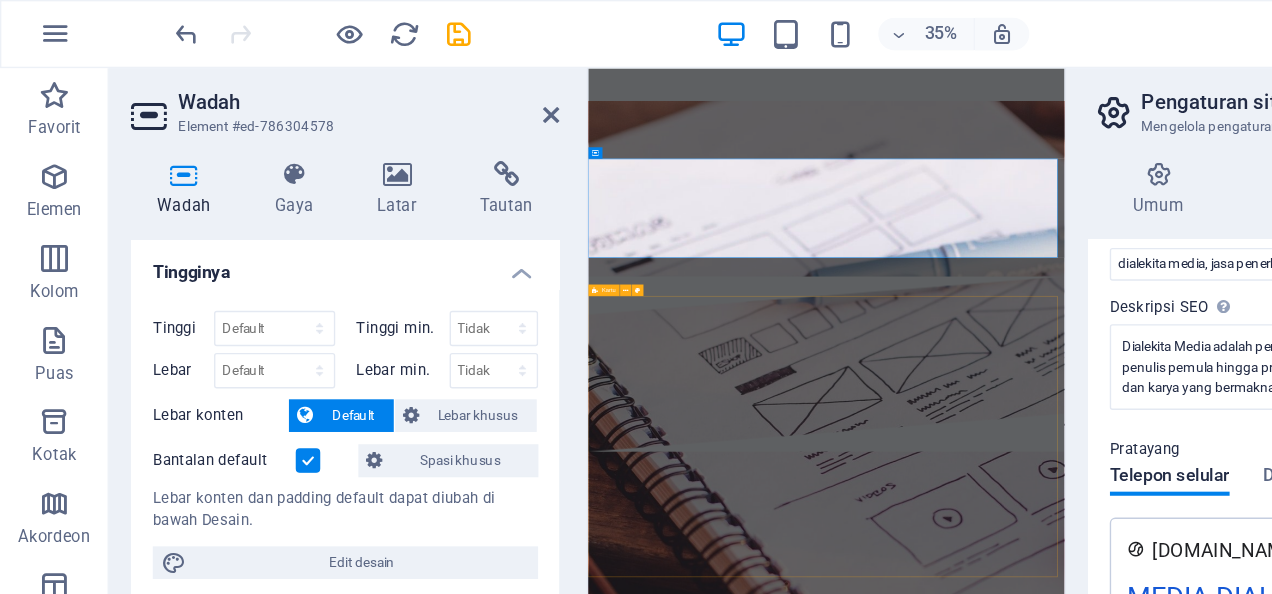 click on "[PERSON_NAME] Lorem ipsum dolor sit amet, consectetur adipisicing elit. Veritatis, dolorem! [PERSON_NAME] Lorem ipsum dolor sit amet, consectetur adipisicing elit. Veritatis, dolorem! [PERSON_NAME] Lorem ipsum dolor sit amet, consectetur adipisicing elit. Veritatis, dolorem!" at bounding box center (1088, 4211) 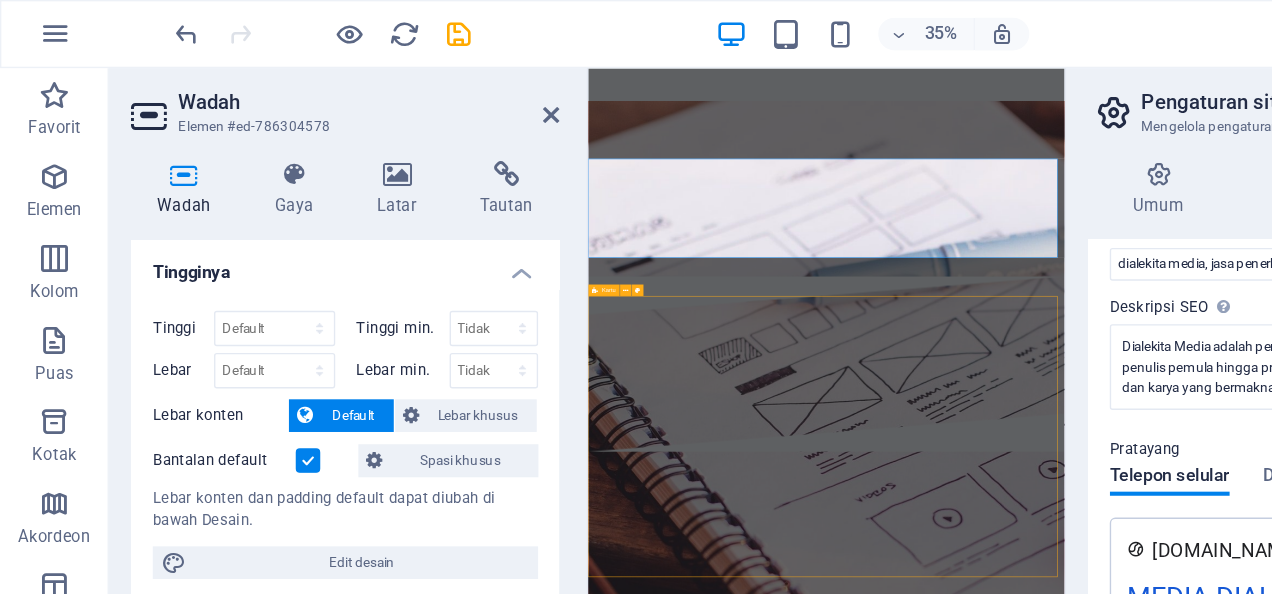 click on "[PERSON_NAME] Lorem ipsum dolor sit amet, consectetur adipisicing elit. Veritatis, dolorem! [PERSON_NAME] Lorem ipsum dolor sit amet, consectetur adipisicing elit. Veritatis, dolorem! [PERSON_NAME] Lorem ipsum dolor sit amet, consectetur adipisicing elit. Veritatis, dolorem!" at bounding box center [1088, 4211] 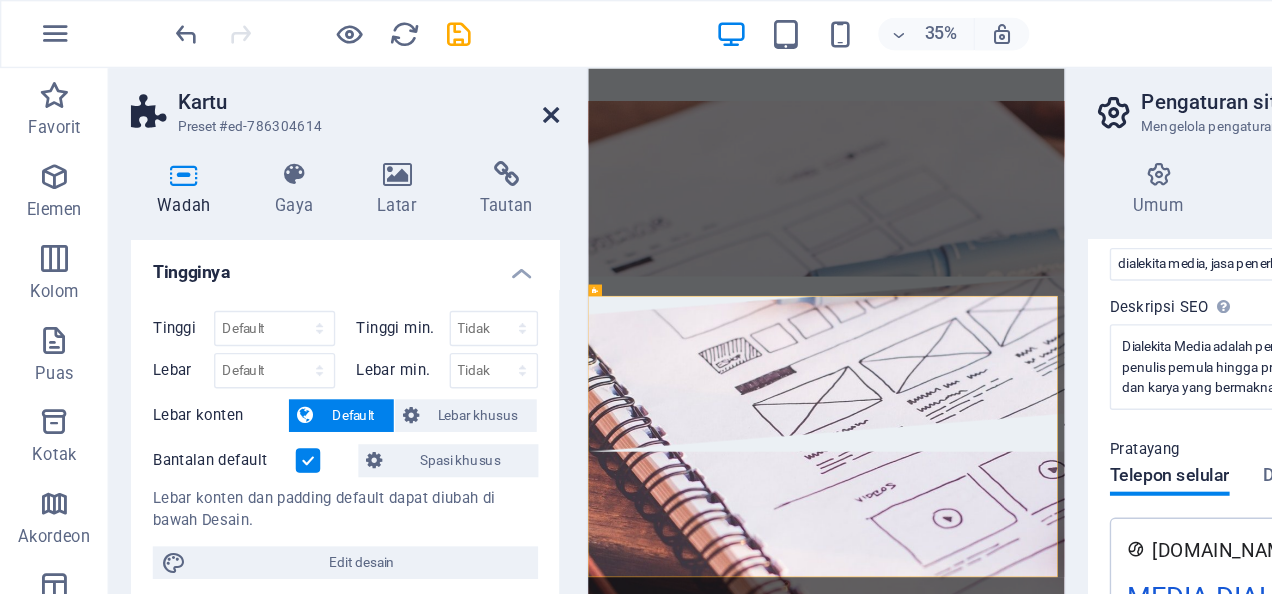 click at bounding box center [405, 84] 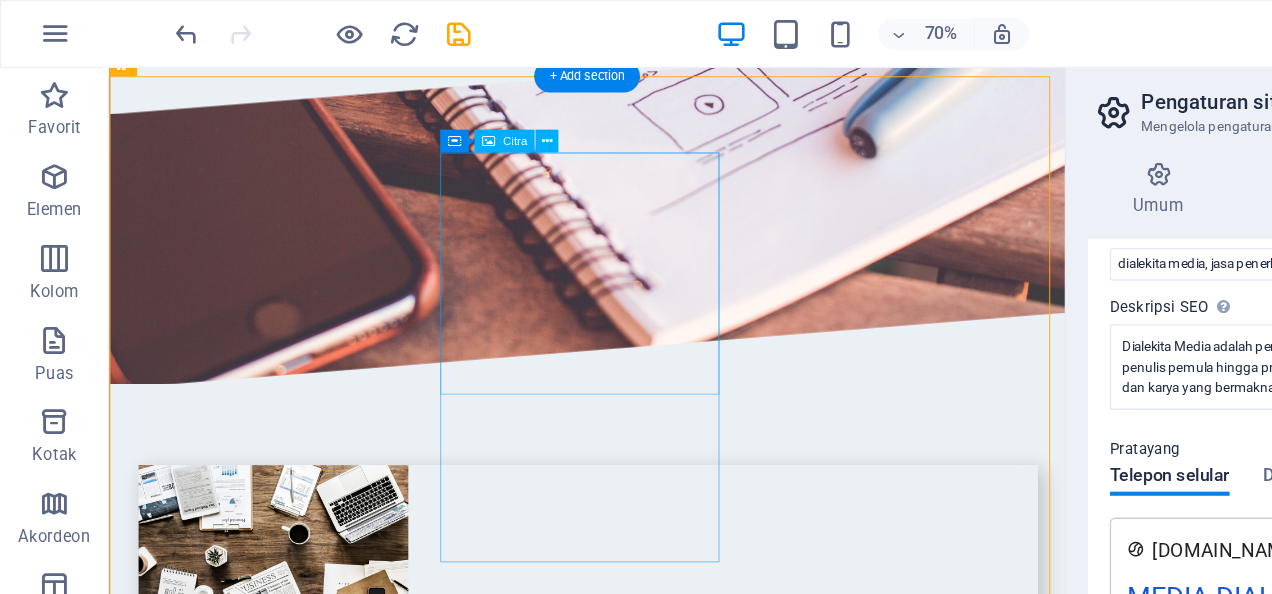 scroll, scrollTop: 4039, scrollLeft: 0, axis: vertical 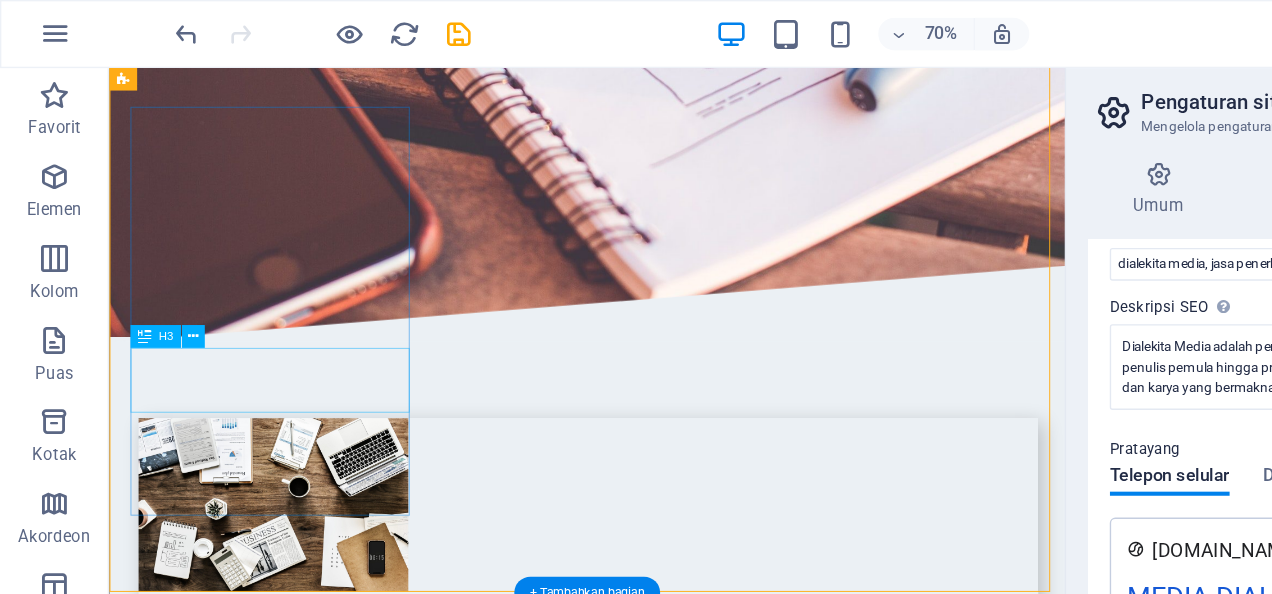 click on "[PERSON_NAME]" at bounding box center (270, 3322) 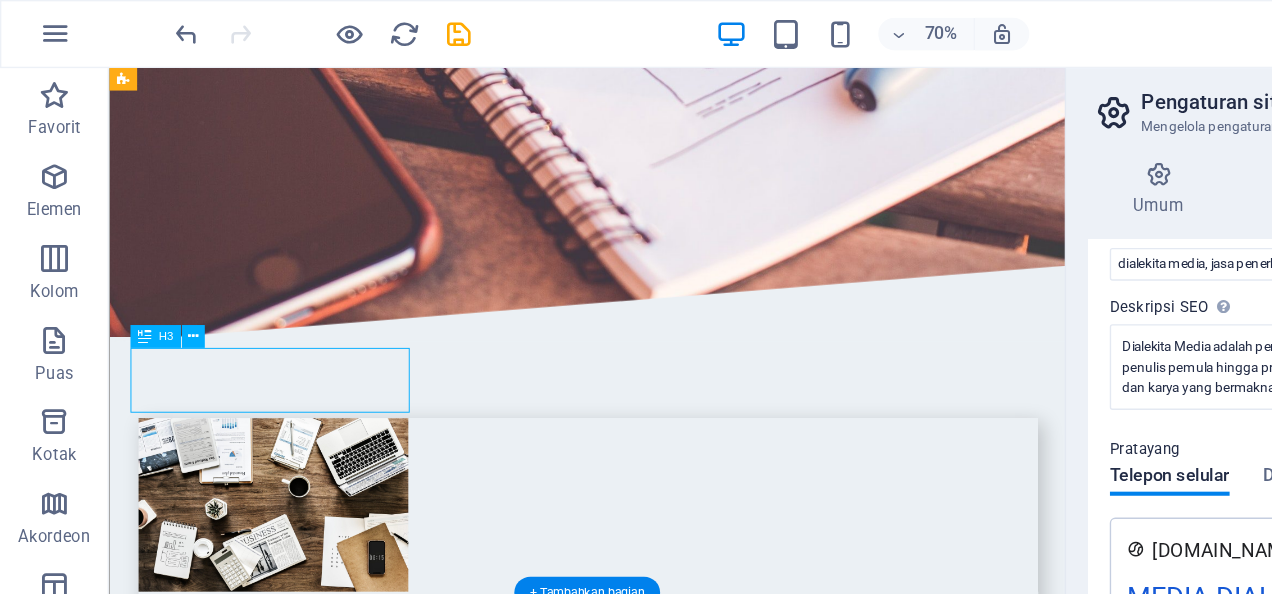 click on "[PERSON_NAME]" at bounding box center (270, 3322) 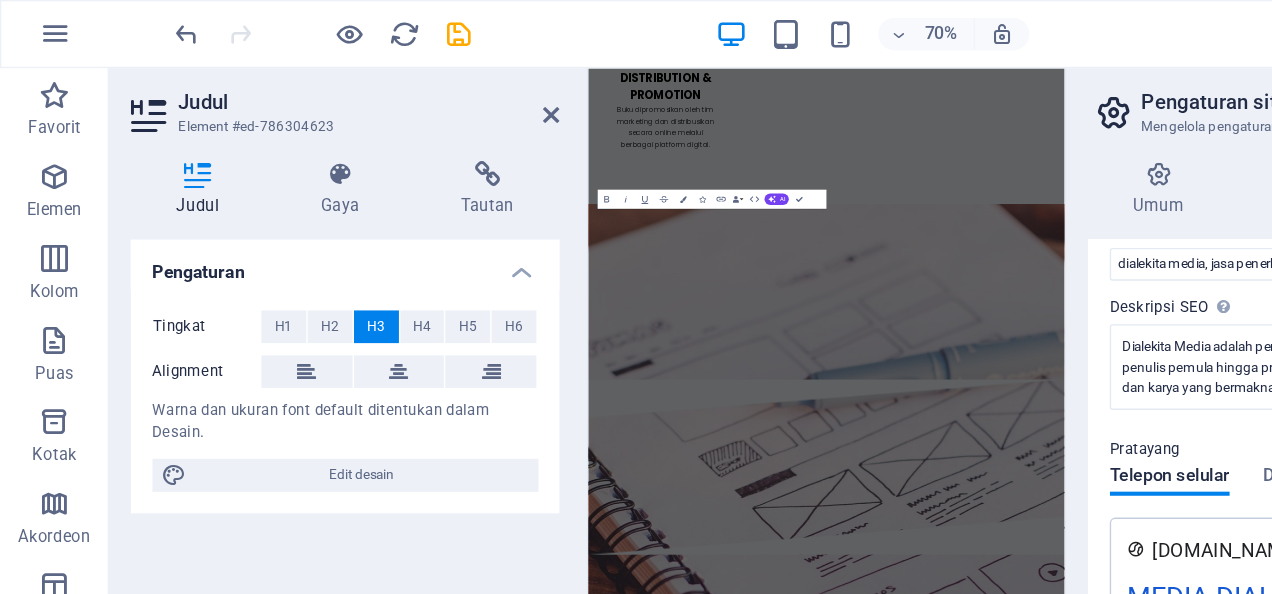 scroll, scrollTop: 4770, scrollLeft: 0, axis: vertical 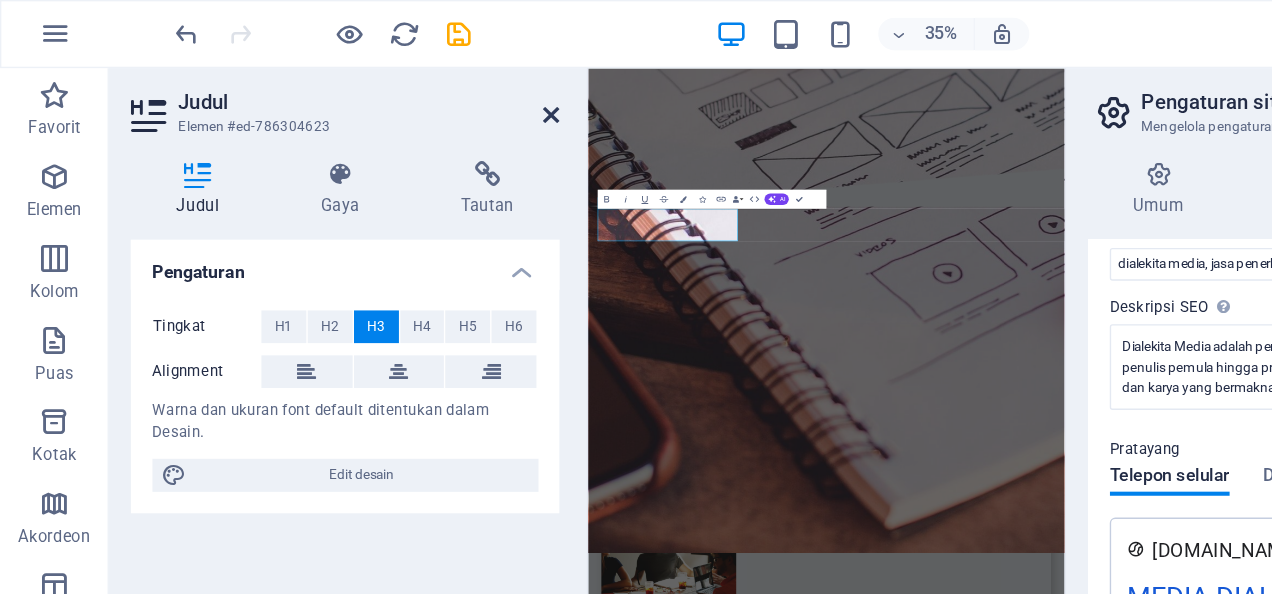 click at bounding box center (405, 84) 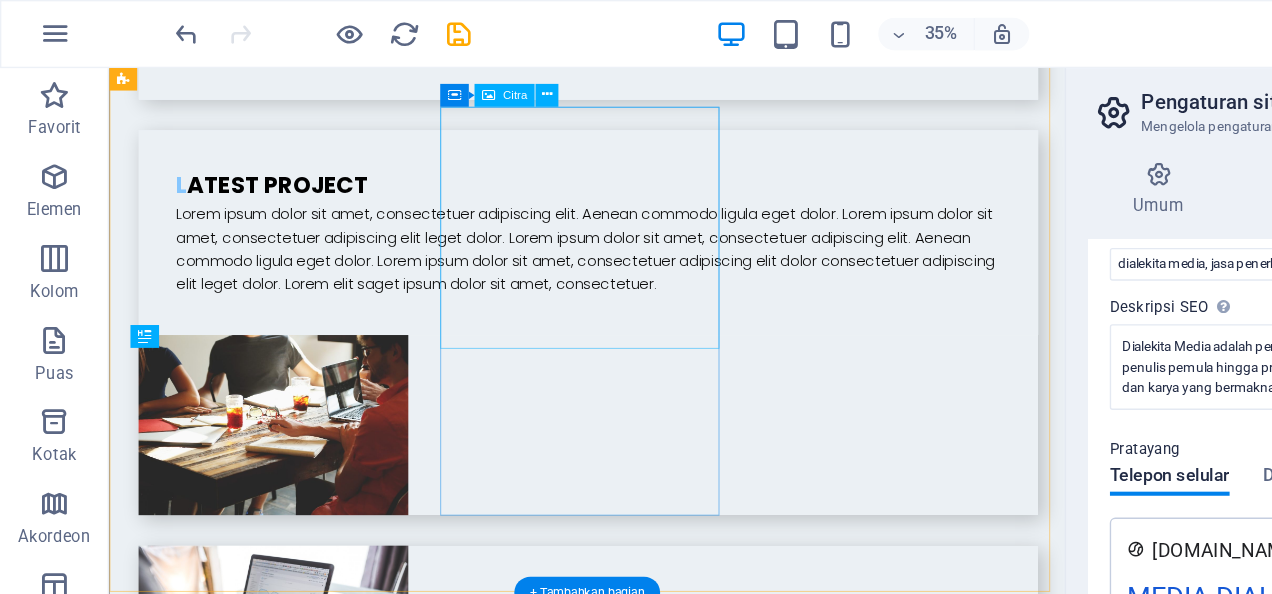 scroll, scrollTop: 4039, scrollLeft: 0, axis: vertical 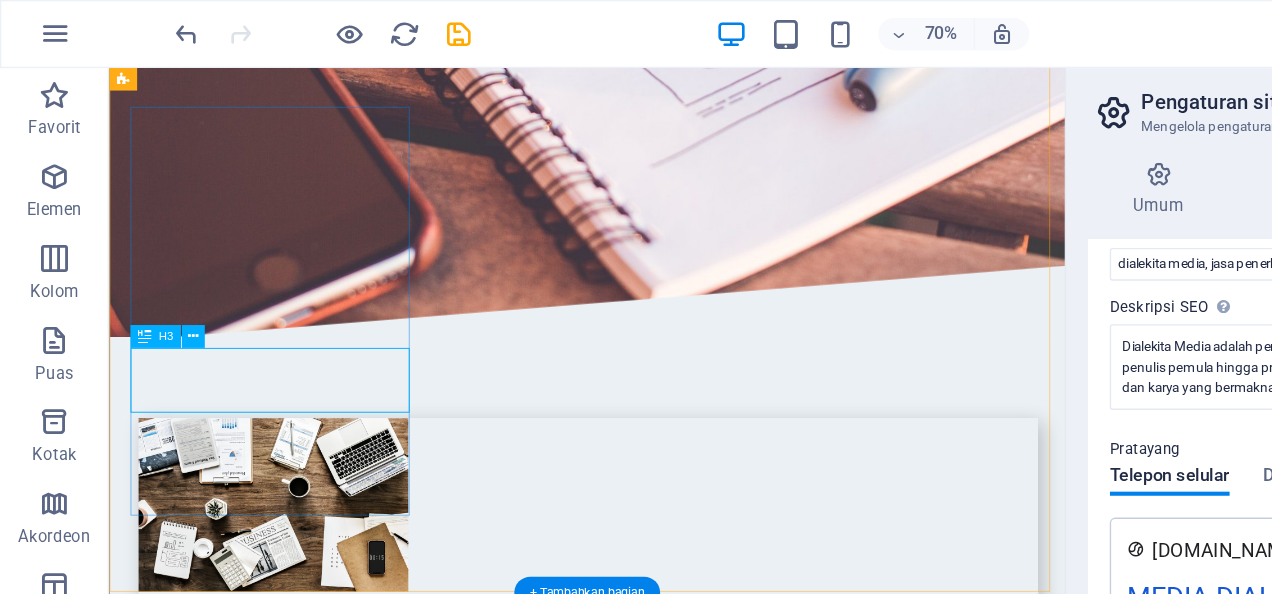 click on "[PERSON_NAME]" at bounding box center (270, 3322) 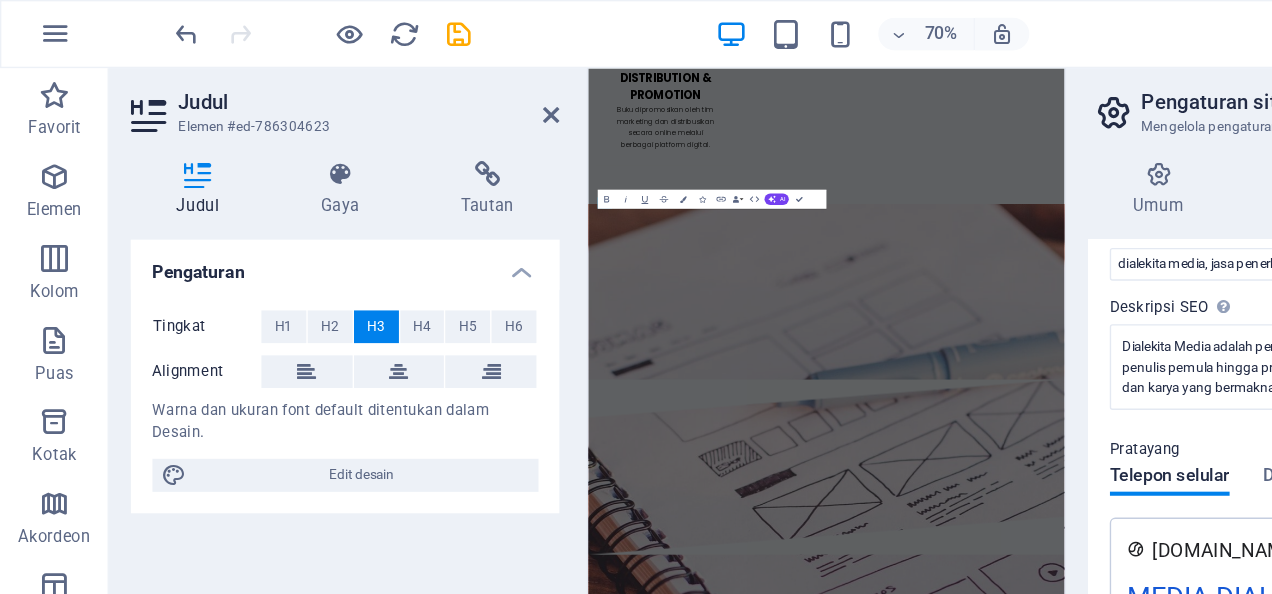 click on "Tingkat H1 H2 H3 H4 H5 H6 Alignment Warna dan ukuran font default ditentukan dalam Desain. Edit desain" at bounding box center [253, 294] 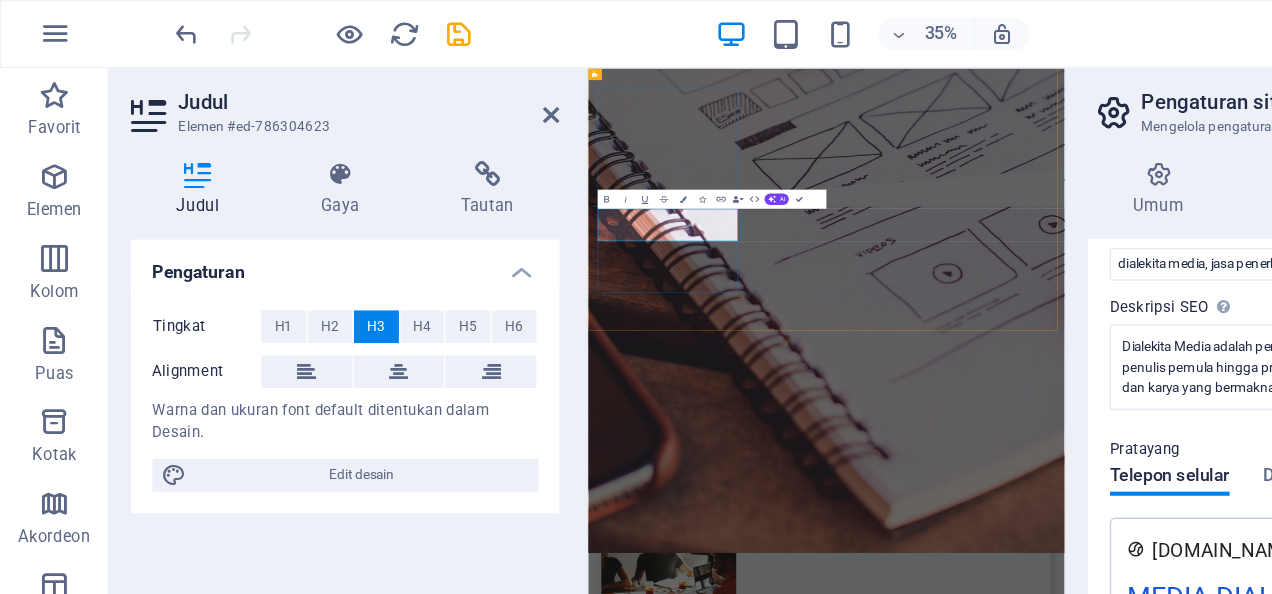 click on "[PERSON_NAME]" at bounding box center [750, 3339] 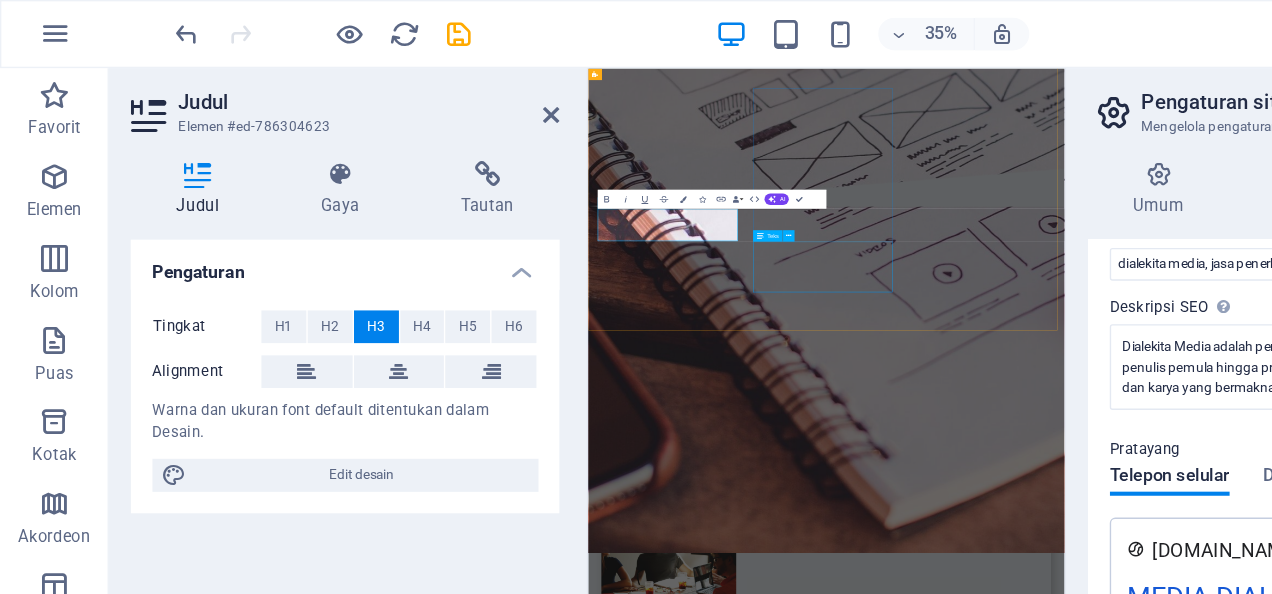 click on "Lorem ipsum dolor sit amet, consectetur adipisicing elit. Veritatis, dolorem!" at bounding box center (750, 3855) 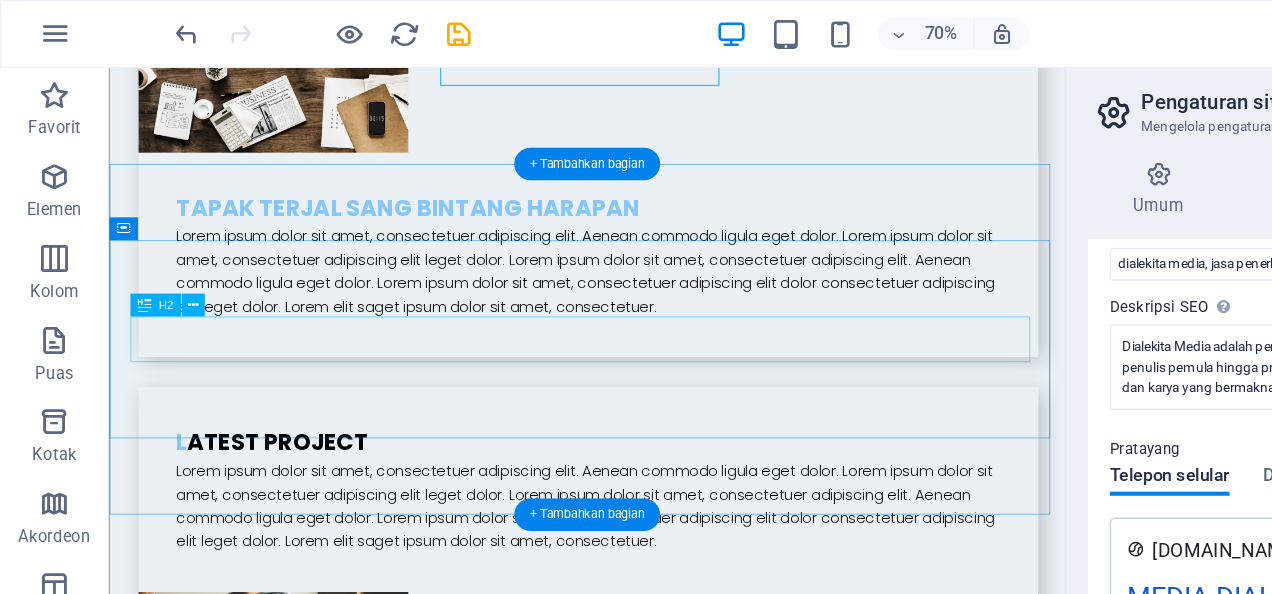 scroll, scrollTop: 4528, scrollLeft: 0, axis: vertical 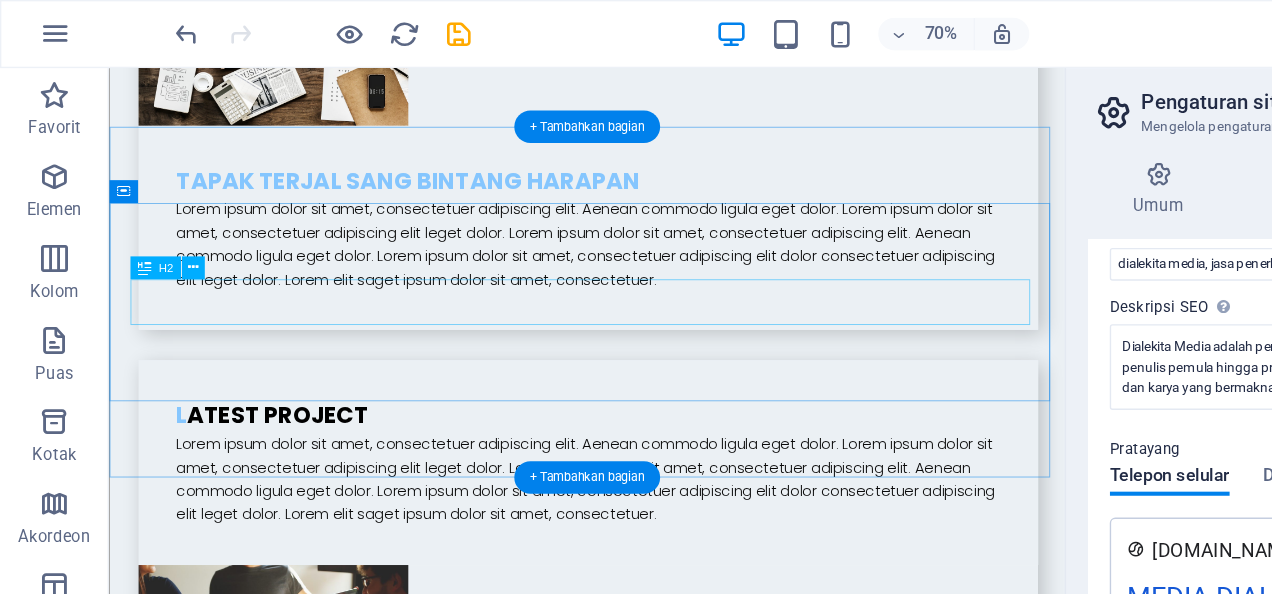click on "C ontact Us" at bounding box center (610, 4498) 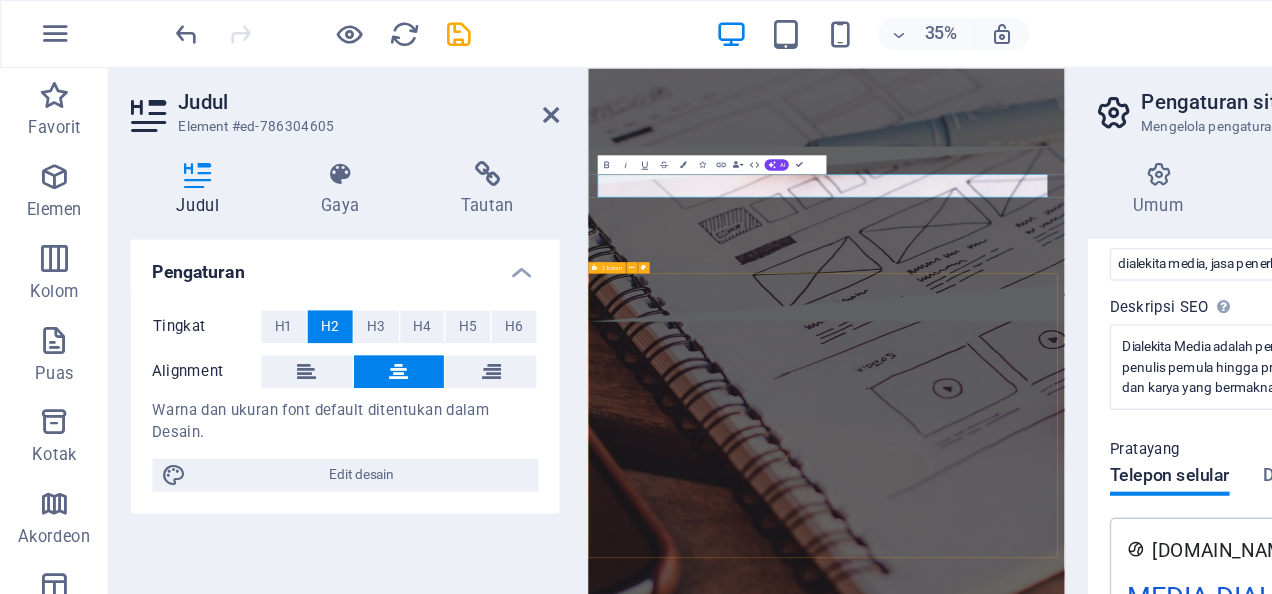 scroll, scrollTop: 5259, scrollLeft: 0, axis: vertical 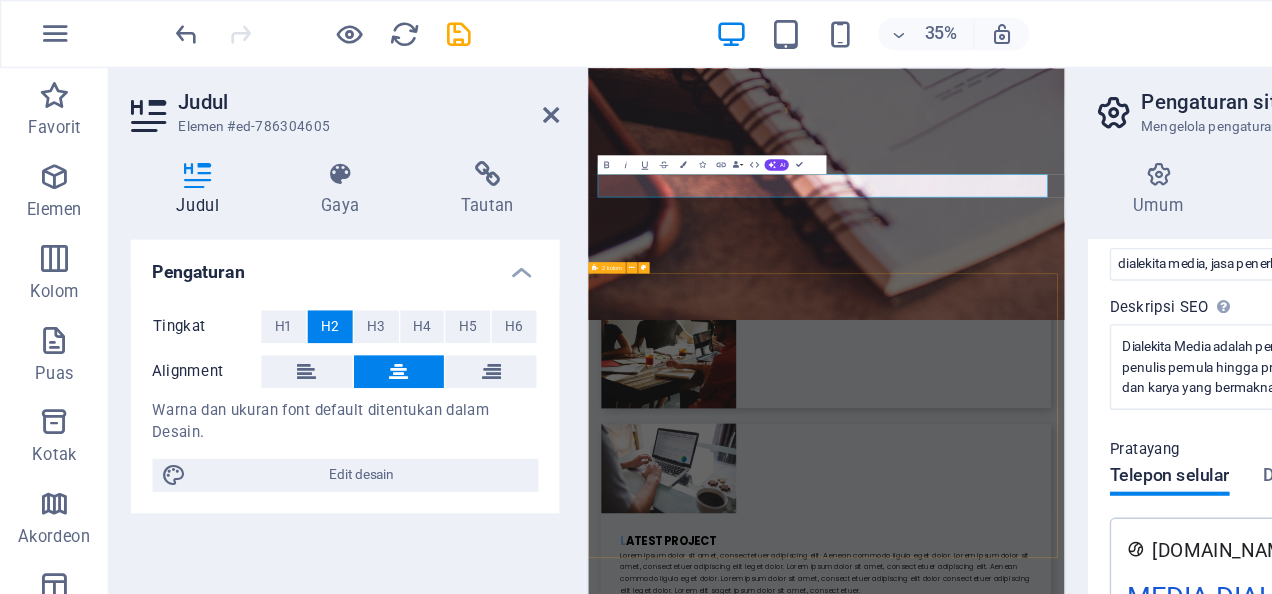 type 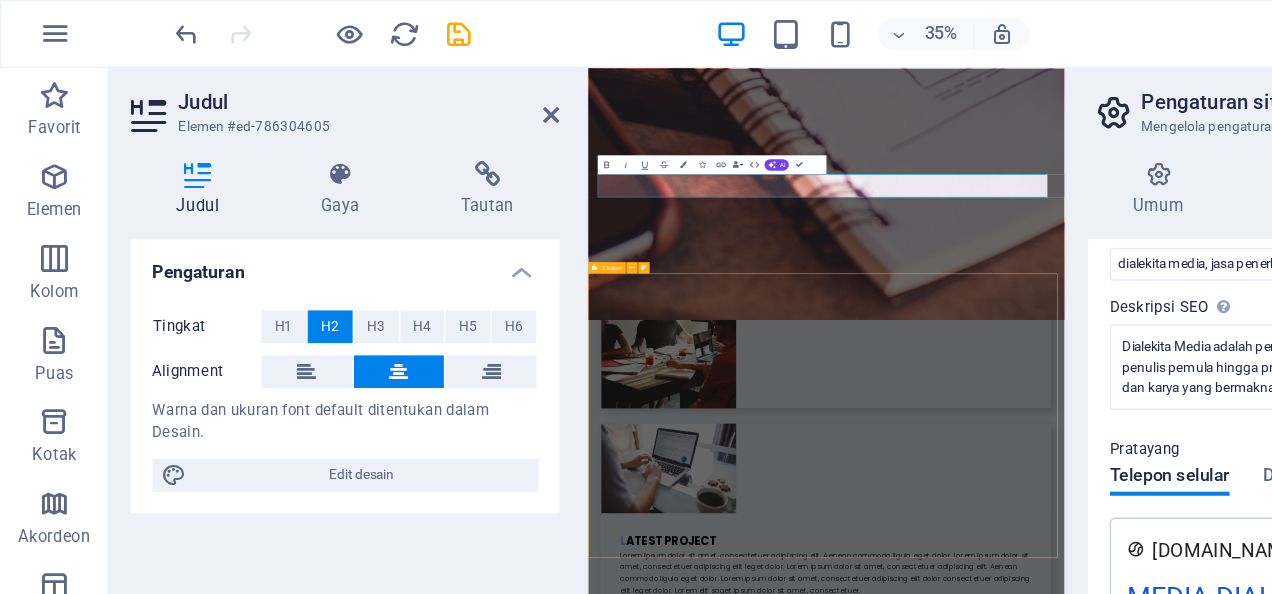 click on "I have read and understand the privacy policy. Nicht lesbar? Neu generieren Submit Drop content here or  Add elements  Paste clipboard" at bounding box center [1088, 5284] 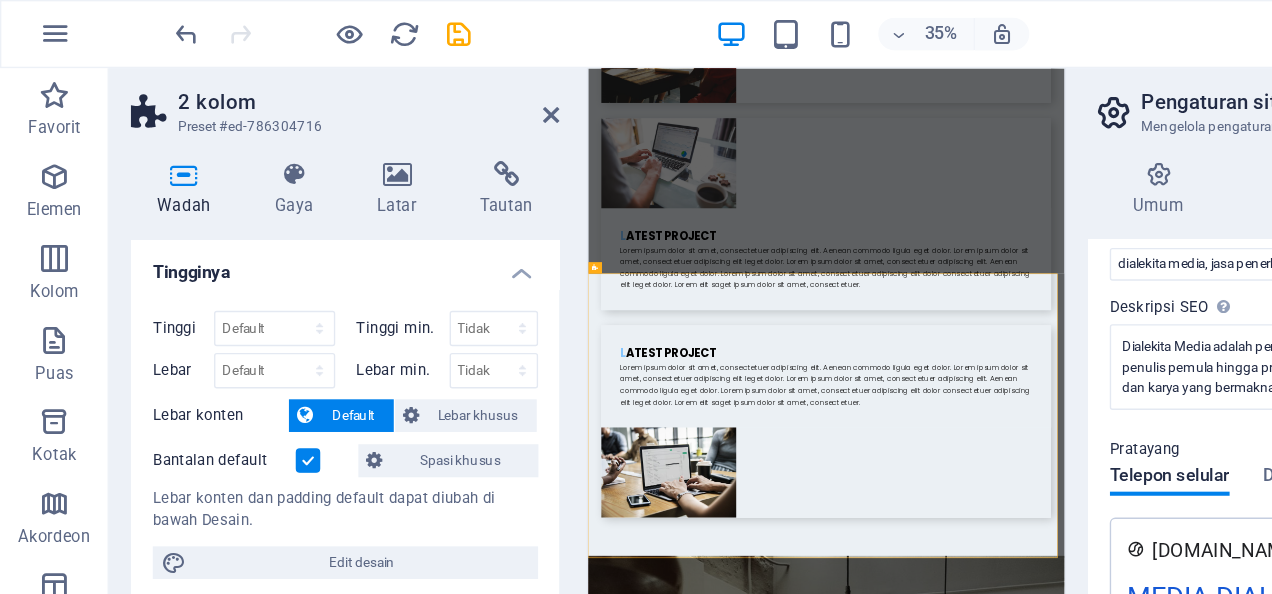 click on "2 kolom Preset #ed-786304716" at bounding box center [253, 76] 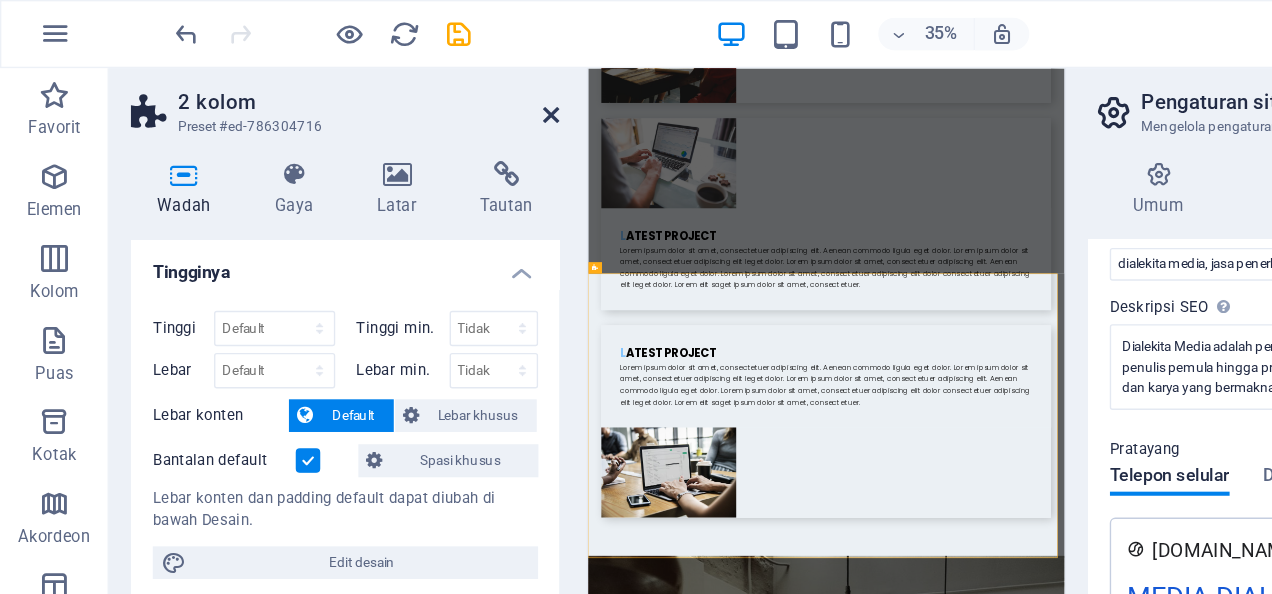 click at bounding box center [405, 84] 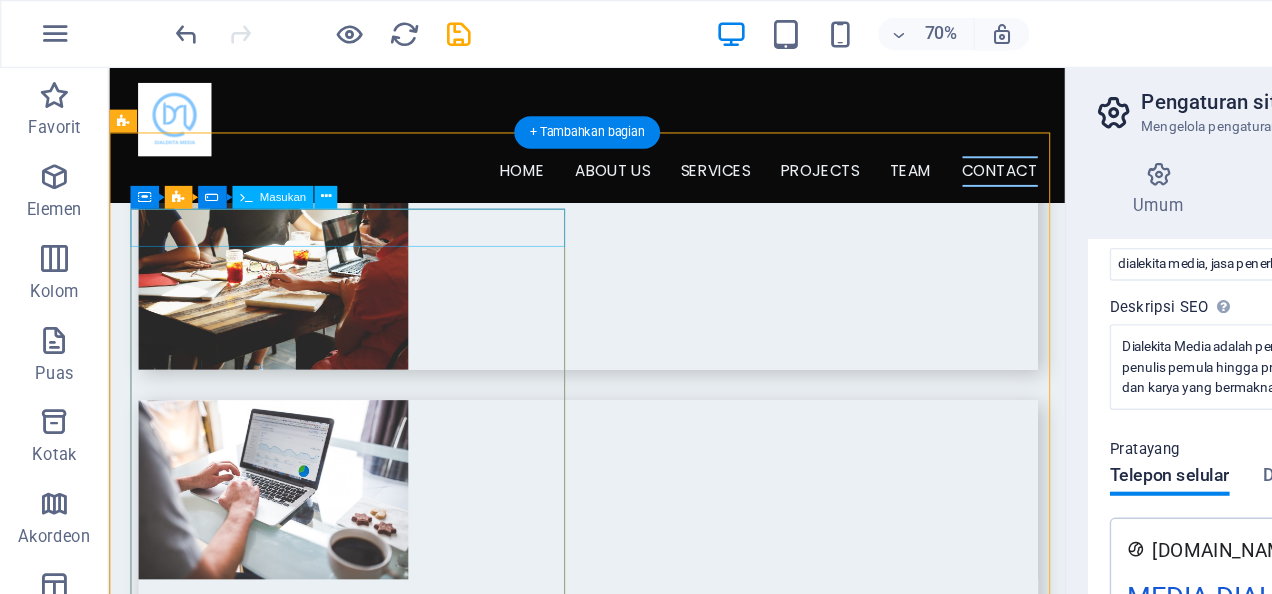 scroll, scrollTop: 4890, scrollLeft: 0, axis: vertical 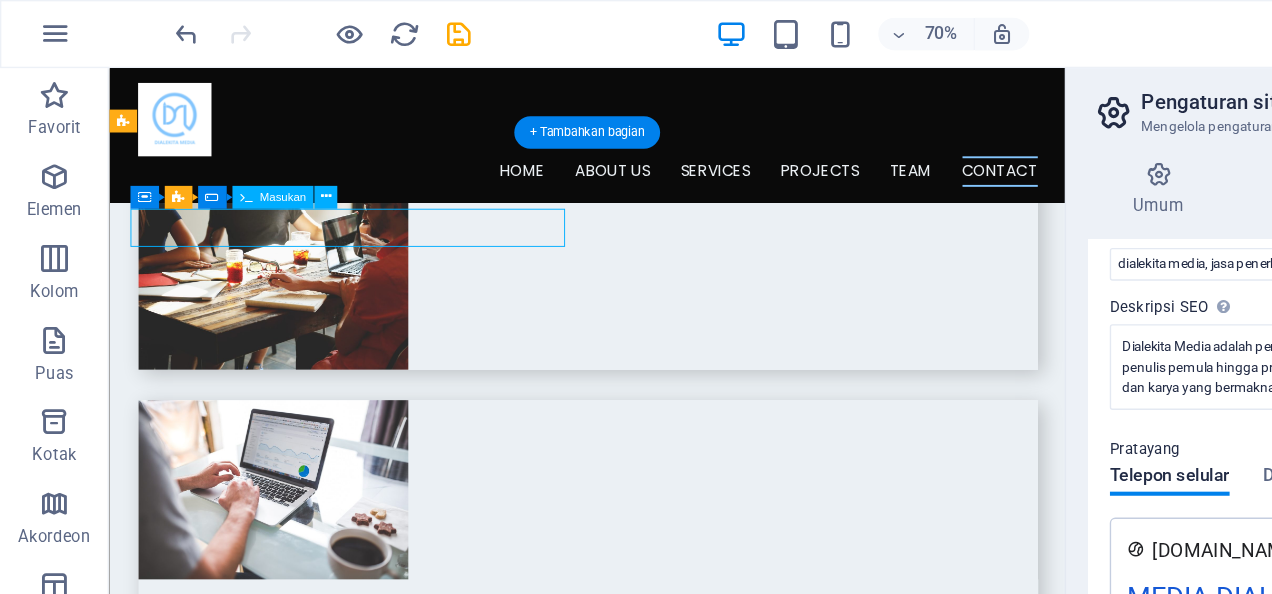 click at bounding box center (352, 4388) 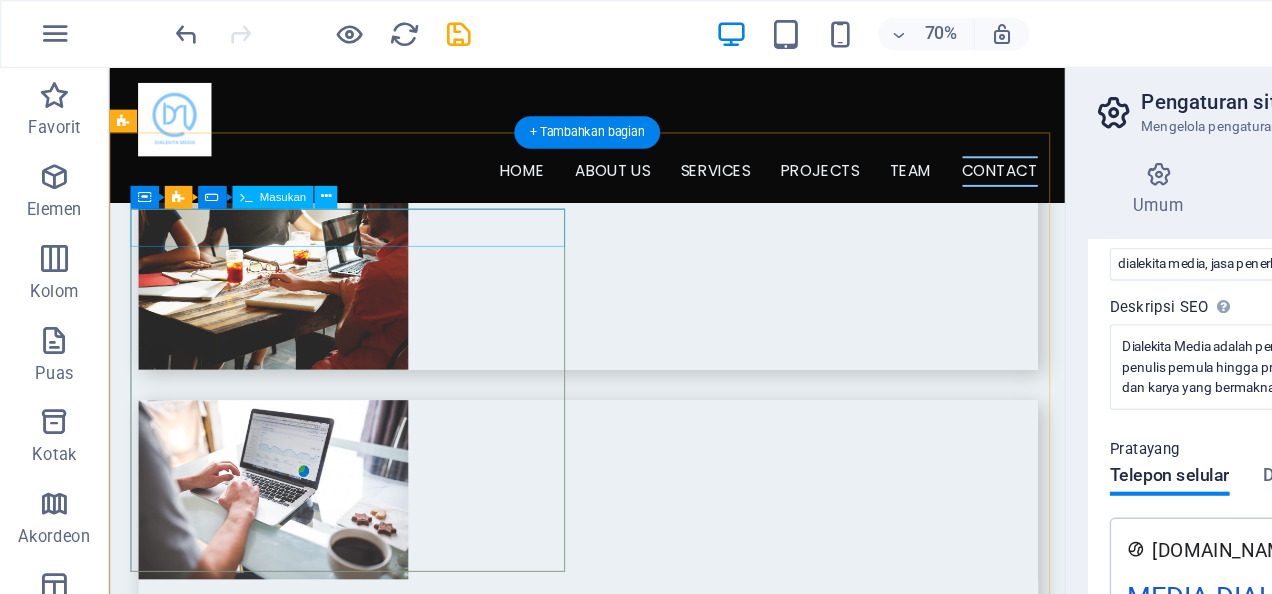 scroll, scrollTop: 4787, scrollLeft: 0, axis: vertical 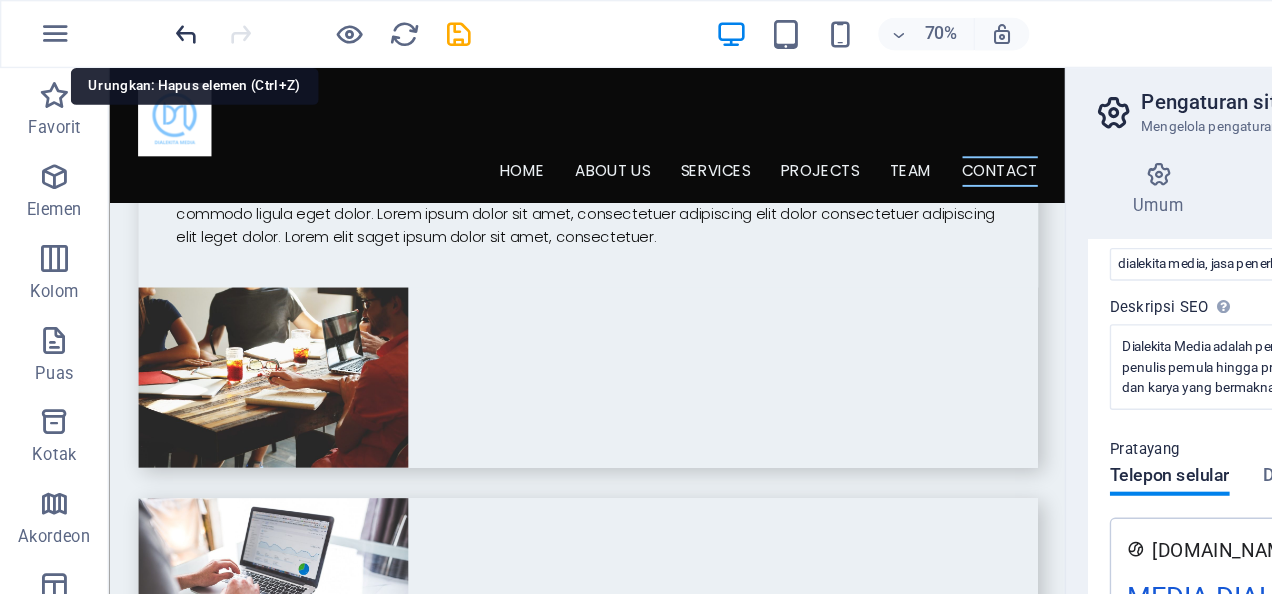 click at bounding box center [137, 25] 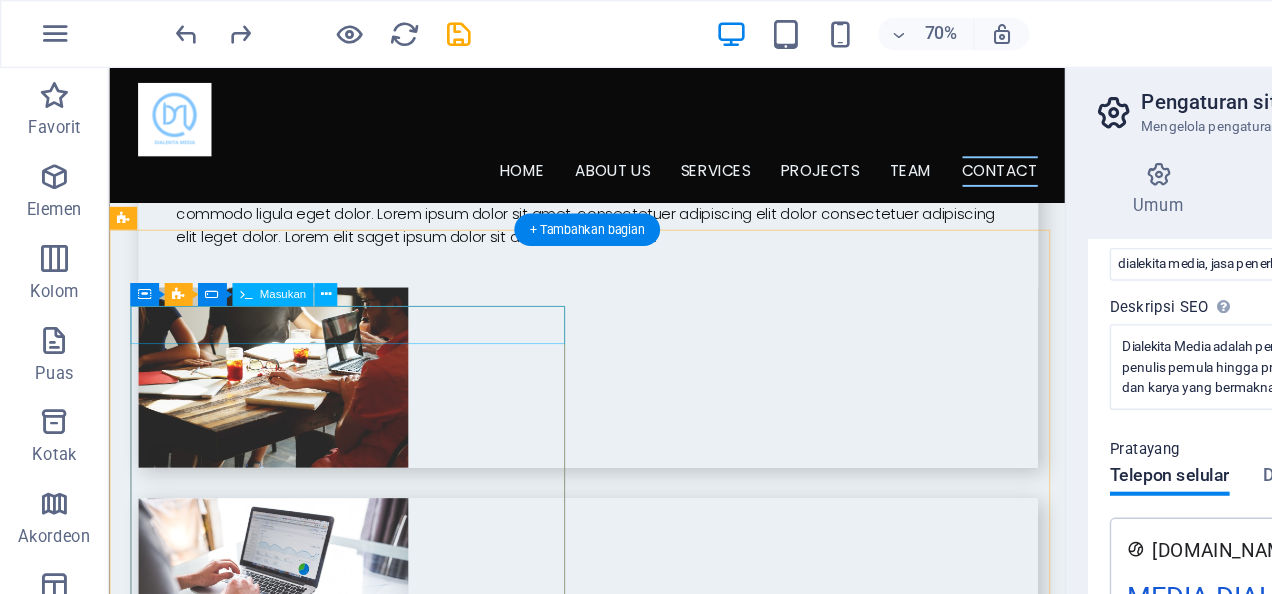 click at bounding box center [352, 4491] 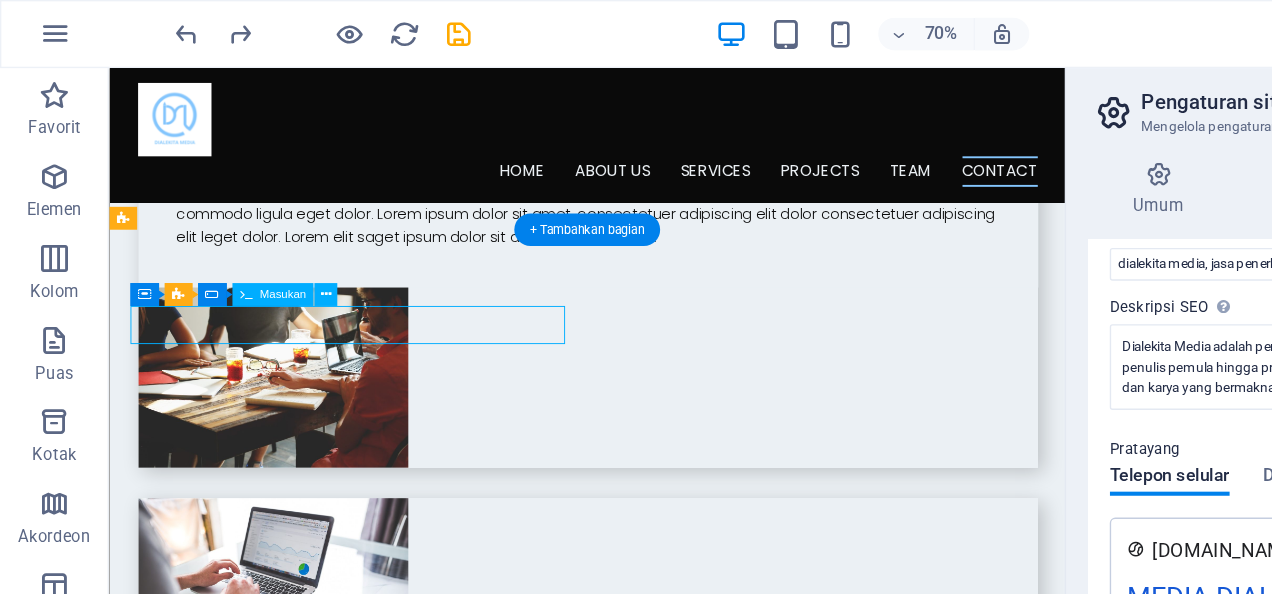 click at bounding box center (352, 4491) 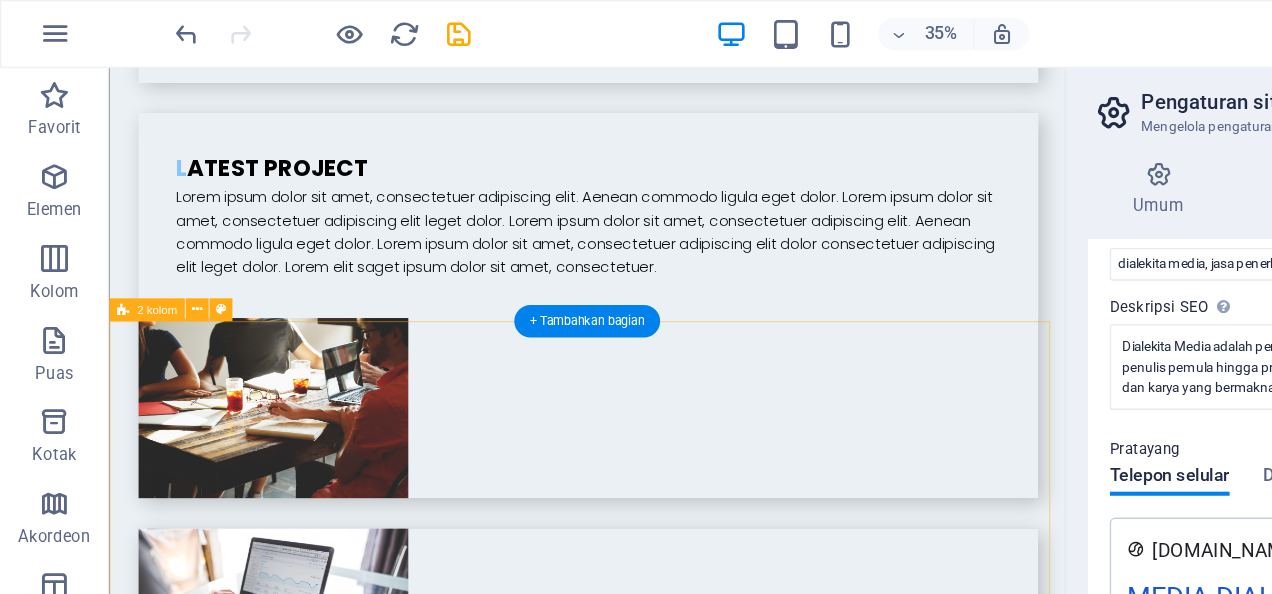 scroll, scrollTop: 4692, scrollLeft: 0, axis: vertical 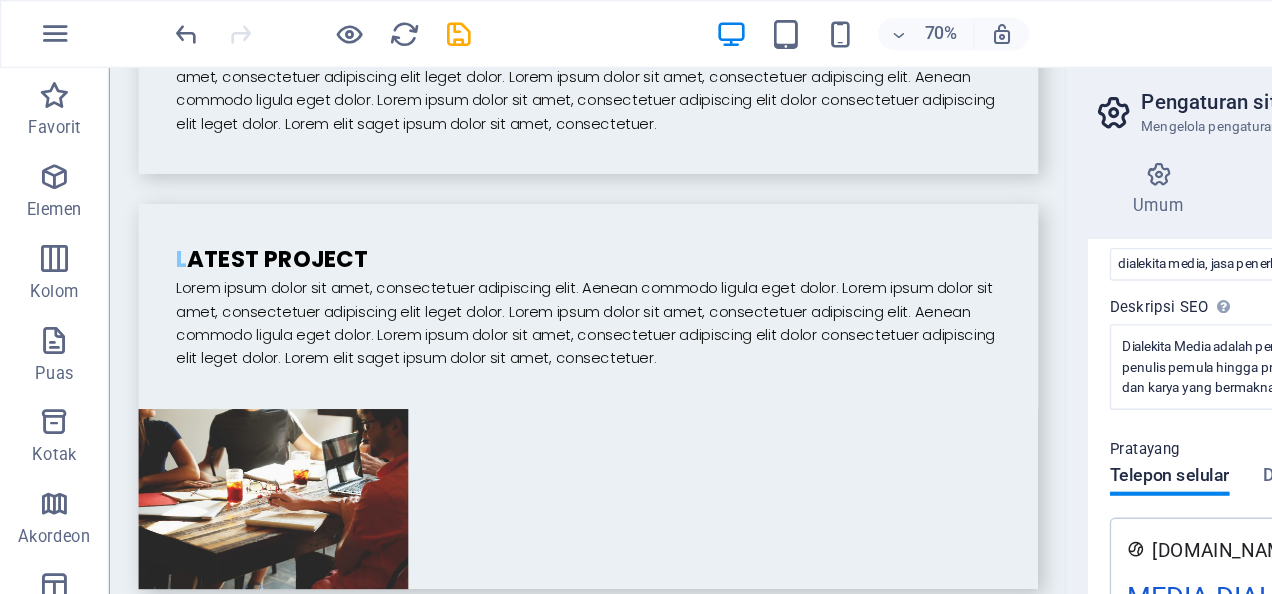 click at bounding box center (237, 25) 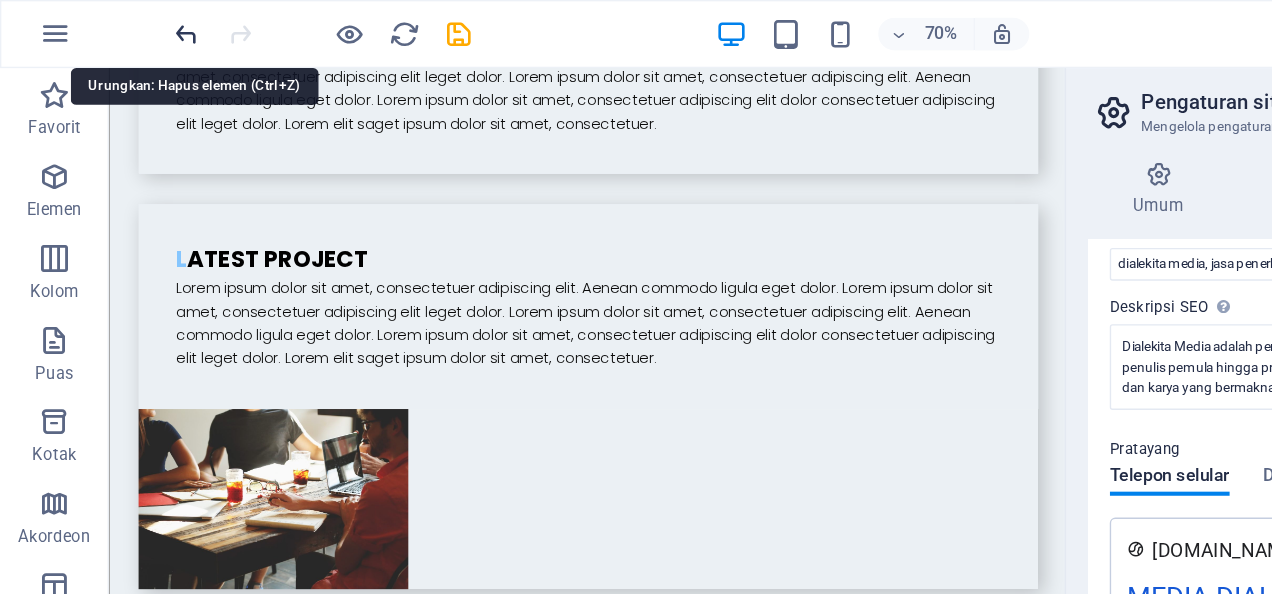 click at bounding box center [137, 25] 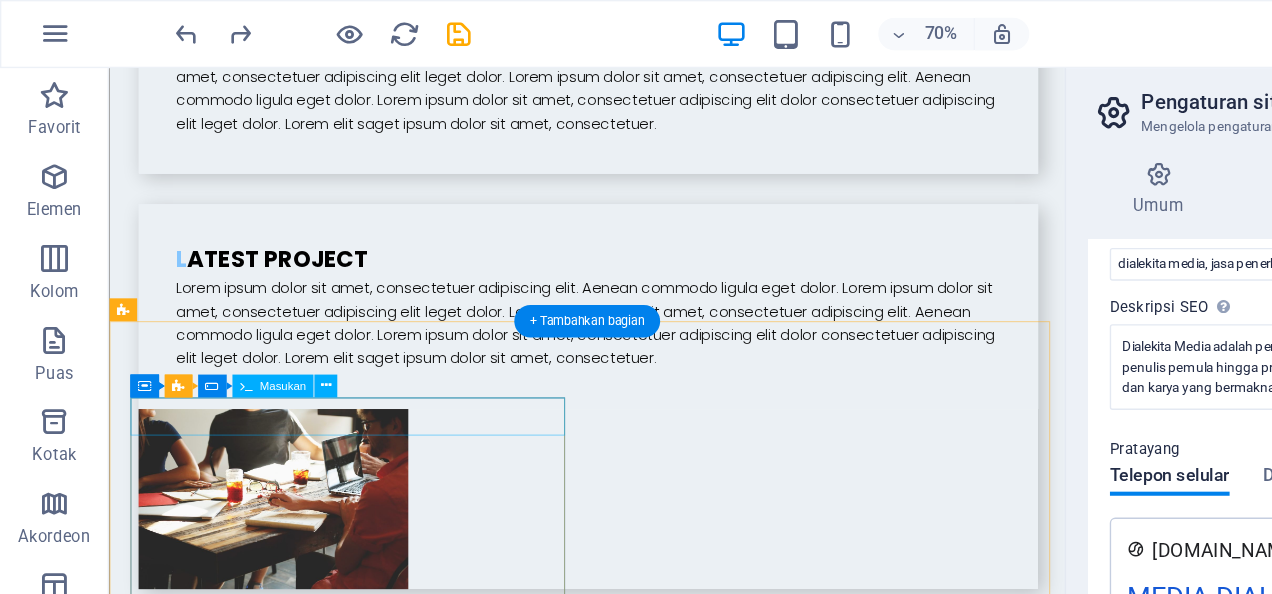 click at bounding box center (352, 4618) 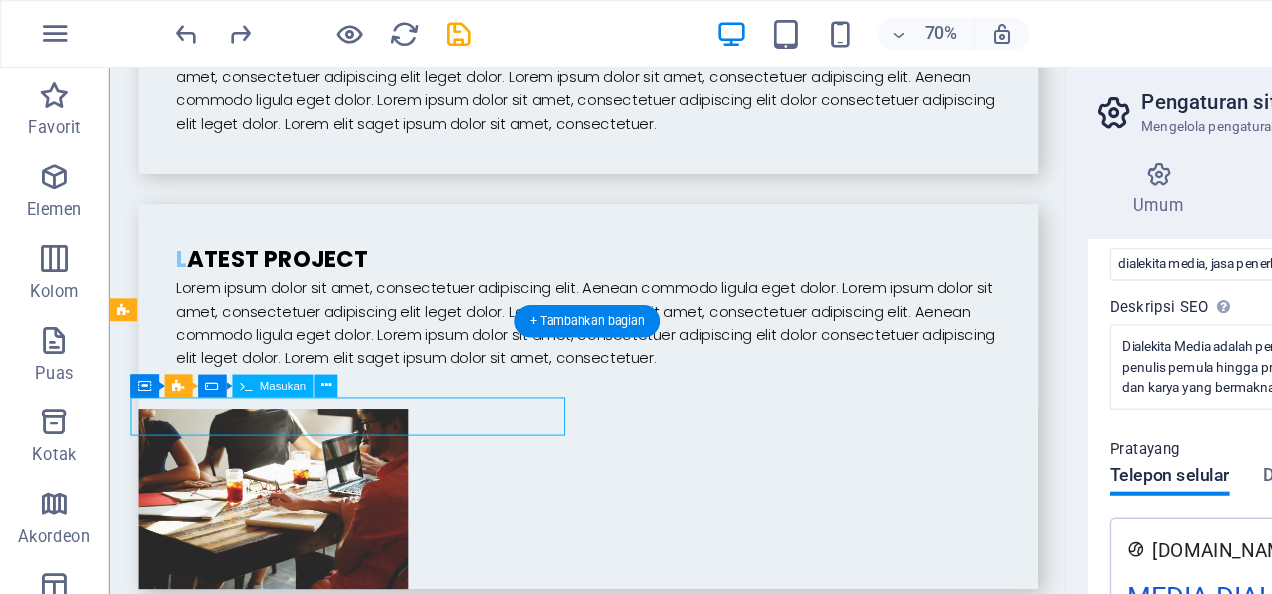 click at bounding box center [352, 4618] 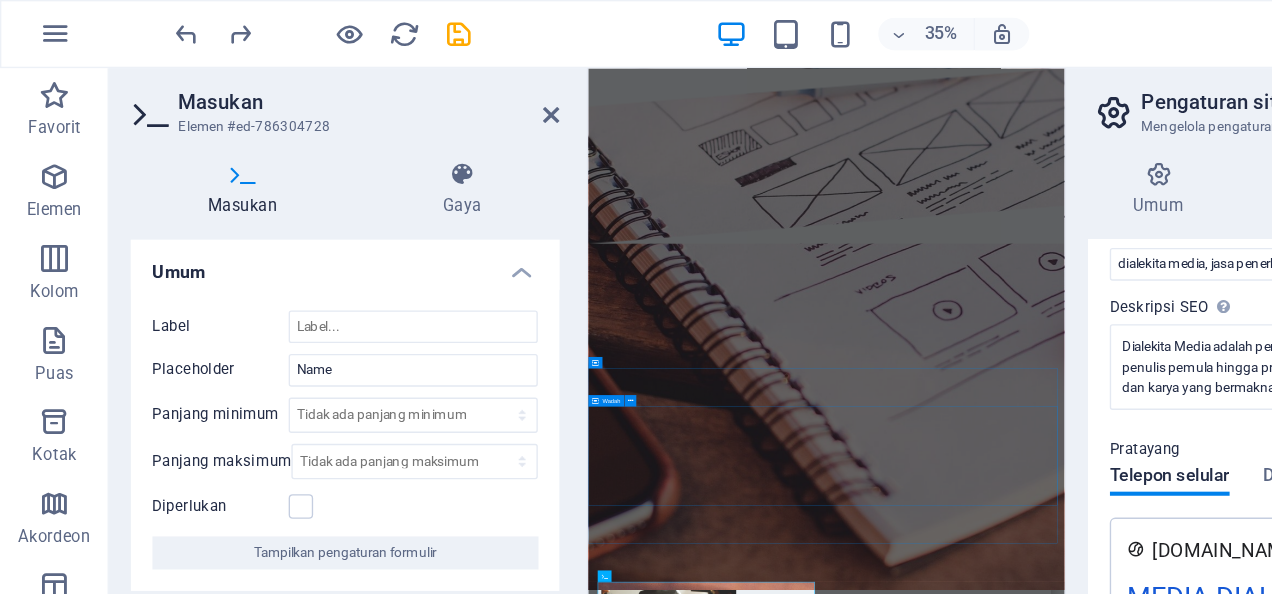scroll, scrollTop: 4799, scrollLeft: 0, axis: vertical 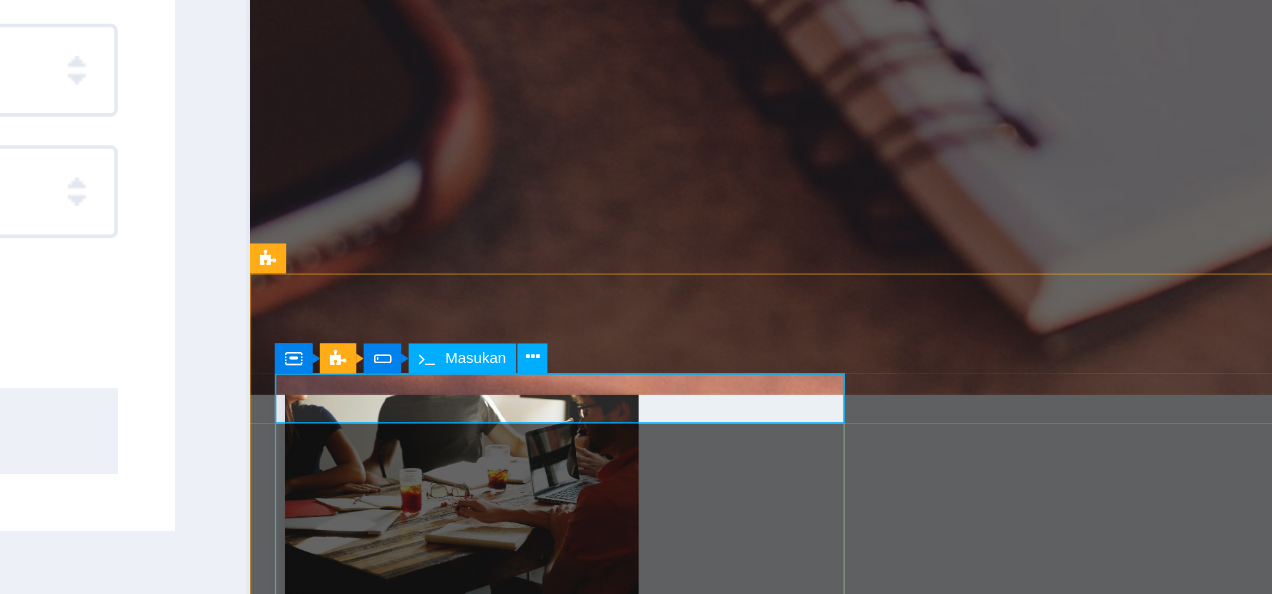 click at bounding box center [429, 4335] 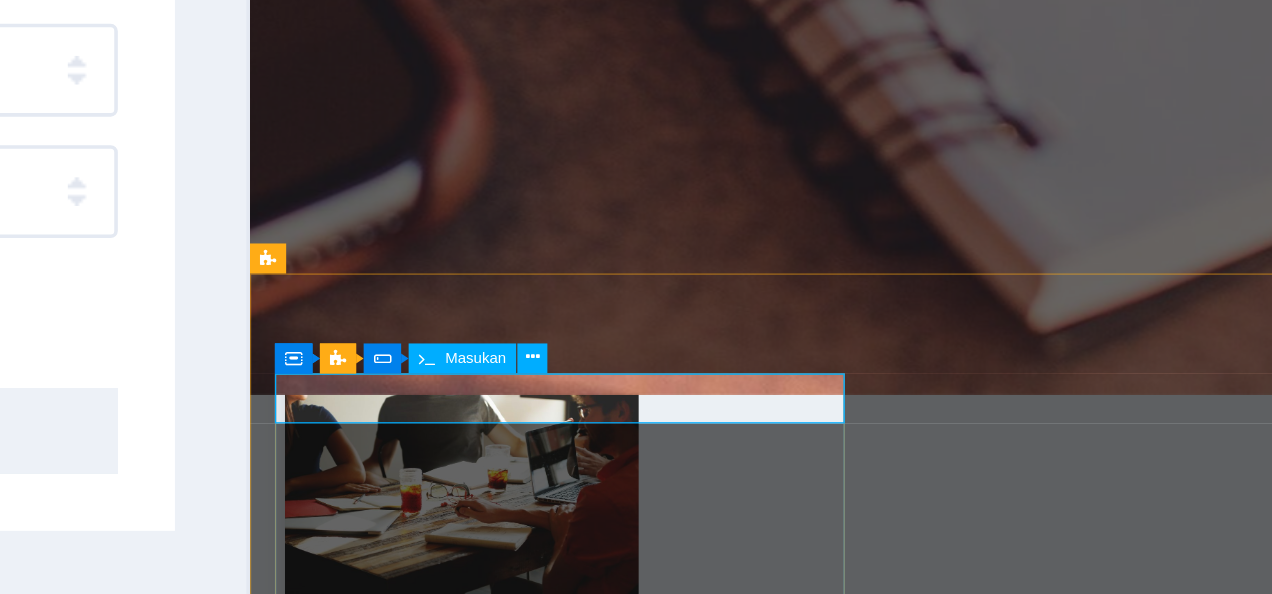 click at bounding box center [429, 4335] 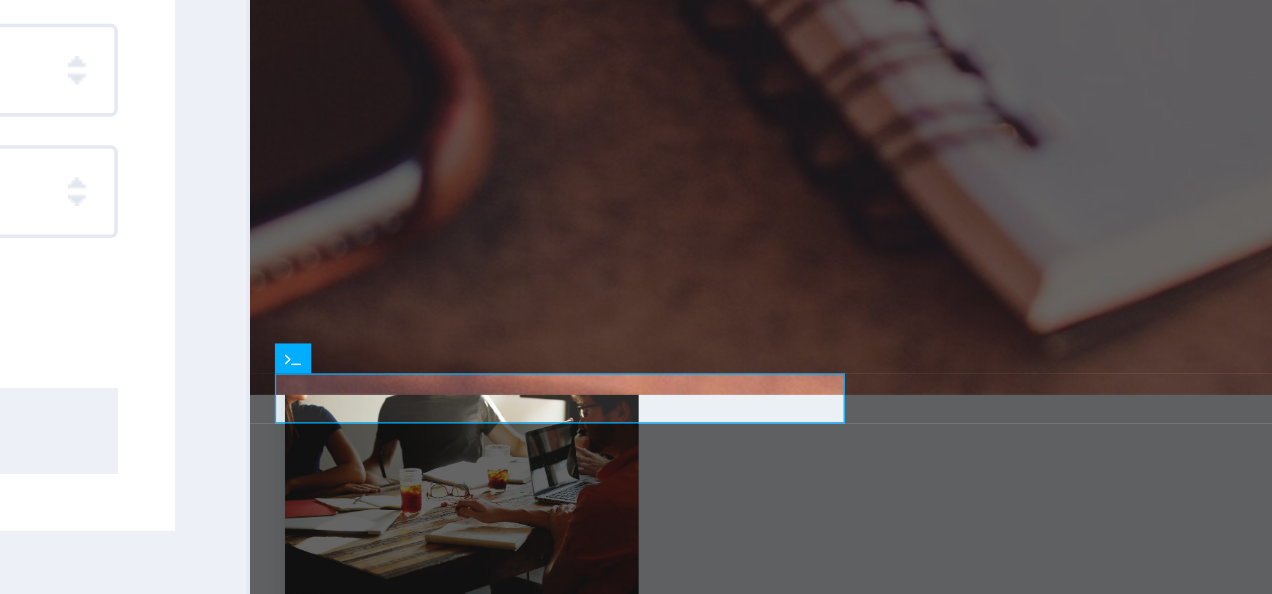 type on "Dialekita Media" 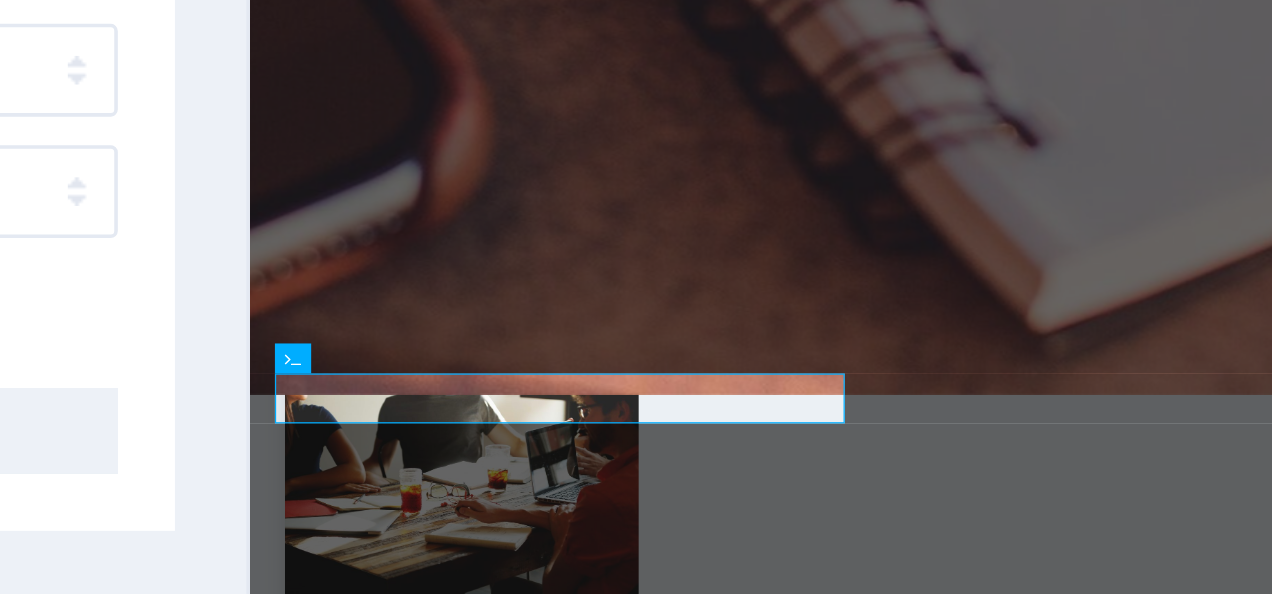 type on "[EMAIL_ADDRESS][DOMAIN_NAME]" 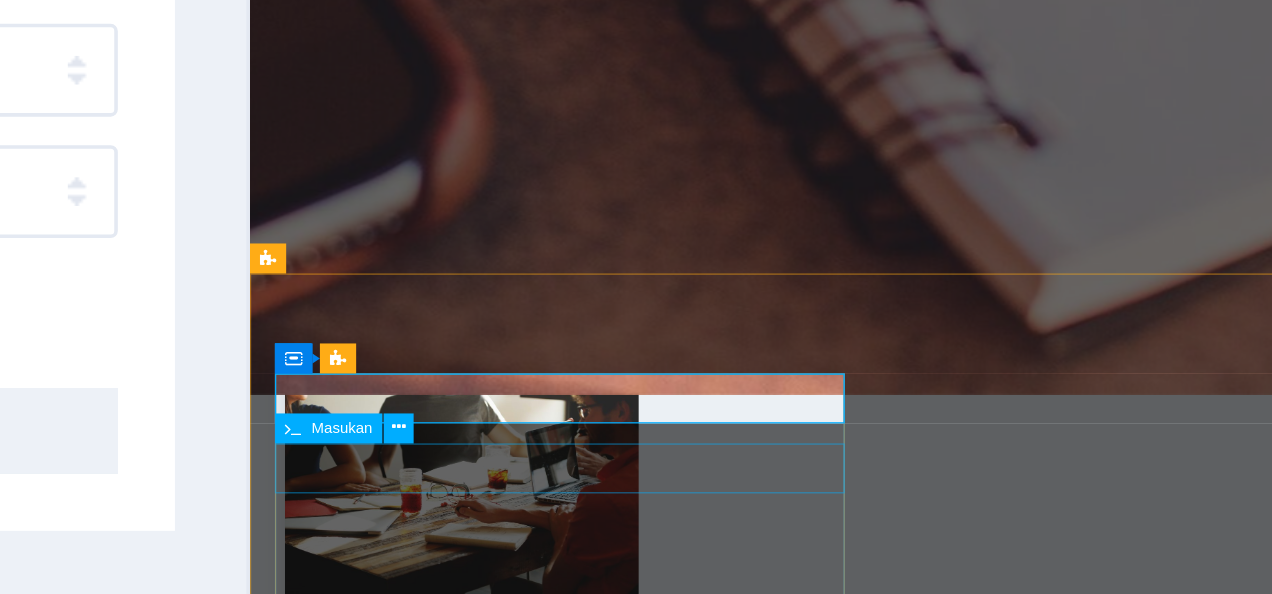 click on "089630382572" at bounding box center [494, 4391] 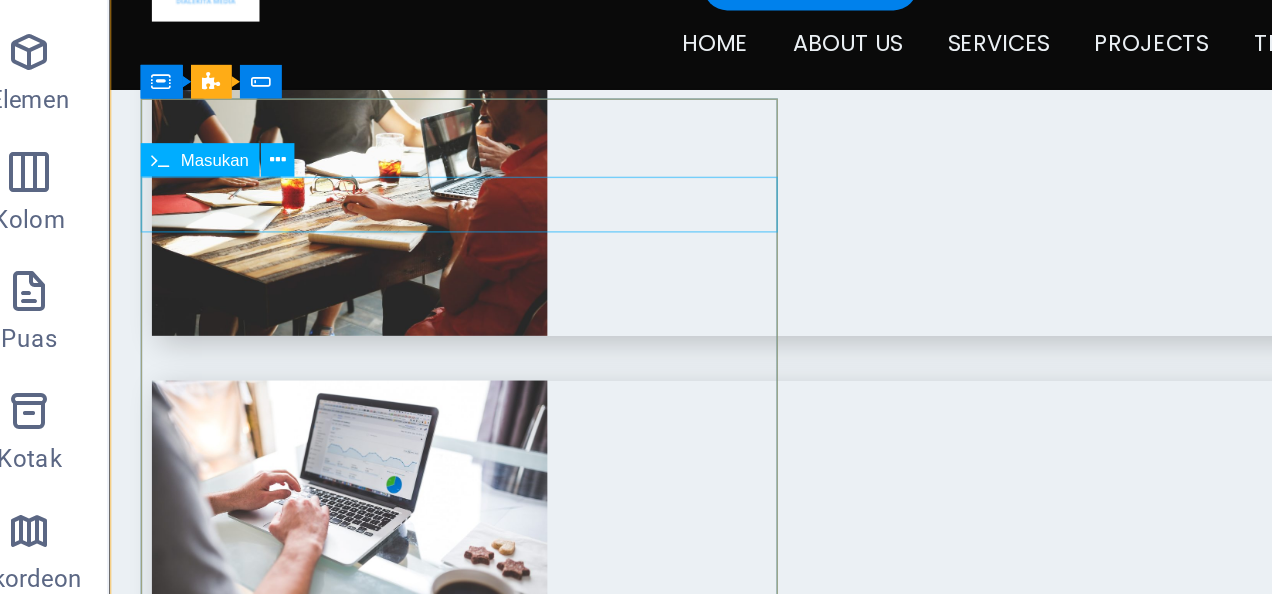 scroll, scrollTop: 4868, scrollLeft: 0, axis: vertical 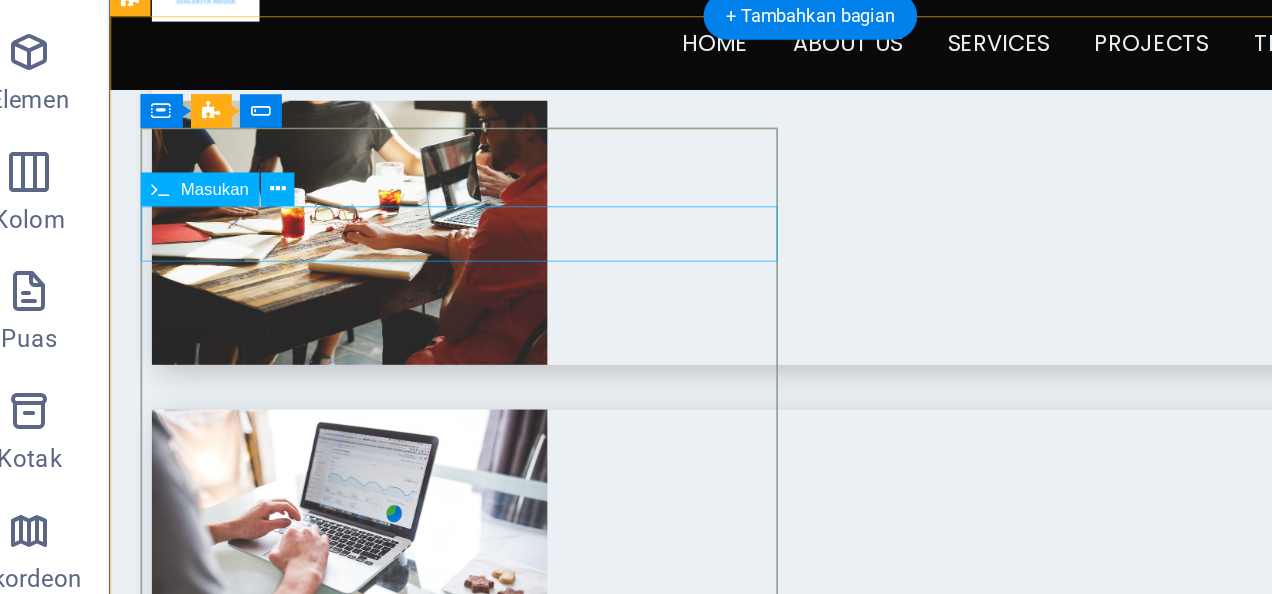 click on "089630382572" at bounding box center [353, 4291] 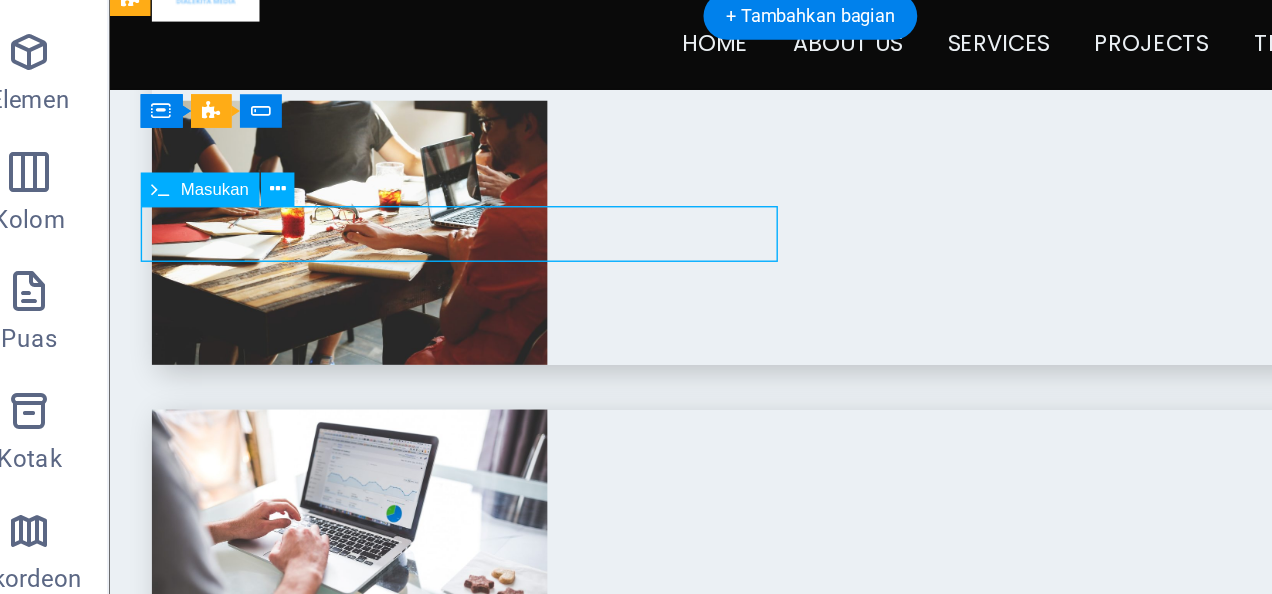 click on "089630382572" at bounding box center [353, 4291] 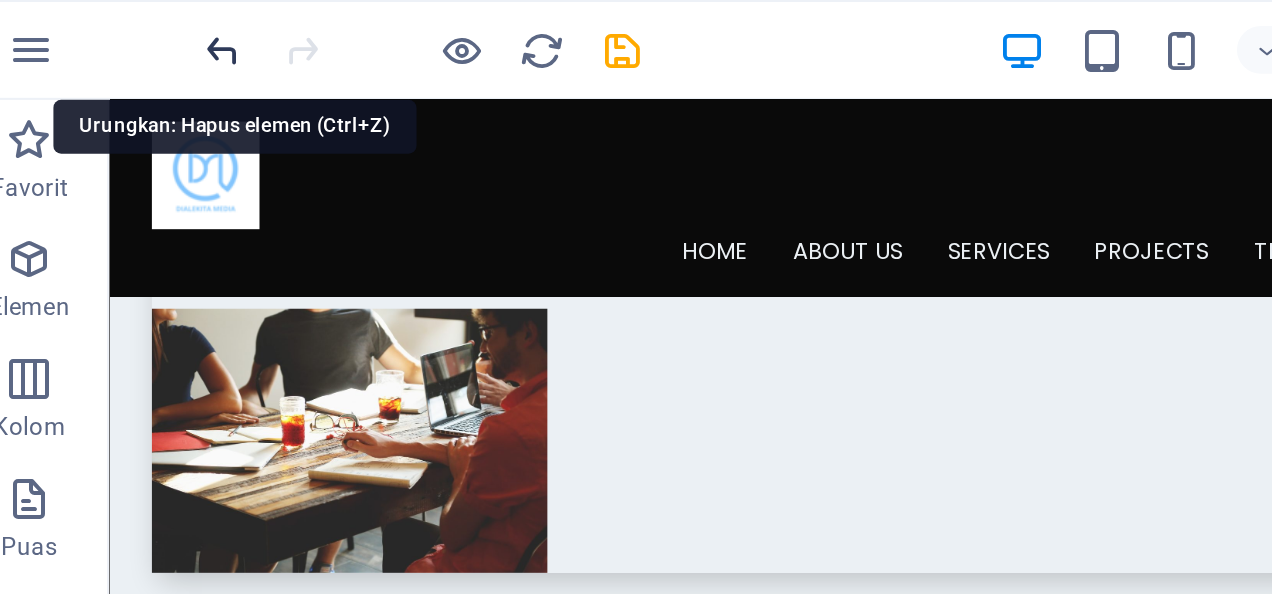 click at bounding box center [137, 25] 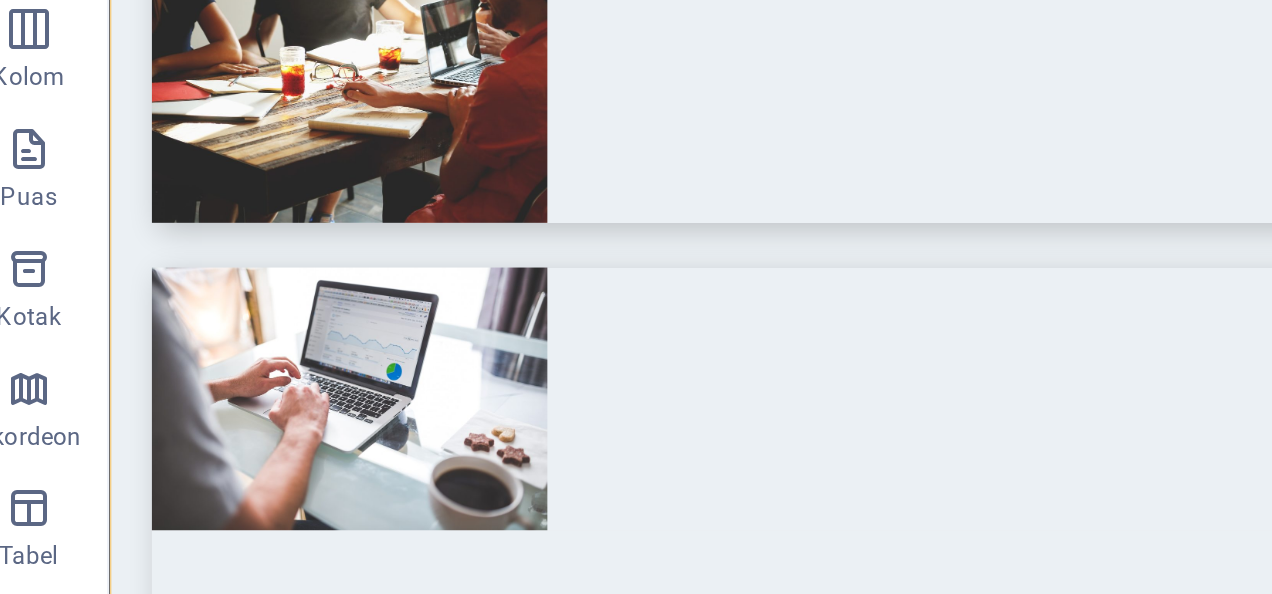 scroll, scrollTop: 4817, scrollLeft: 0, axis: vertical 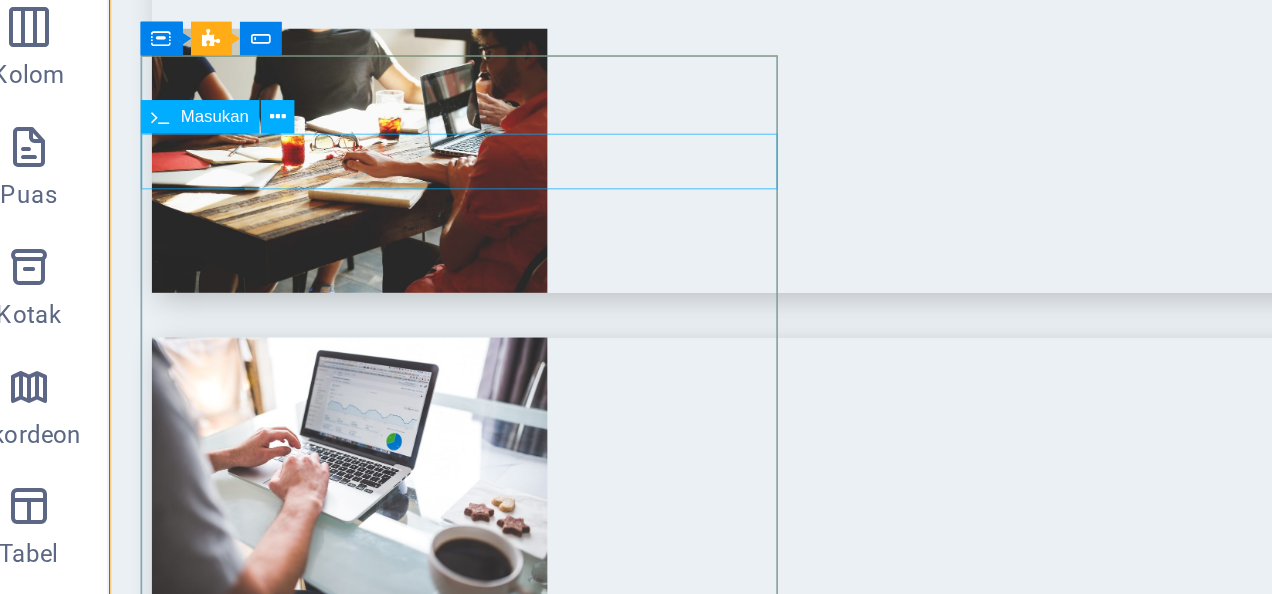 click on "089630382572" at bounding box center (353, 4198) 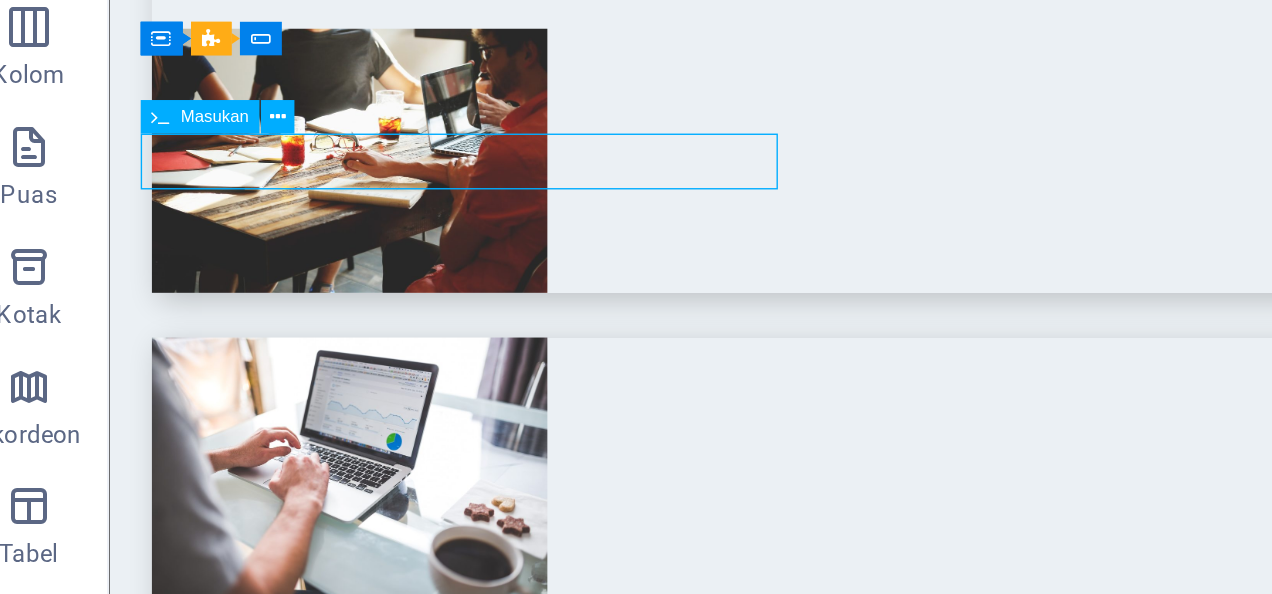 click on "089630382572" at bounding box center (353, 4198) 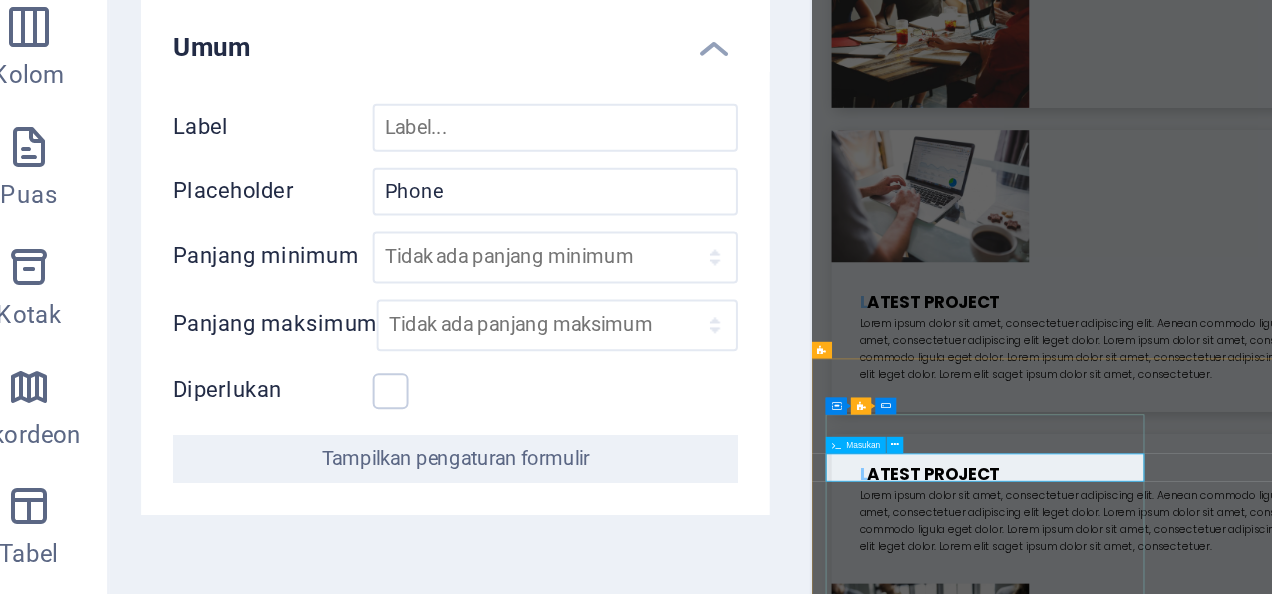 click on "089630382572" at bounding box center (990, 4322) 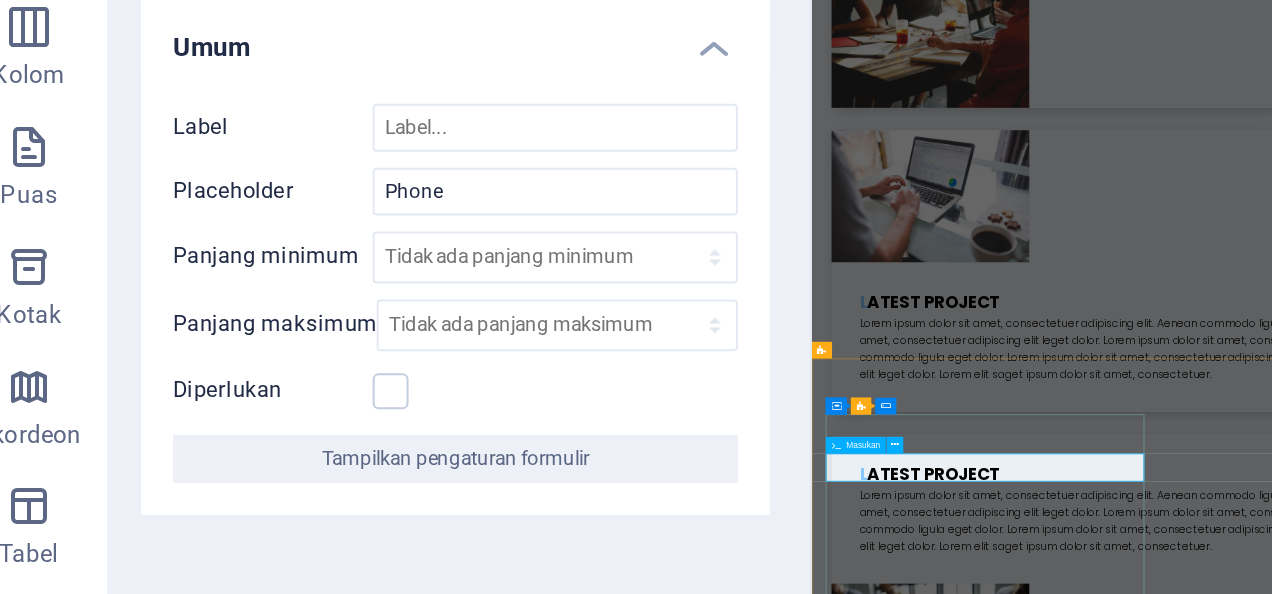 type on "0" 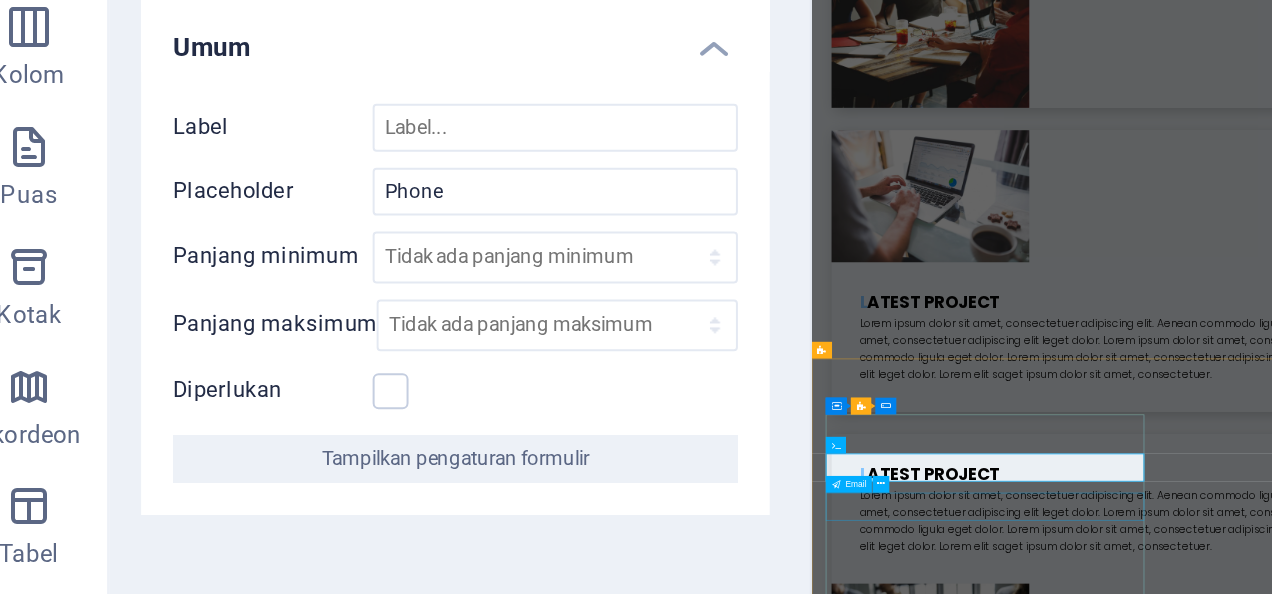 click on "[EMAIL_ADDRESS][DOMAIN_NAME]" at bounding box center [1055, 4378] 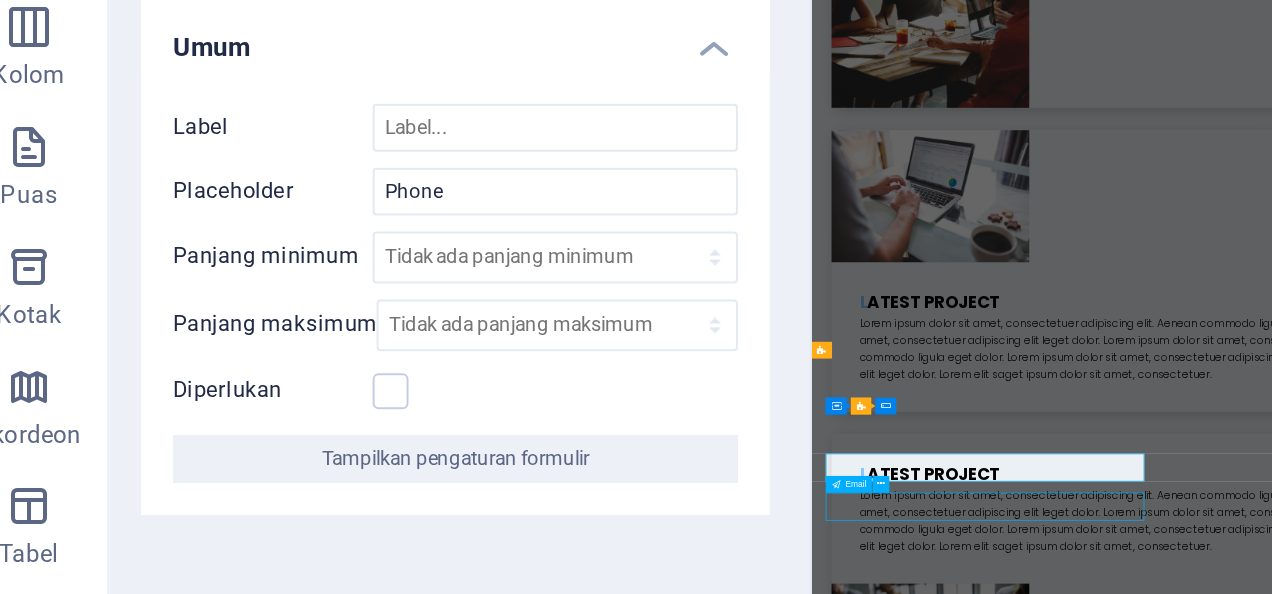 click on "[EMAIL_ADDRESS][DOMAIN_NAME]" at bounding box center [1055, 4378] 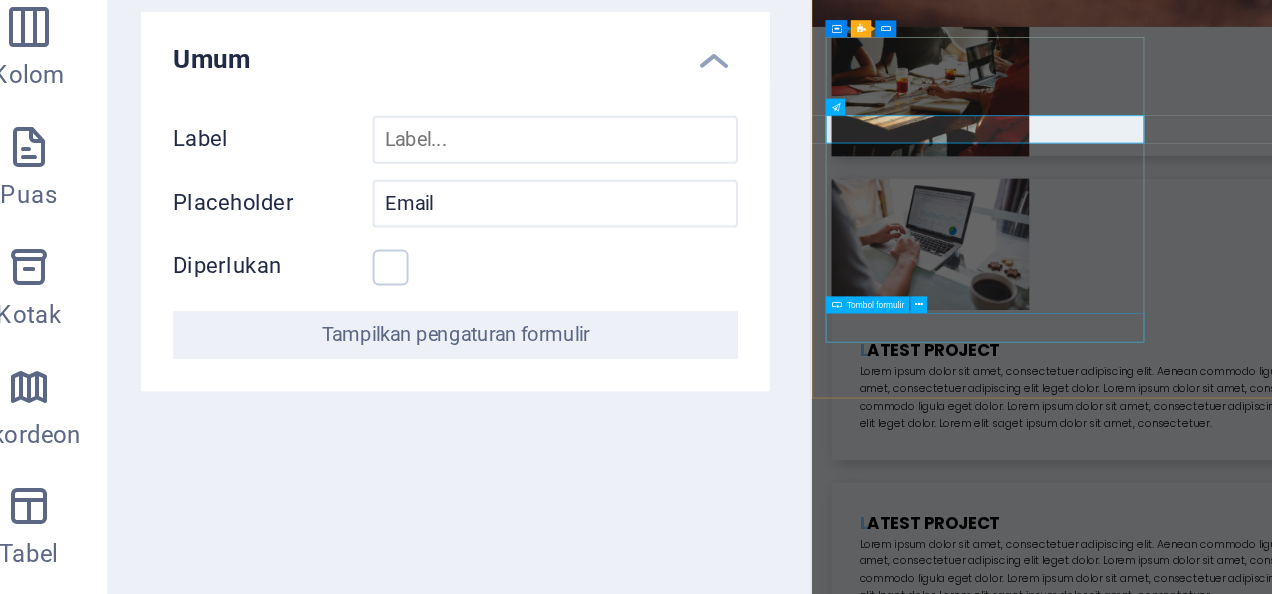 scroll, scrollTop: 5356, scrollLeft: 0, axis: vertical 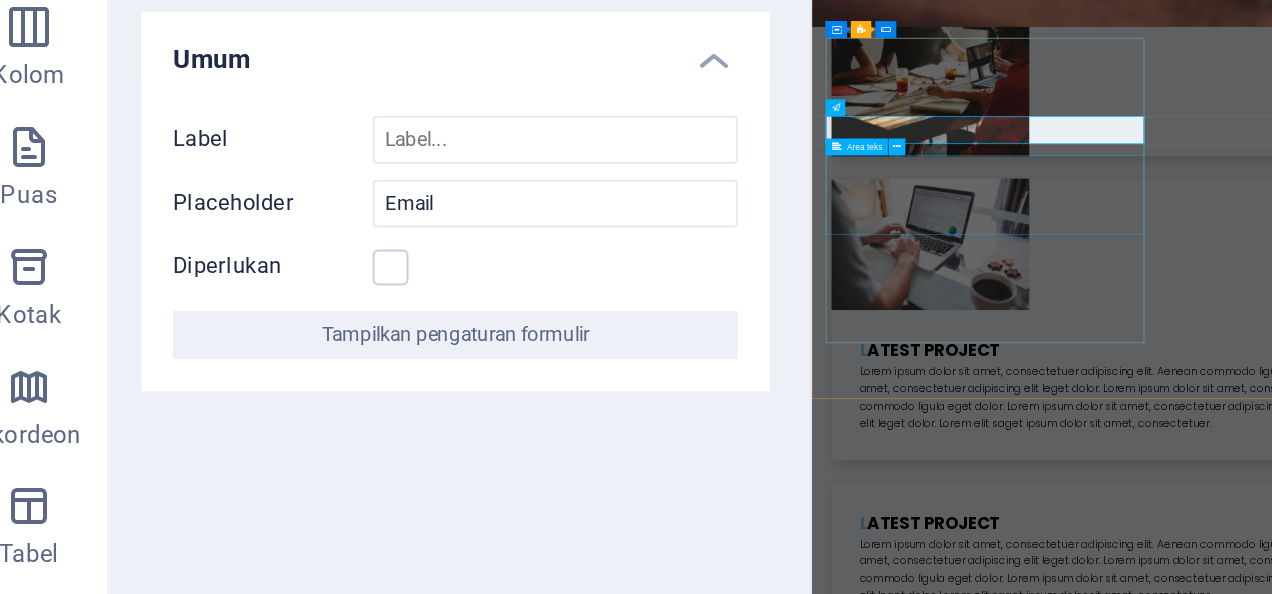 click at bounding box center (1055, 4546) 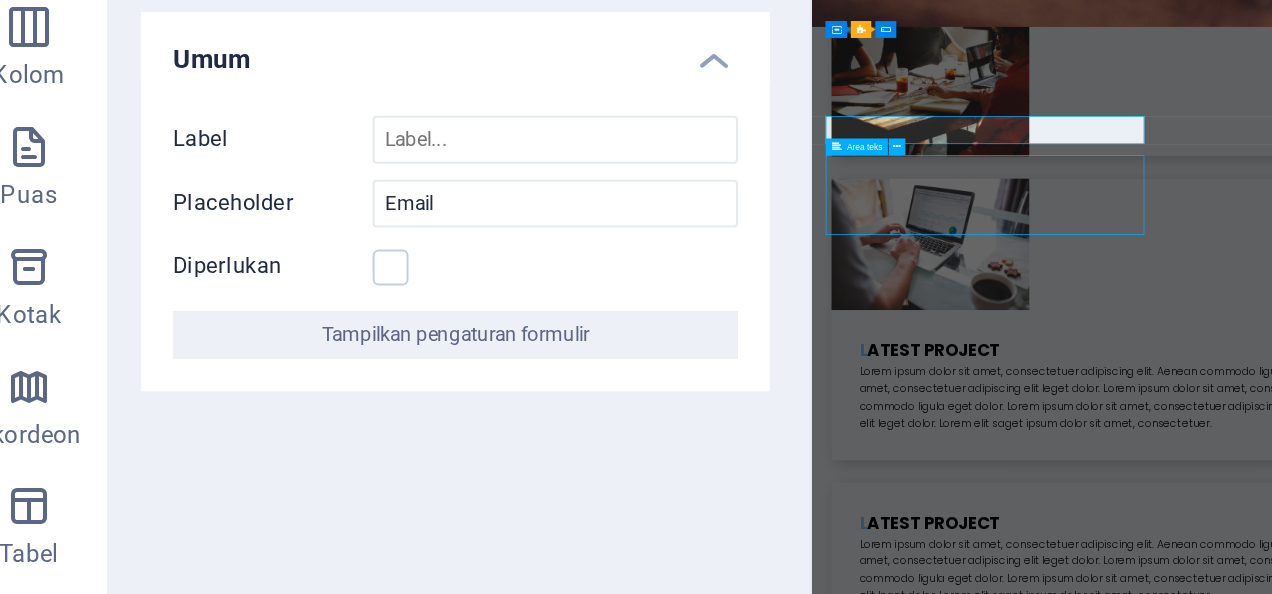 click at bounding box center (1055, 4996) 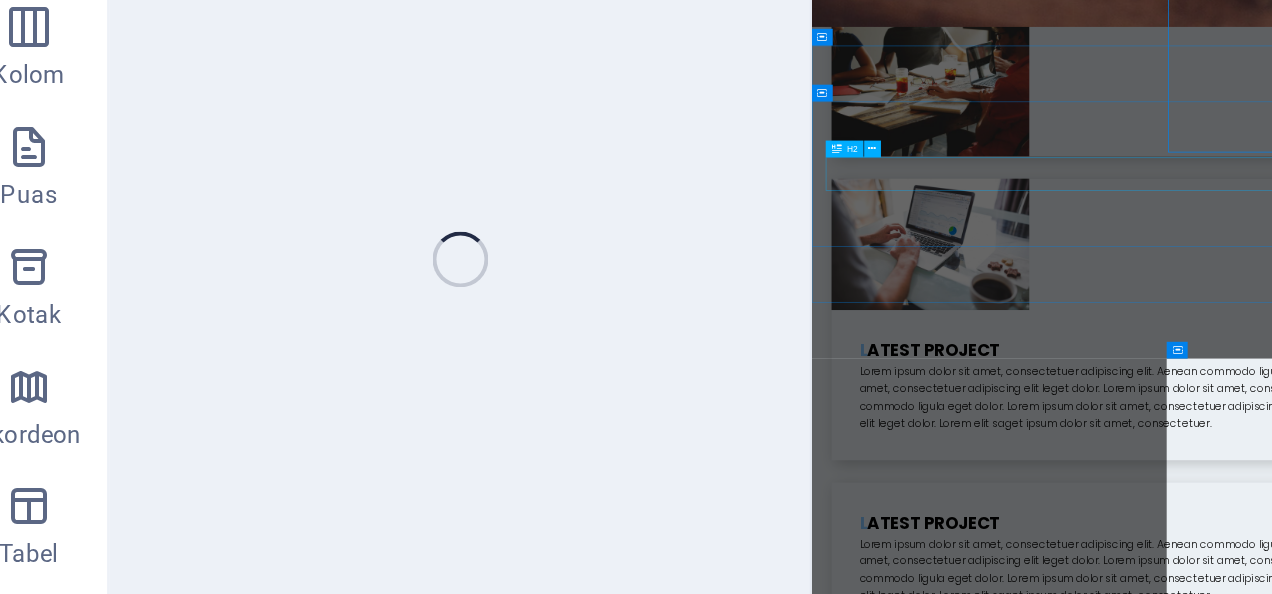 click on "KONTAK DIALEKITA" at bounding box center (1311, 4051) 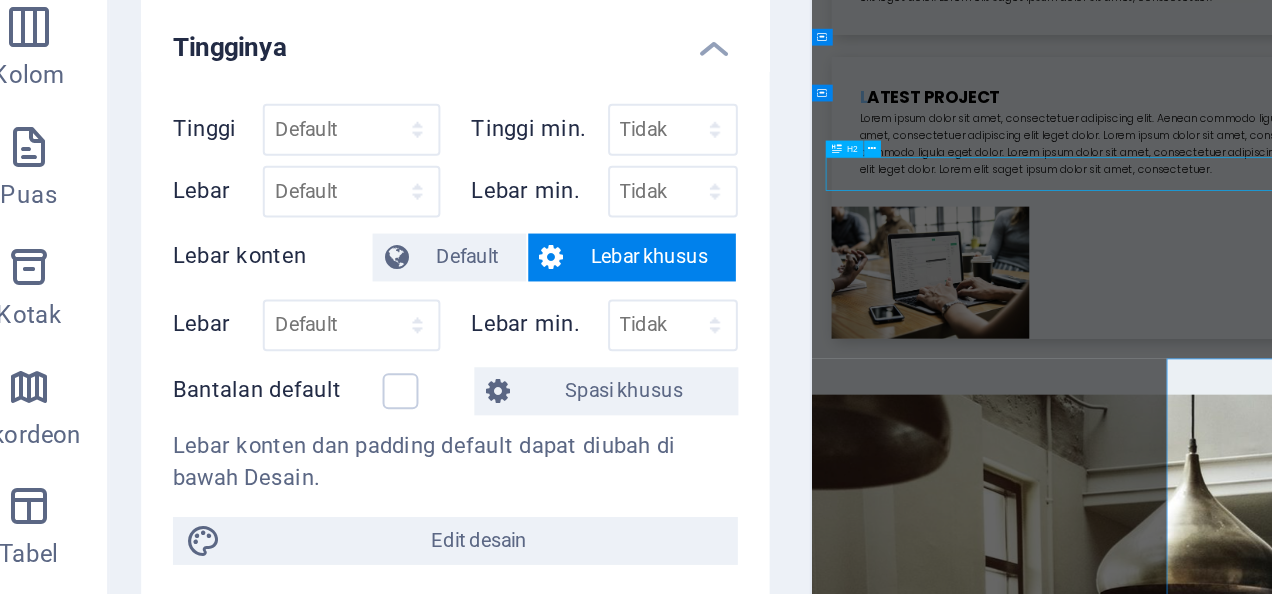 click on "KONTAK DIALEKITA" at bounding box center [1311, 3442] 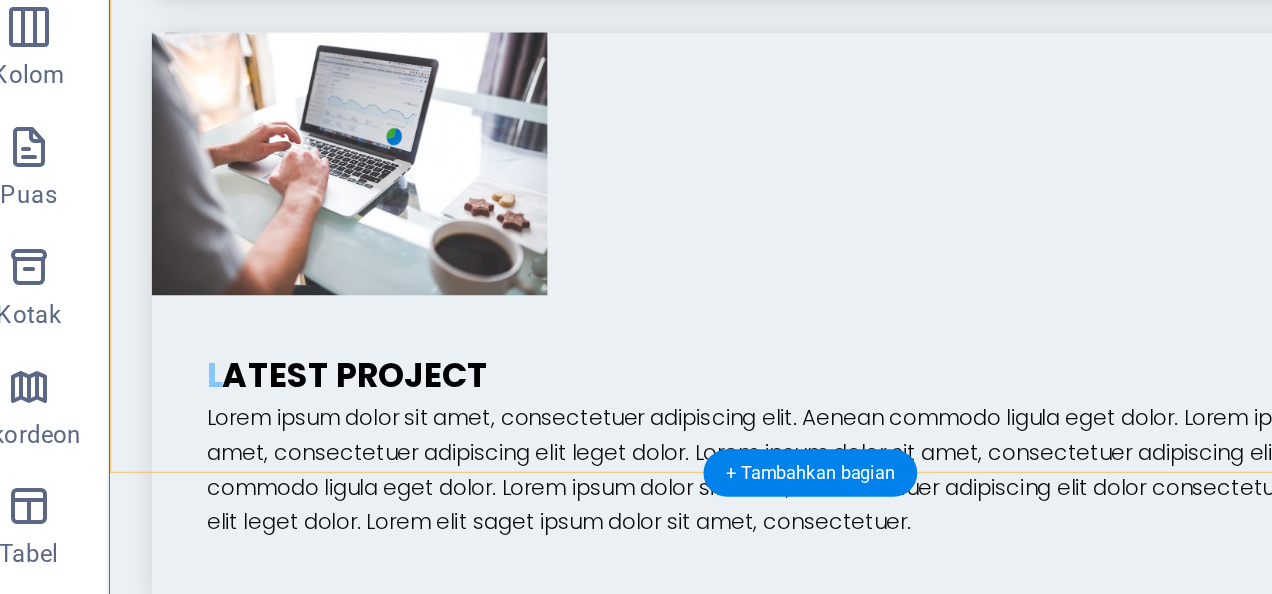 scroll, scrollTop: 4930, scrollLeft: 0, axis: vertical 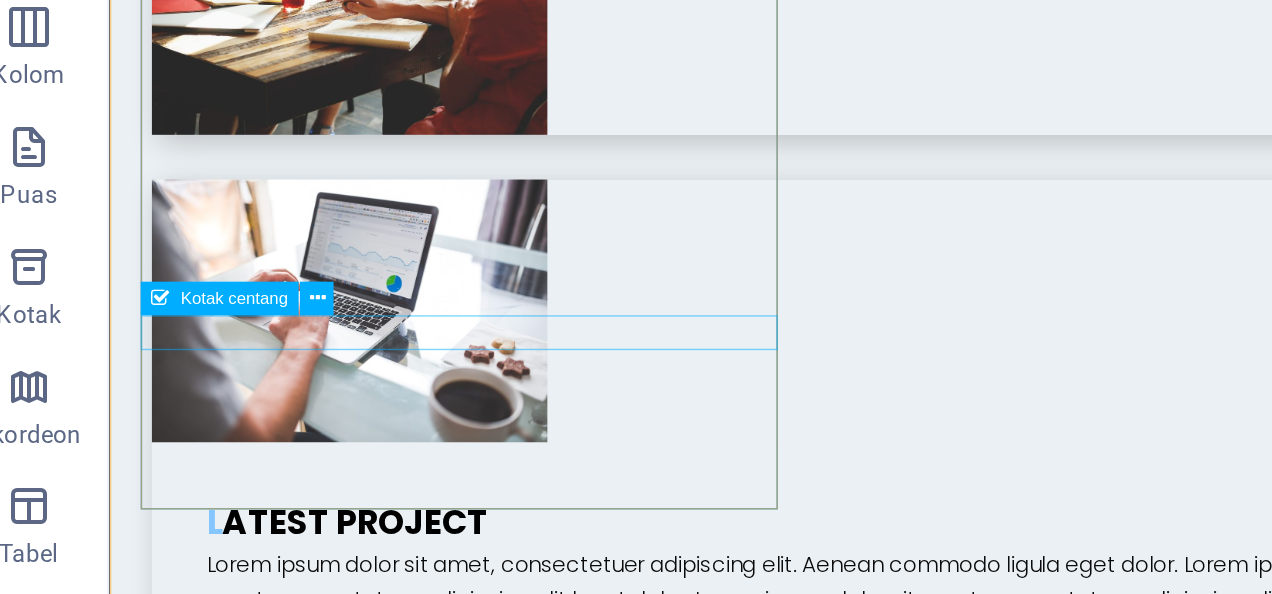 click on "I have read and understand the privacy policy." at bounding box center [353, 4328] 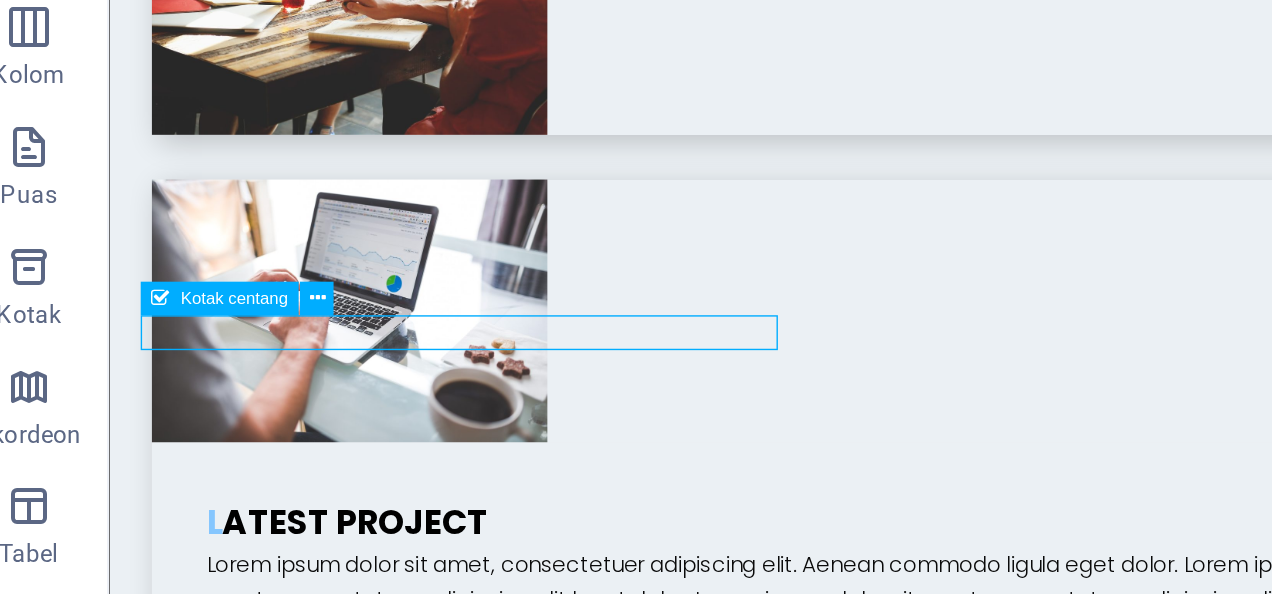 click on "I have read and understand the privacy policy." at bounding box center [353, 4328] 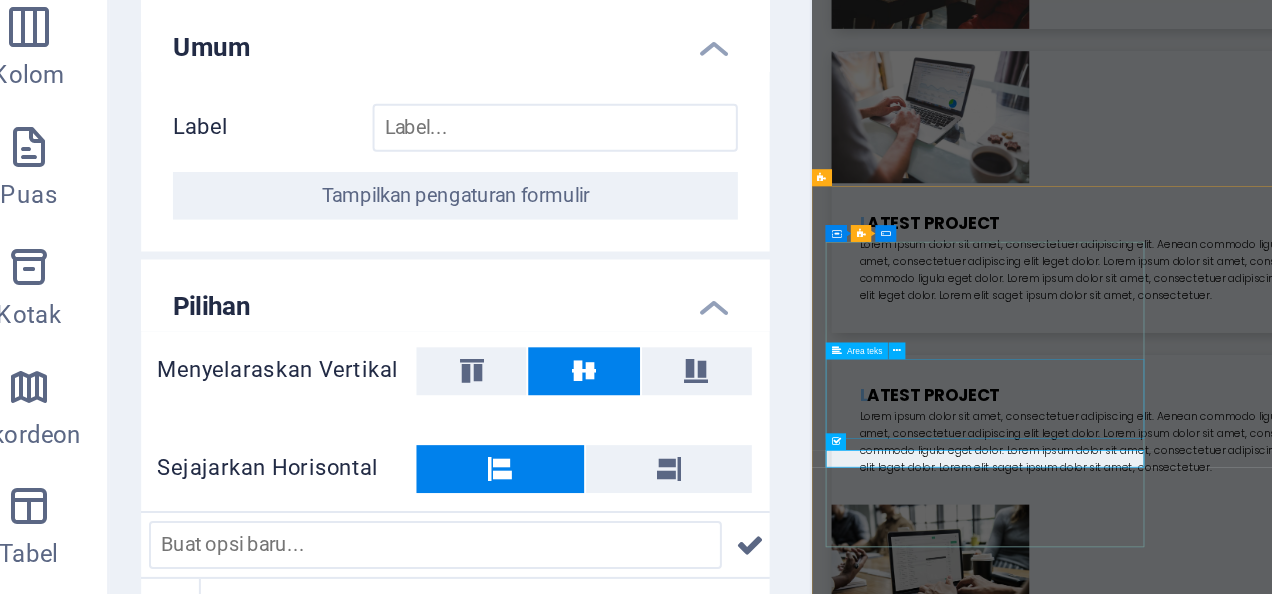 scroll, scrollTop: 5064, scrollLeft: 0, axis: vertical 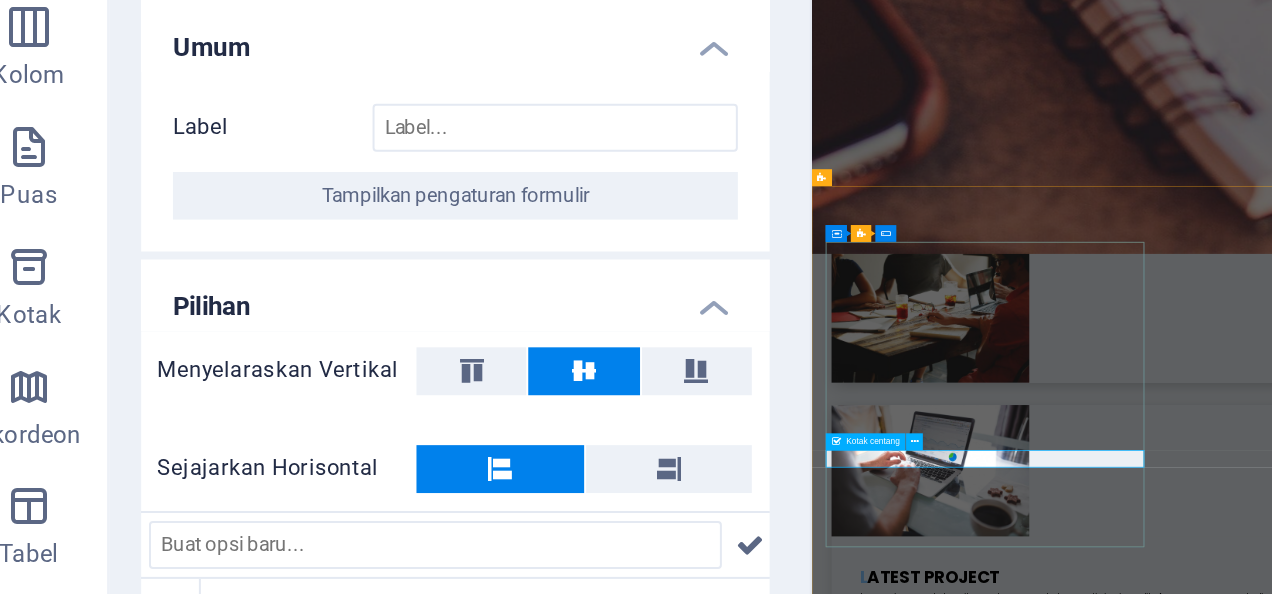 click on "I have read and understand the privacy policy." at bounding box center (873, 4958) 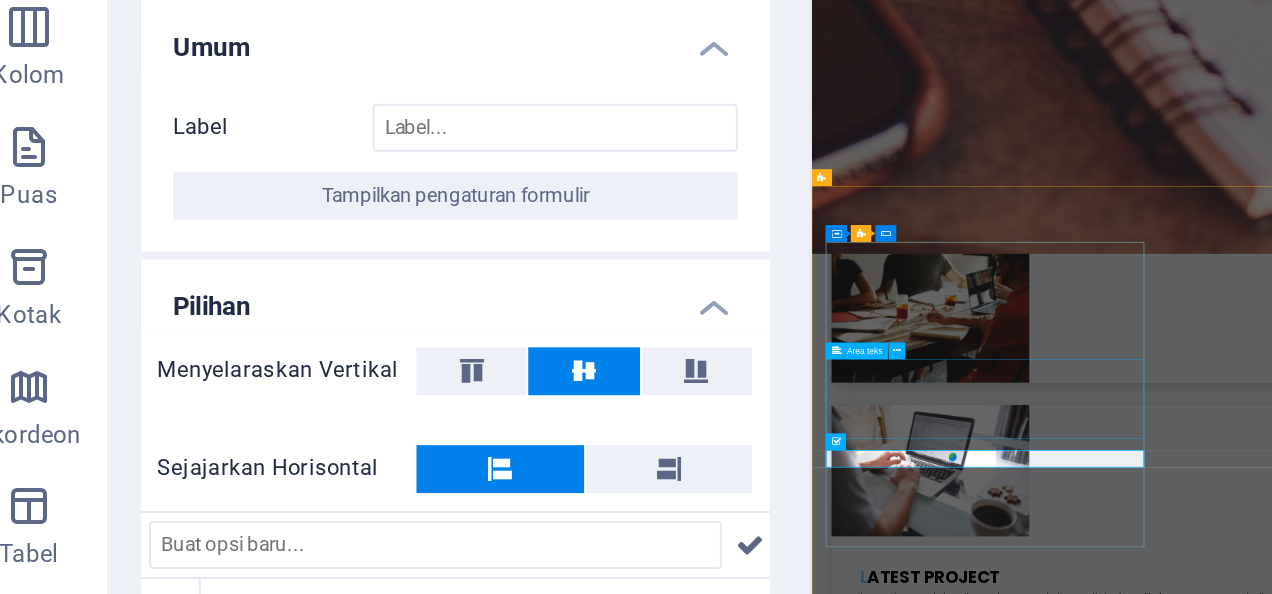 scroll, scrollTop: 5110, scrollLeft: 0, axis: vertical 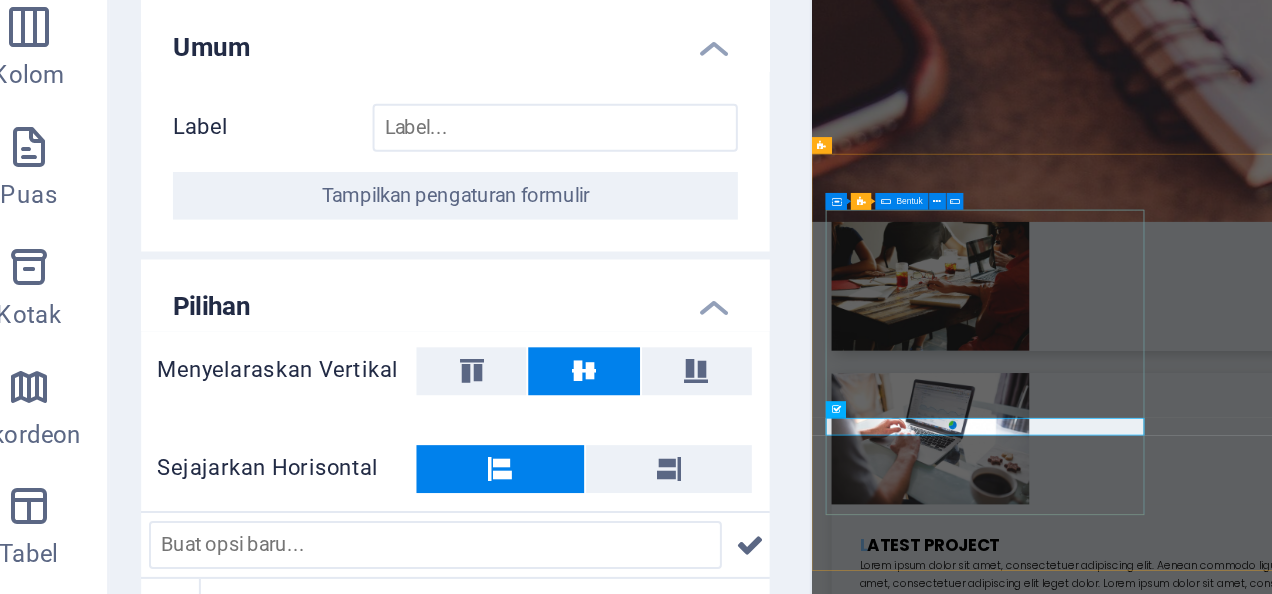 click on "Dialekita Media 083197144796 [EMAIL_ADDRESS][DOMAIN_NAME]   I have read and understand the privacy policy. Nicht lesbar? Neu generieren Submit" at bounding box center (1055, 4816) 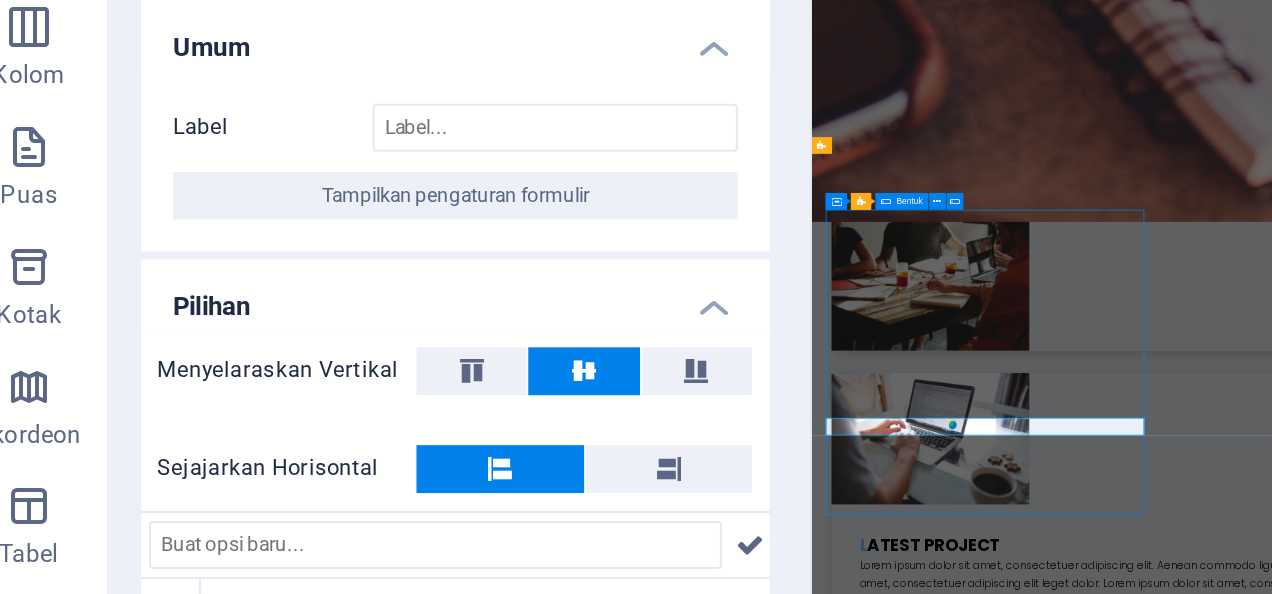 click on "Dialekita Media 083197144796 [EMAIL_ADDRESS][DOMAIN_NAME]   I have read and understand the privacy policy. Nicht lesbar? Neu generieren Submit" at bounding box center [1055, 4816] 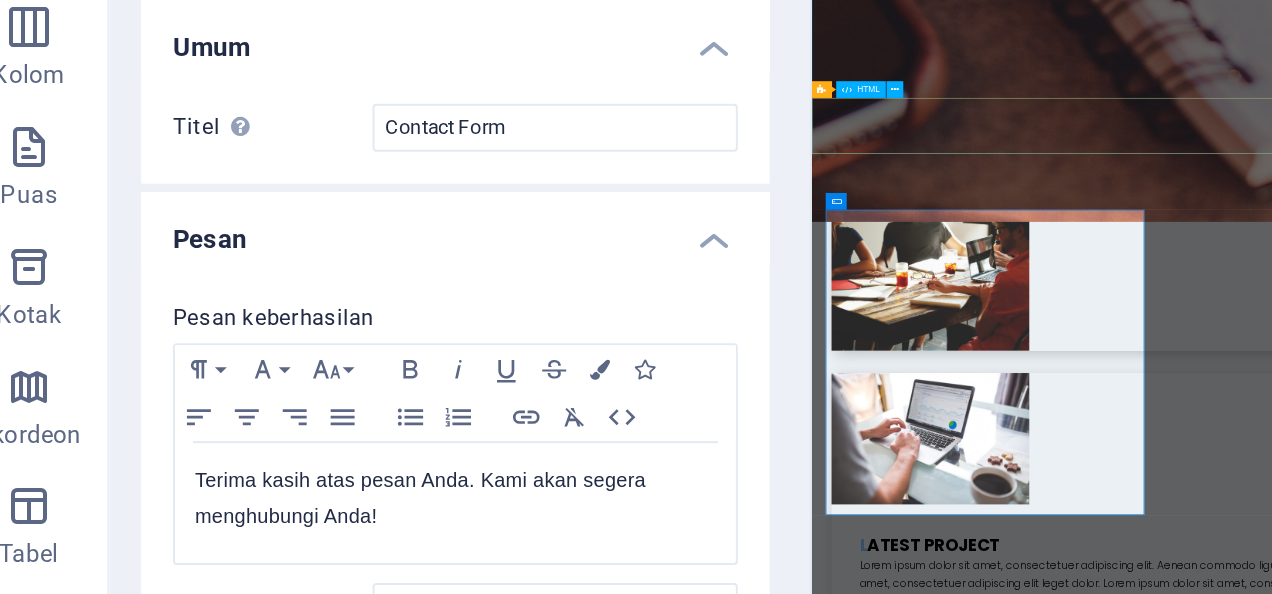 click at bounding box center [1311, 4473] 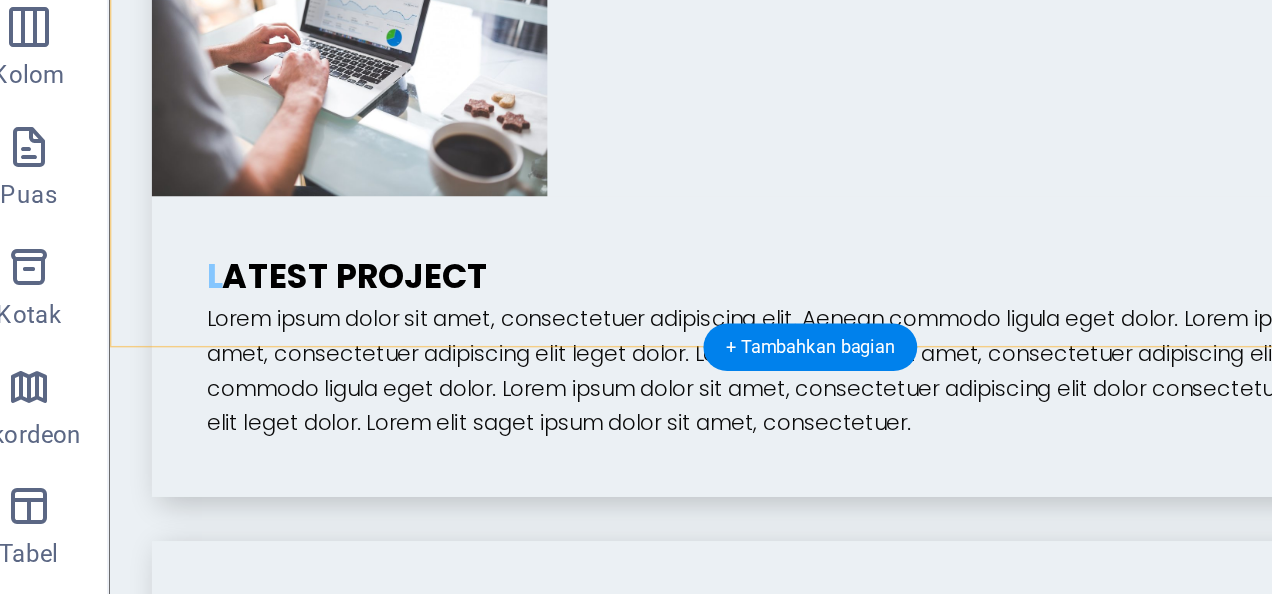 scroll, scrollTop: 5105, scrollLeft: 0, axis: vertical 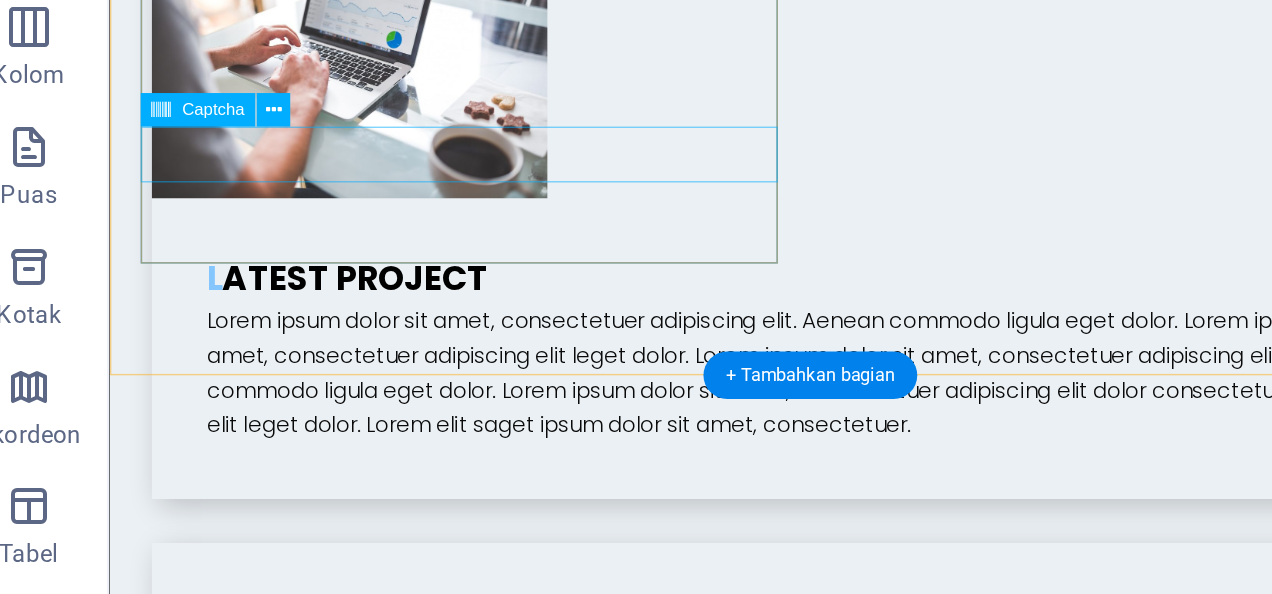 click on "Nicht lesbar? Neu generieren" at bounding box center [353, 4202] 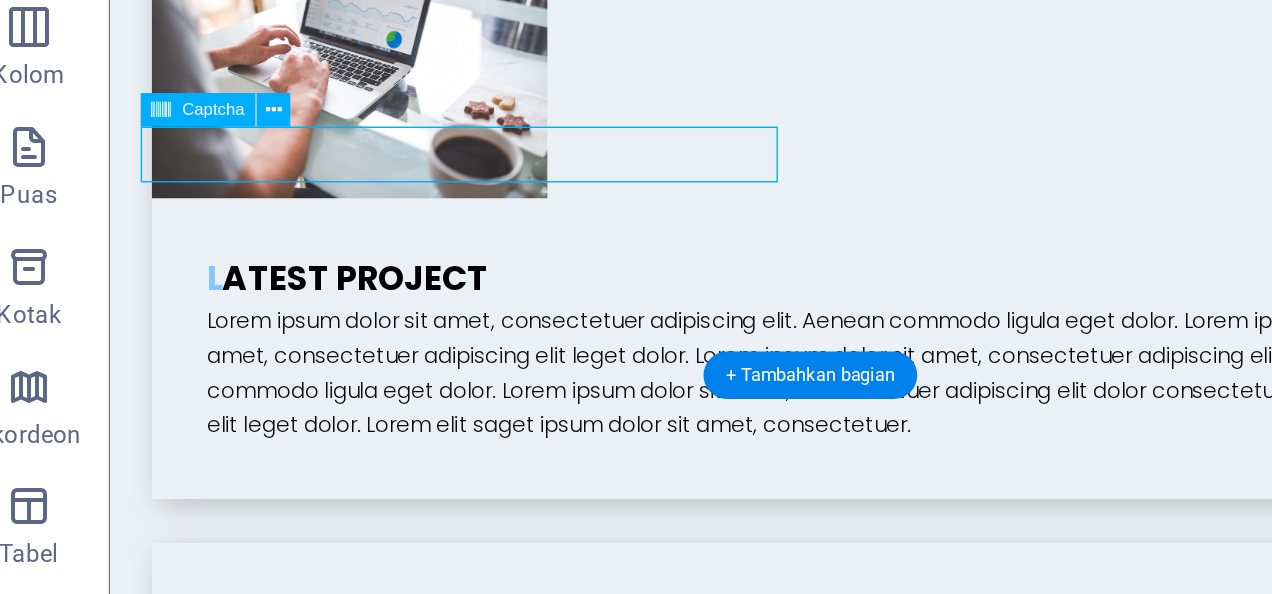 click on "Nicht lesbar? Neu generieren" at bounding box center (353, 4202) 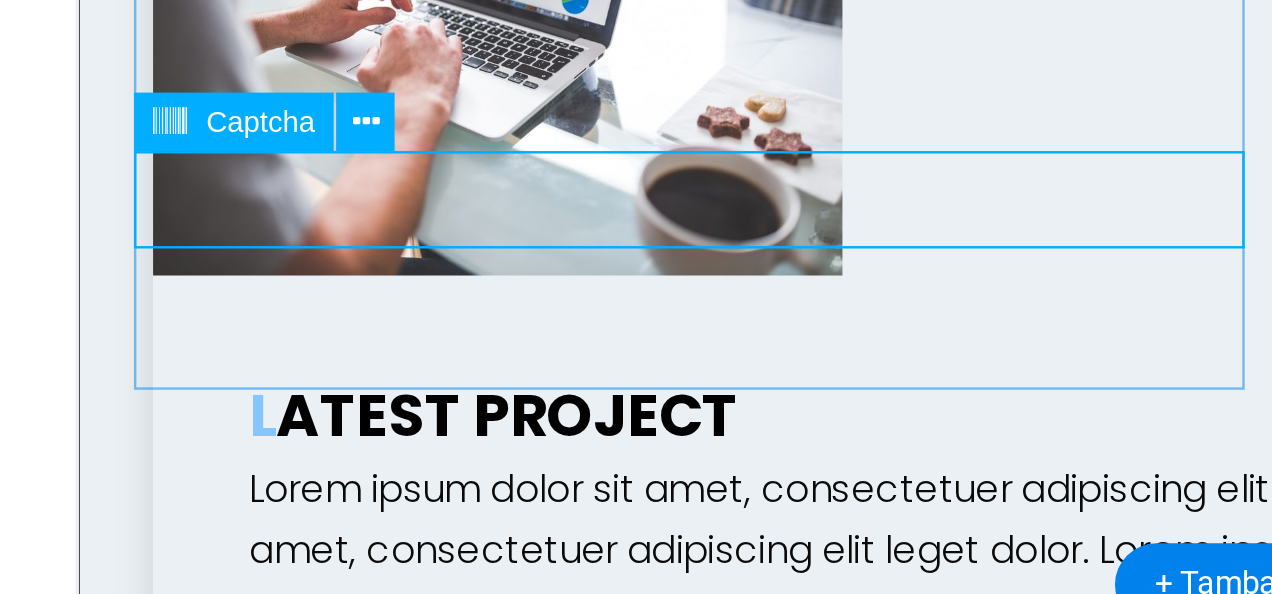 click on "Nicht lesbar? Neu generieren" at bounding box center (322, 3945) 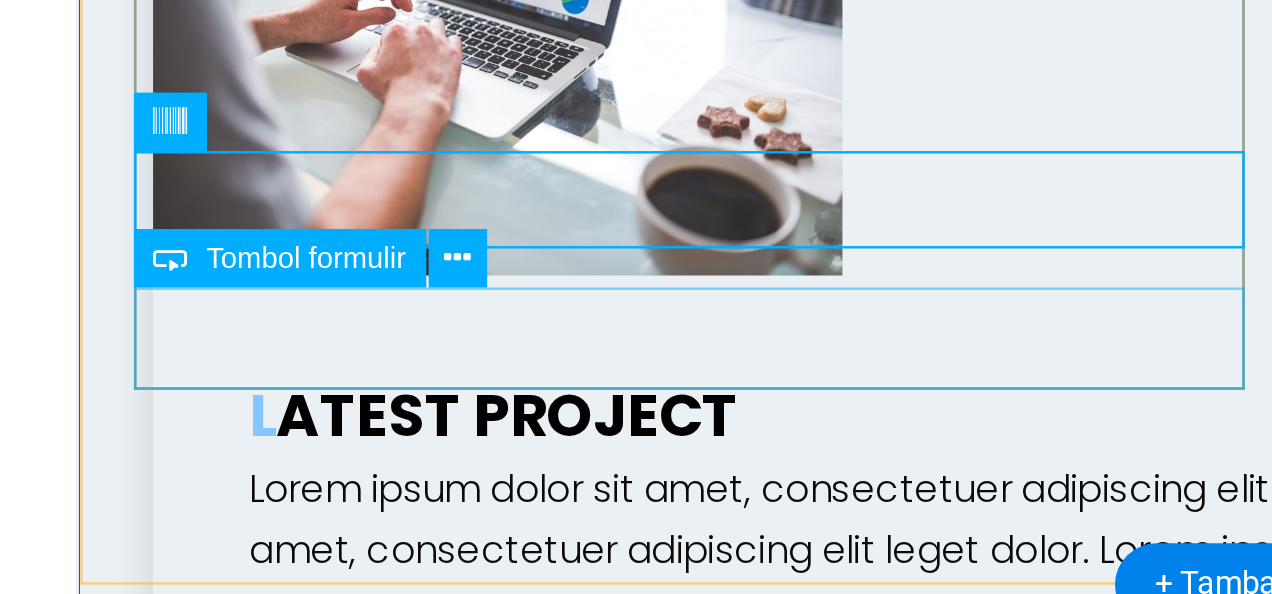 click on "Submit" at bounding box center (322, 4002) 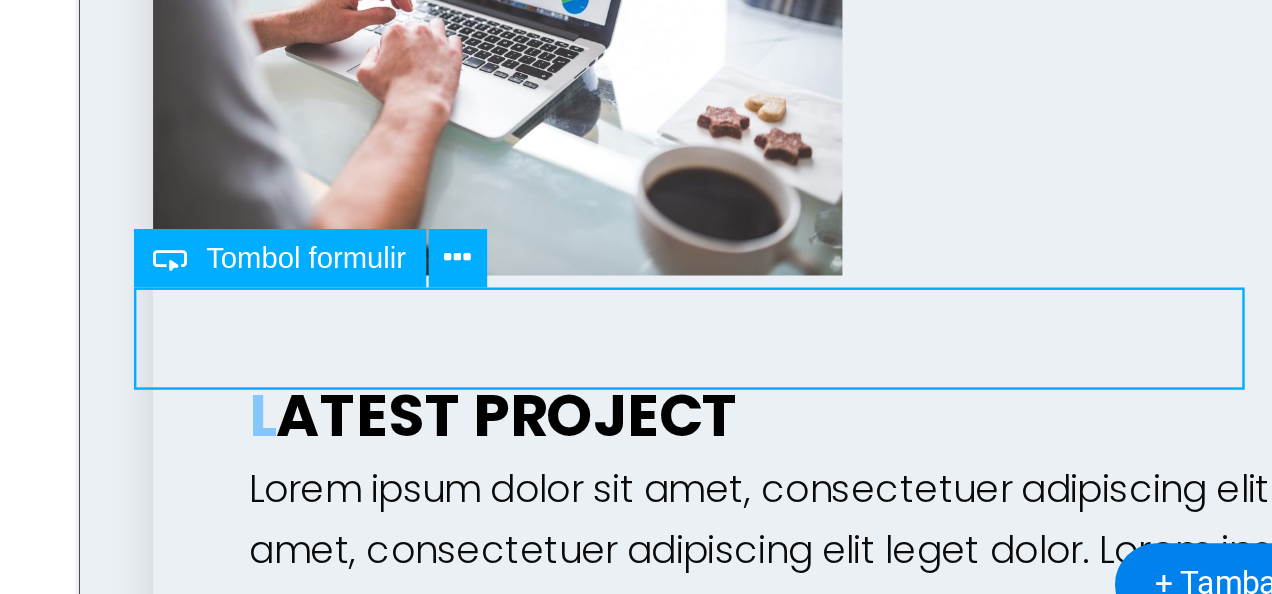 click on "Submit" at bounding box center (322, 4002) 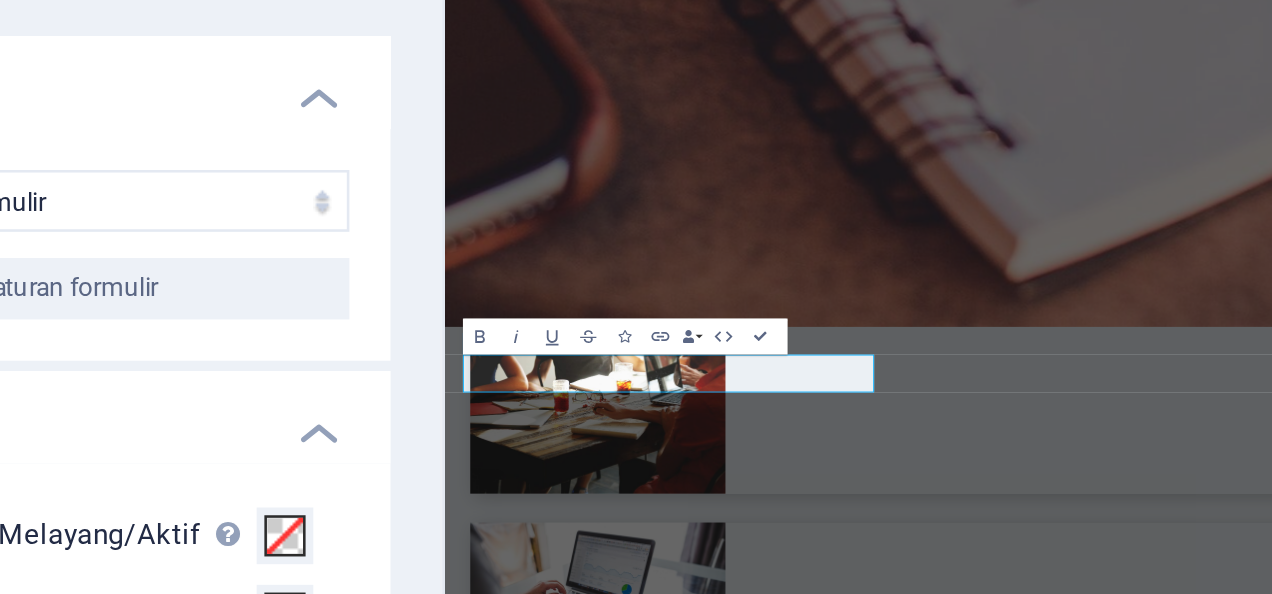 scroll, scrollTop: 5452, scrollLeft: 0, axis: vertical 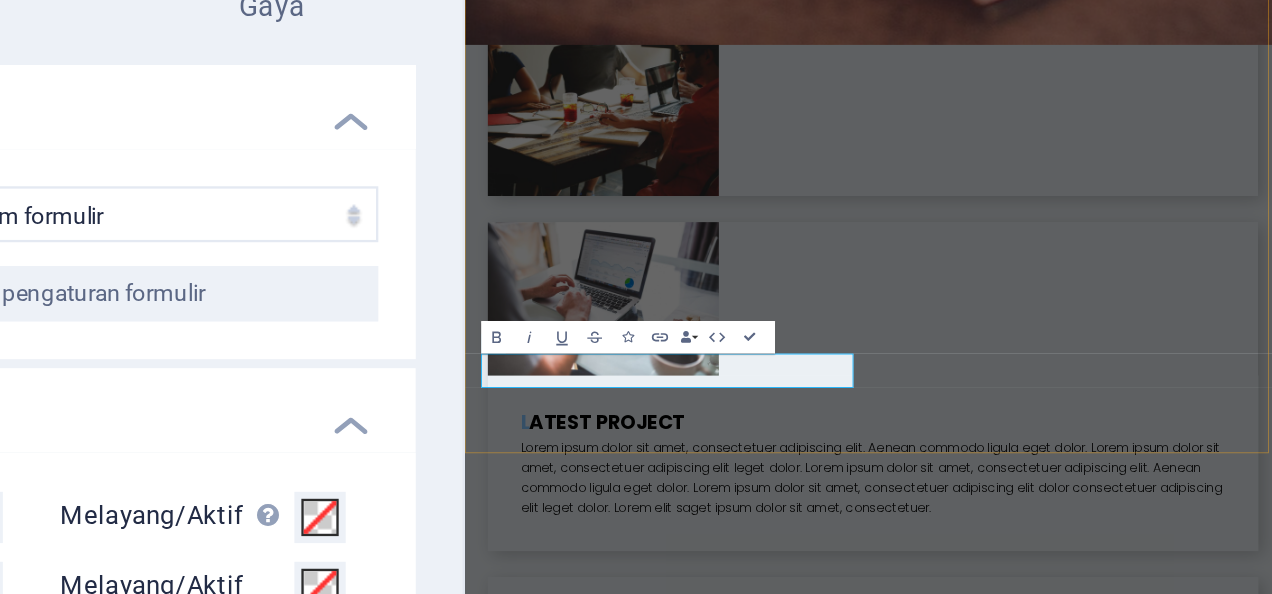 click on "Dialekita Media 083197144796 [EMAIL_ADDRESS][DOMAIN_NAME]   I have read and understand the privacy policy. Nicht lesbar? Neu generieren Submit Drop content here or  Add elements  Paste clipboard" at bounding box center [964, 4773] 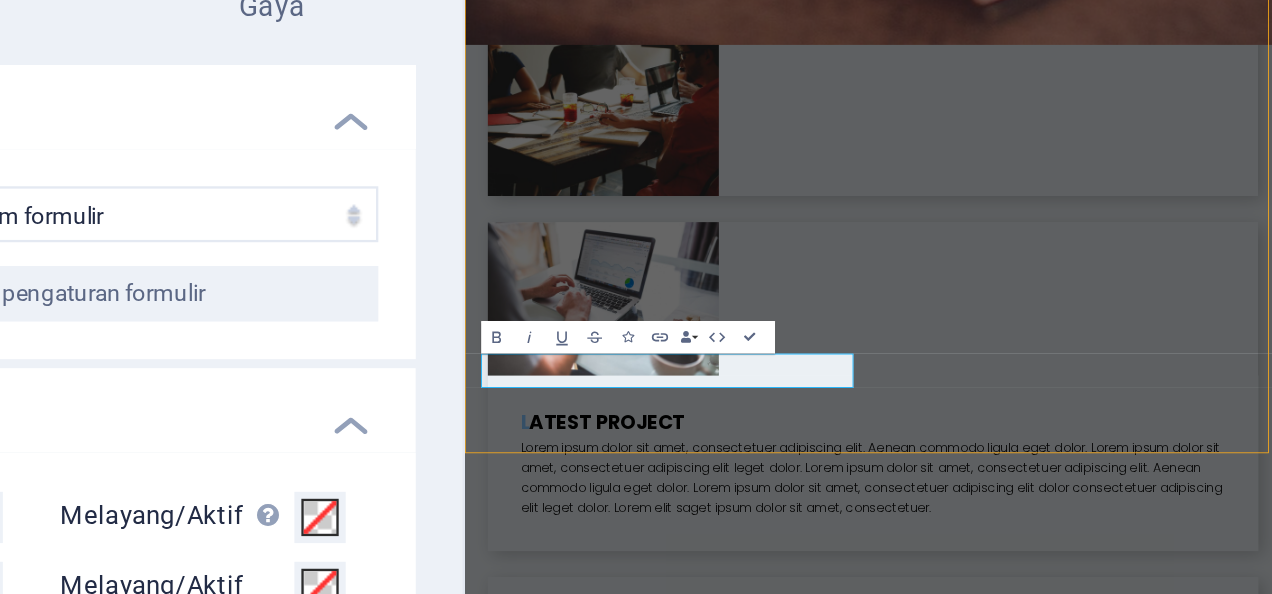 click on "Drop content here or  Add elements  Paste clipboard" at bounding box center [708, 5201] 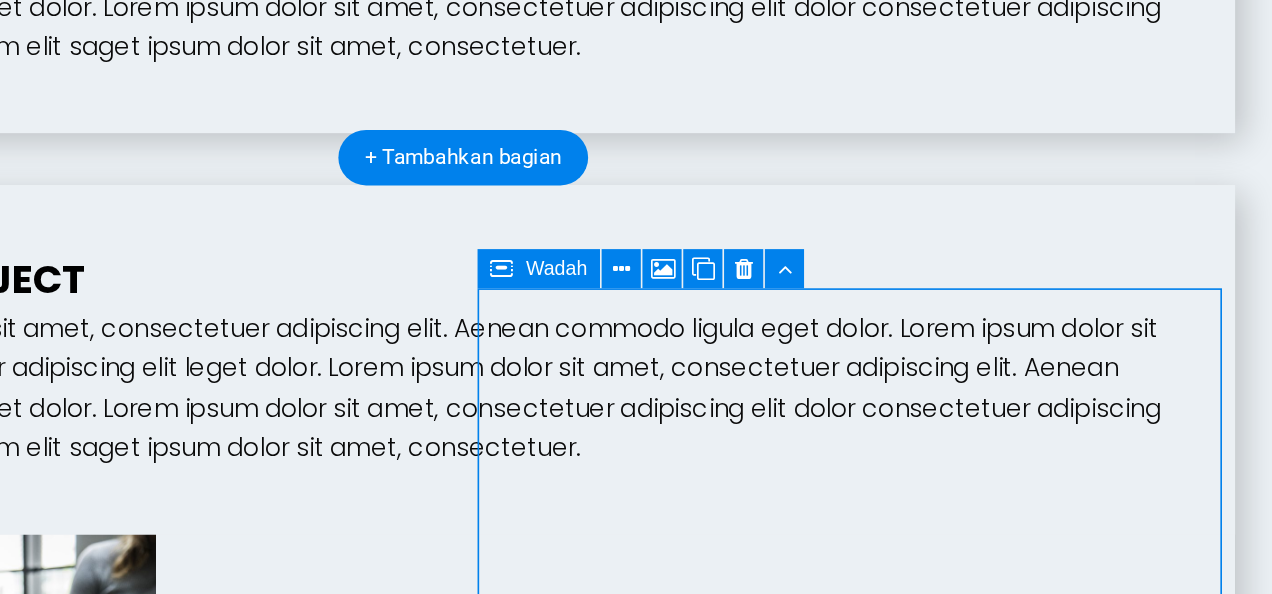 scroll, scrollTop: 4720, scrollLeft: 0, axis: vertical 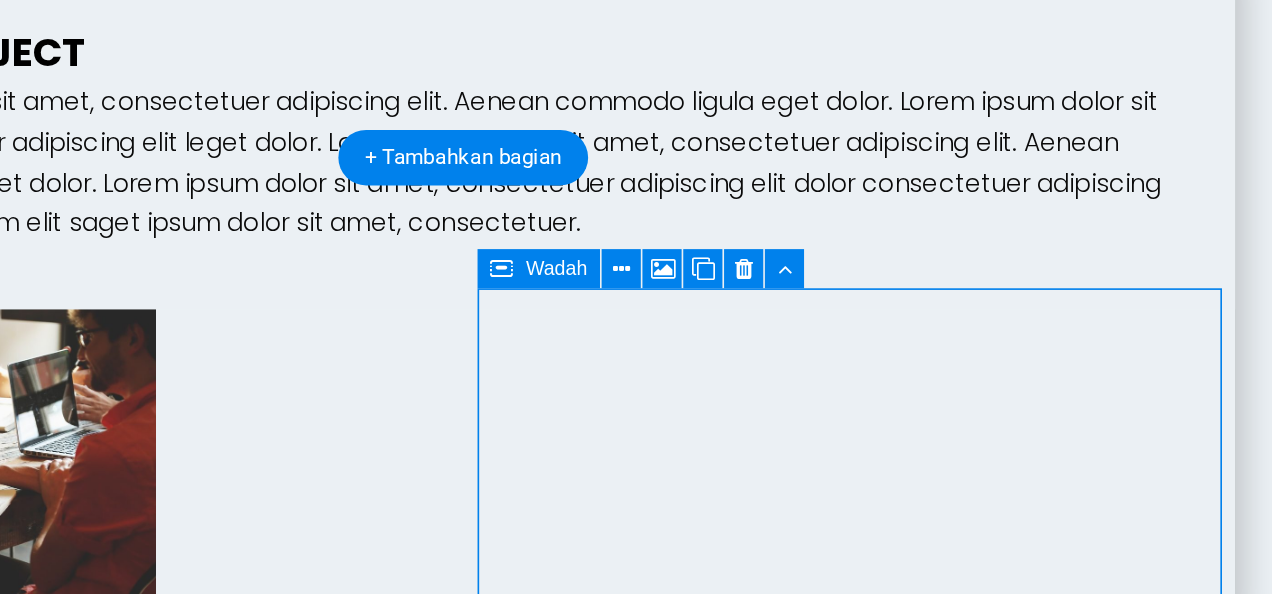 click on "Drop content here or  Add elements  Paste clipboard" at bounding box center (-112, 5245) 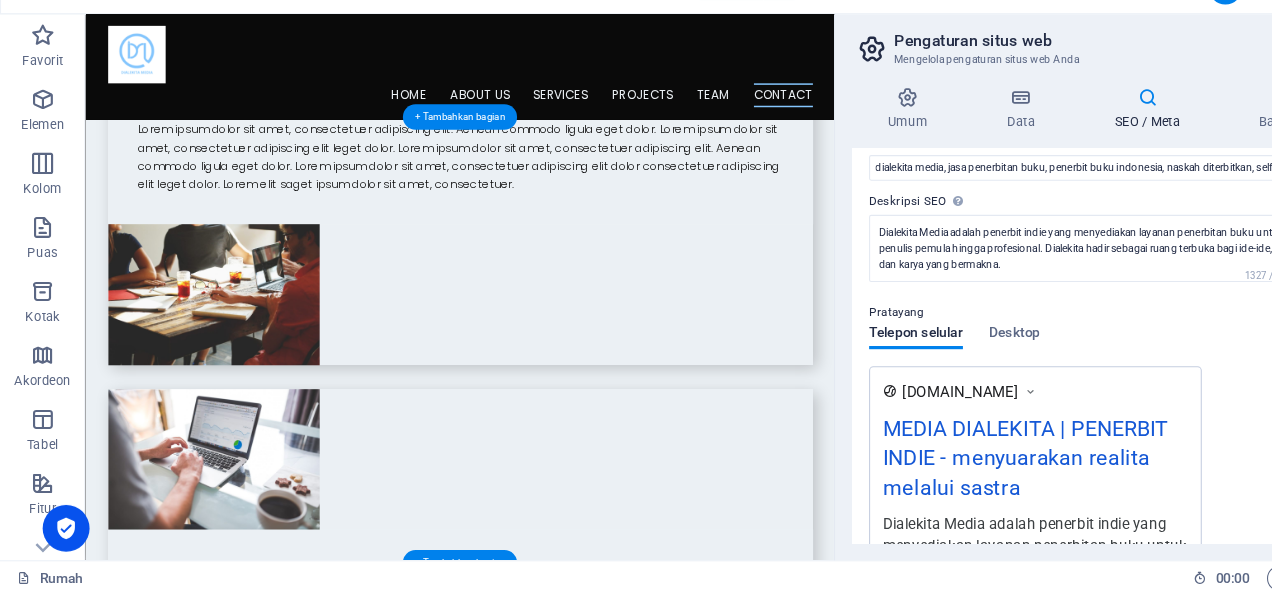 scroll, scrollTop: 4843, scrollLeft: 0, axis: vertical 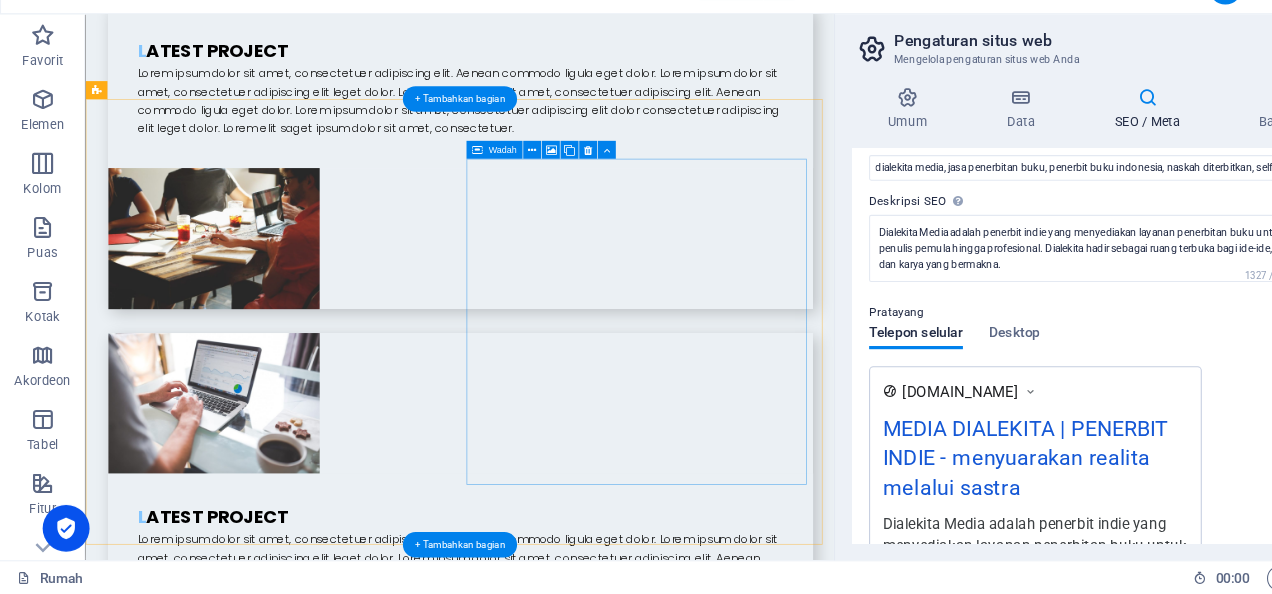 click on "Drop content here or  Add elements  Paste clipboard" at bounding box center [329, 5364] 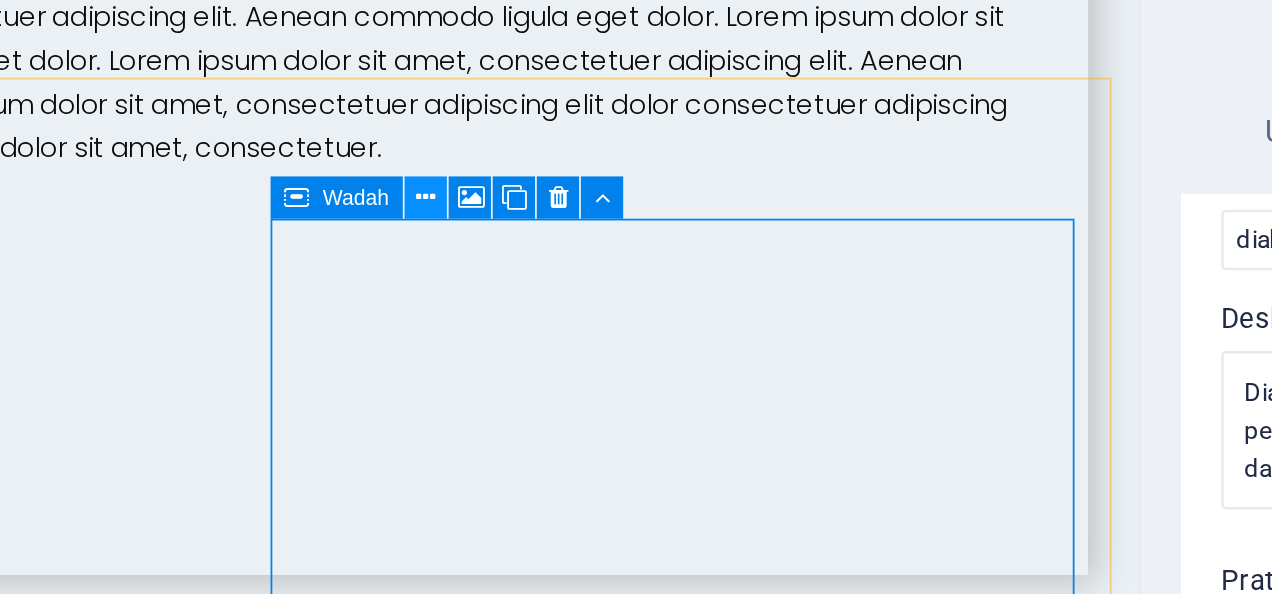 click at bounding box center [498, 177] 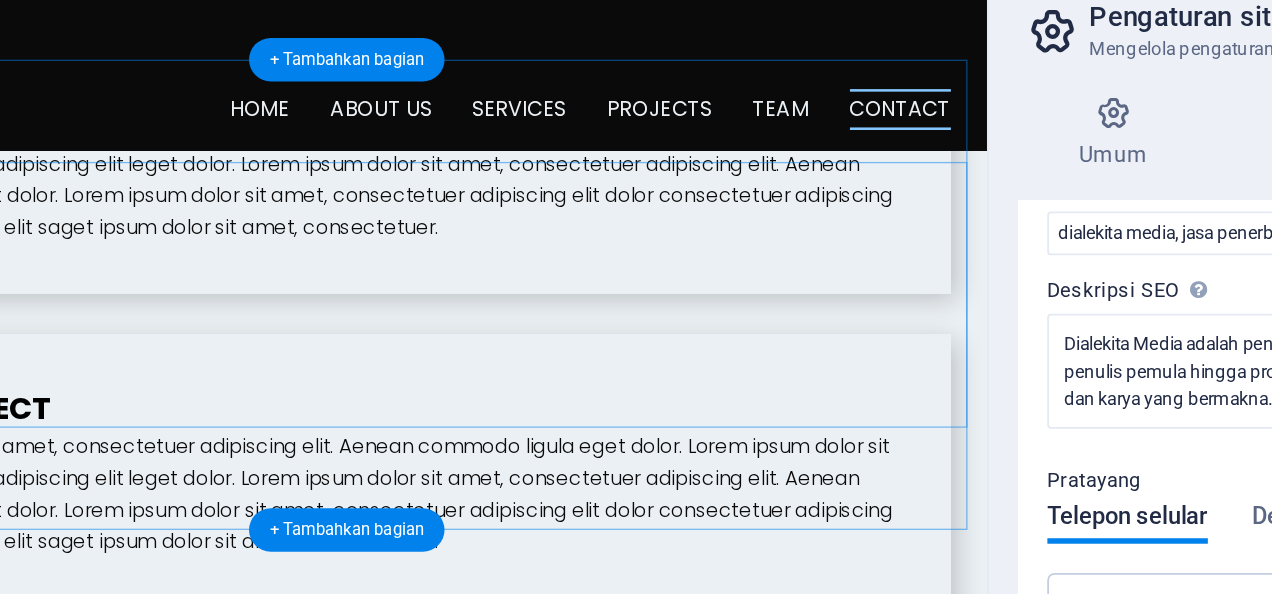 scroll, scrollTop: 4517, scrollLeft: 0, axis: vertical 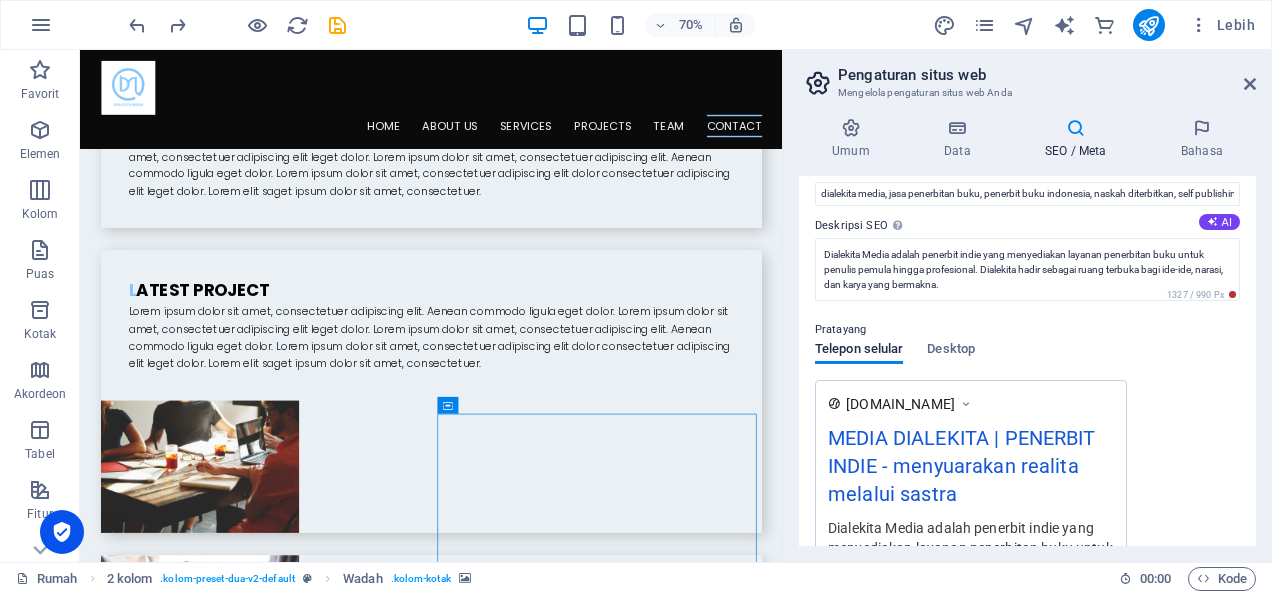 click on "Pengaturan situs web Mengelola pengaturan situs web Anda" at bounding box center [1029, 76] 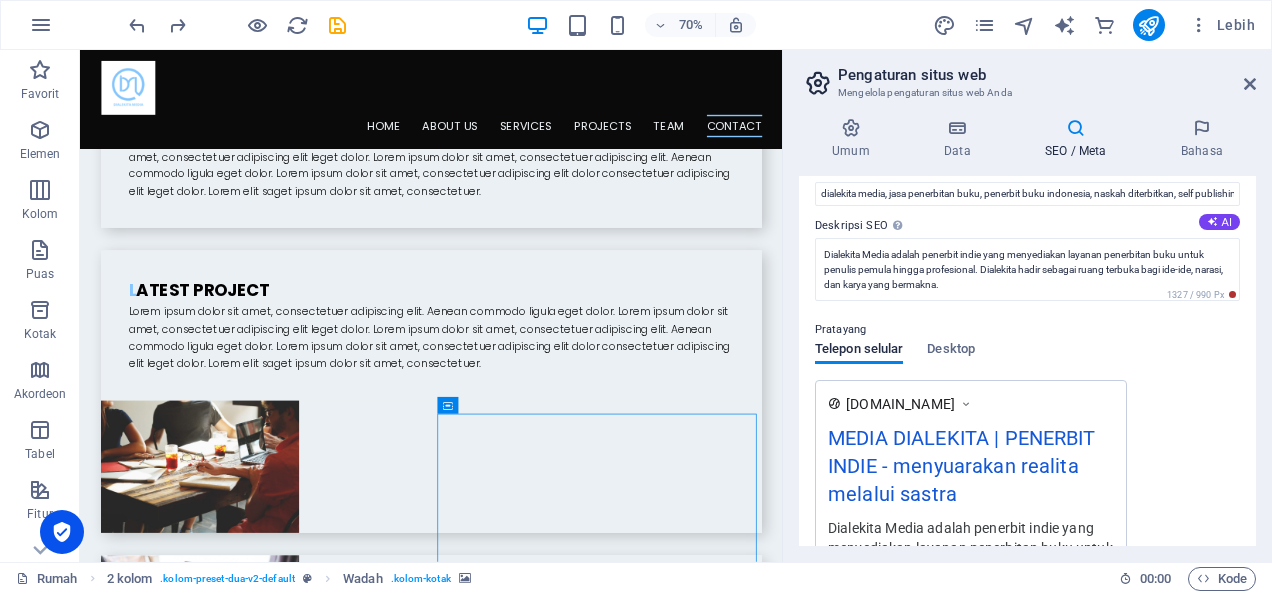 click on "Pengaturan situs web" at bounding box center (1047, 75) 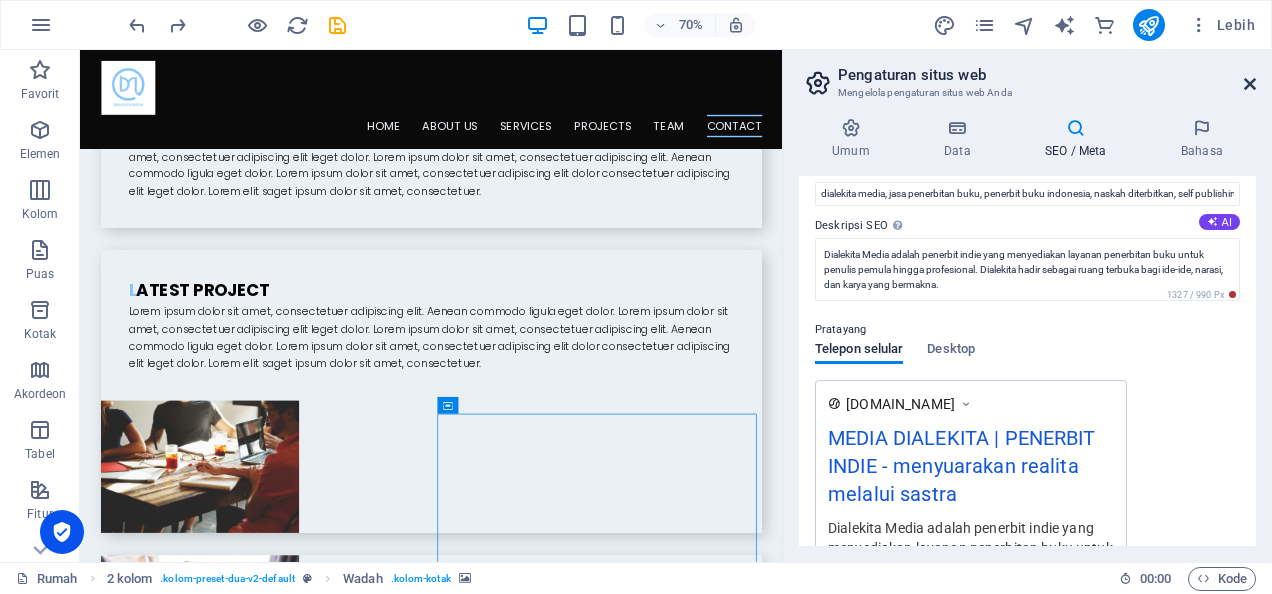 click at bounding box center [1250, 84] 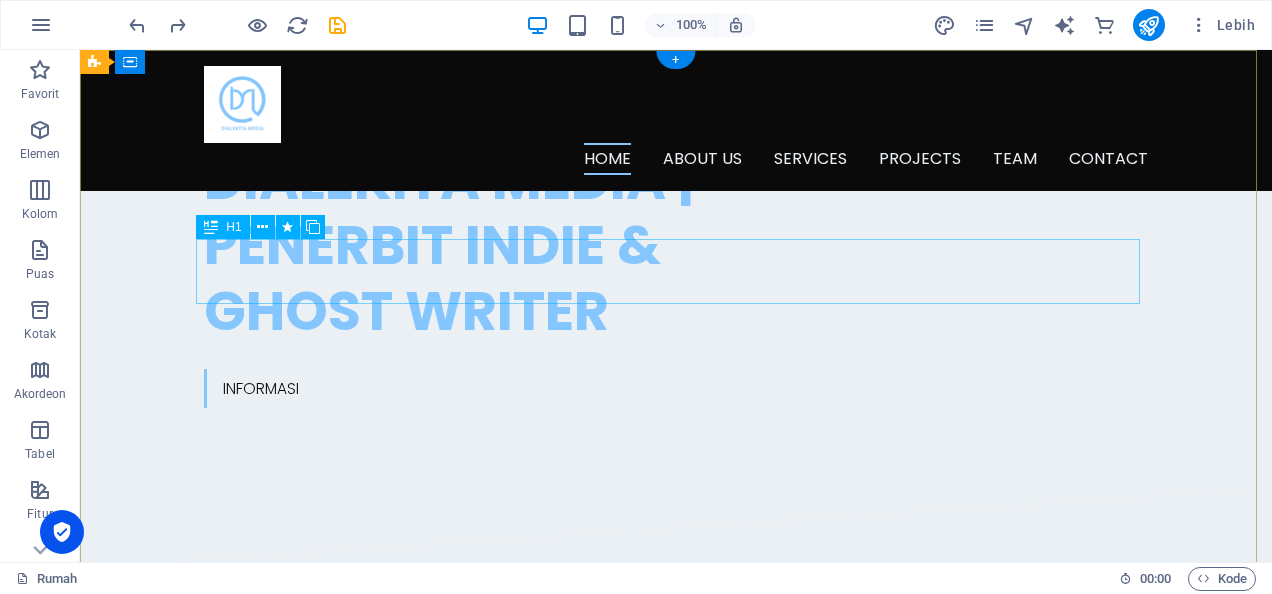 scroll, scrollTop: 0, scrollLeft: 0, axis: both 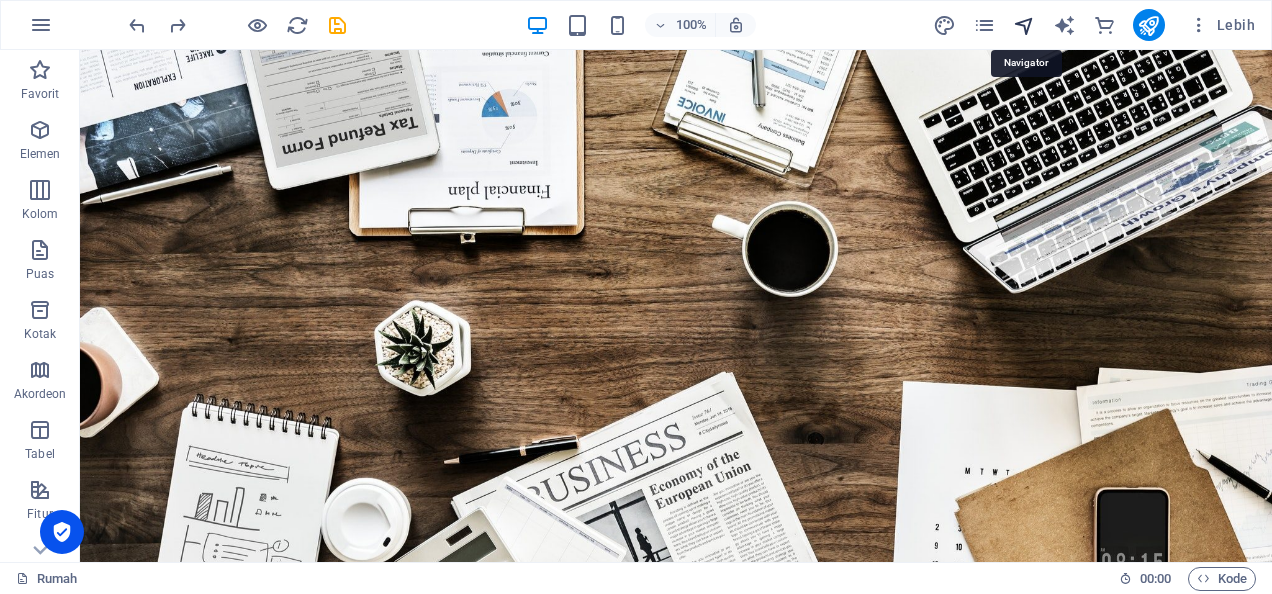 click at bounding box center [1024, 25] 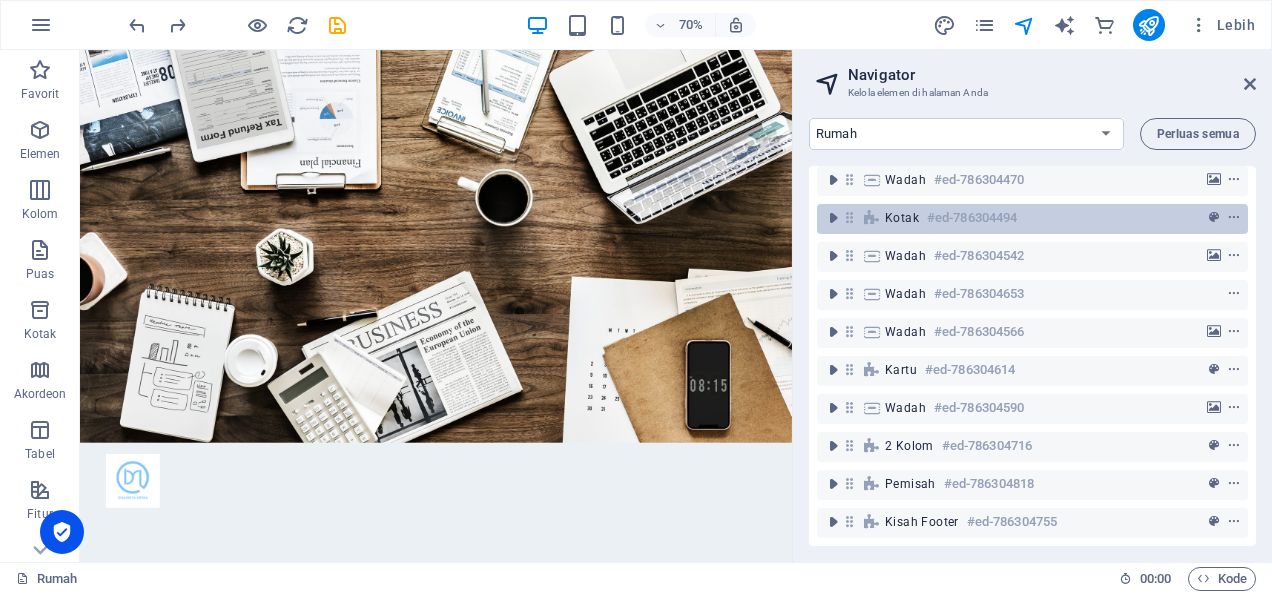 scroll, scrollTop: 0, scrollLeft: 0, axis: both 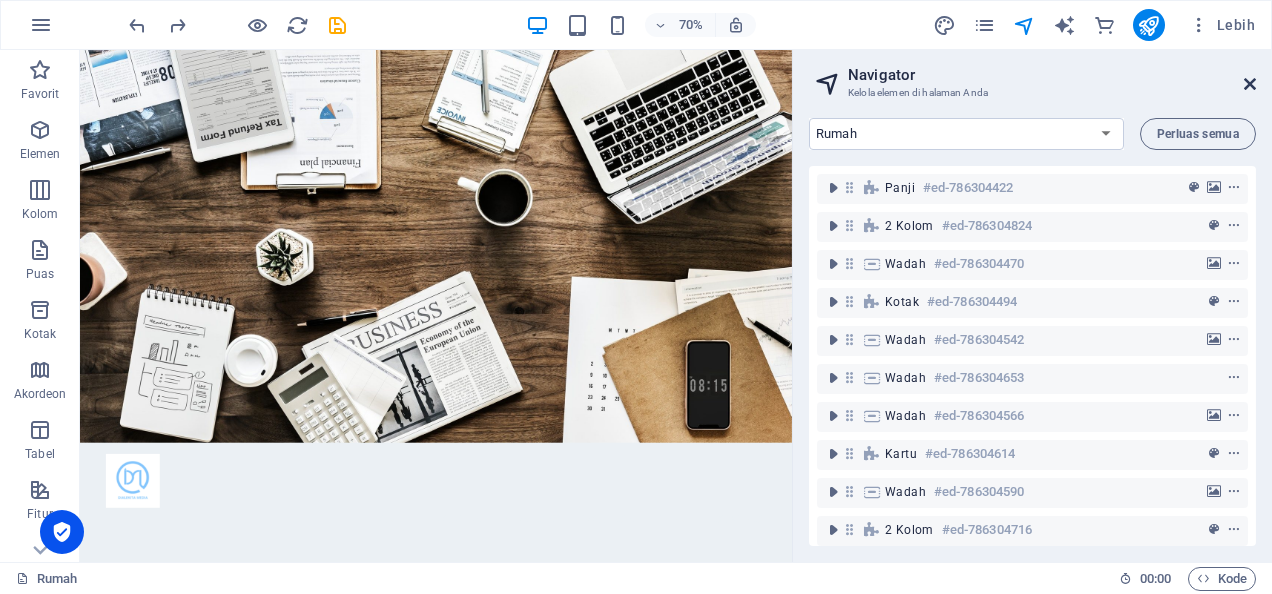 click at bounding box center (1250, 84) 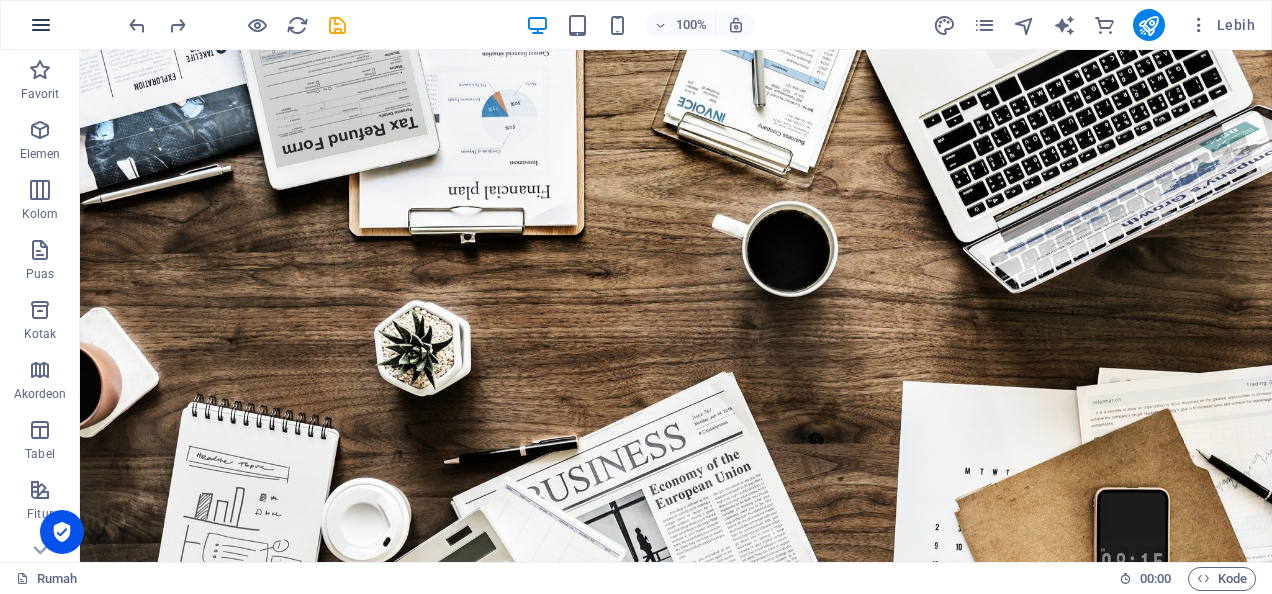 click at bounding box center (41, 25) 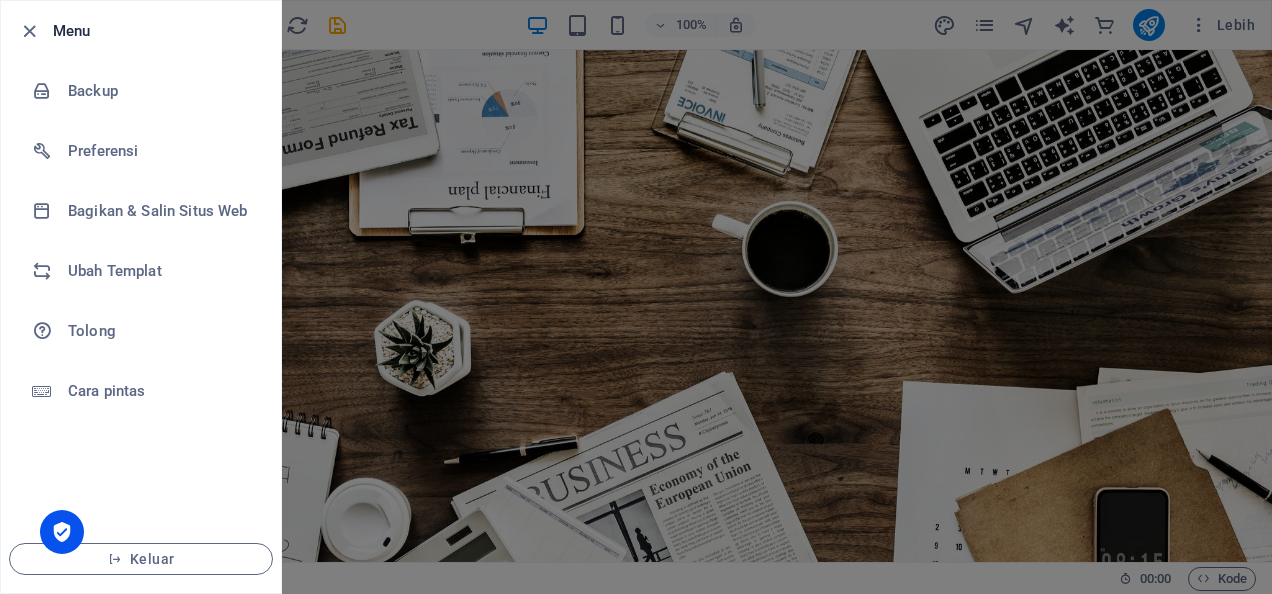 click on "Menu" at bounding box center [159, 31] 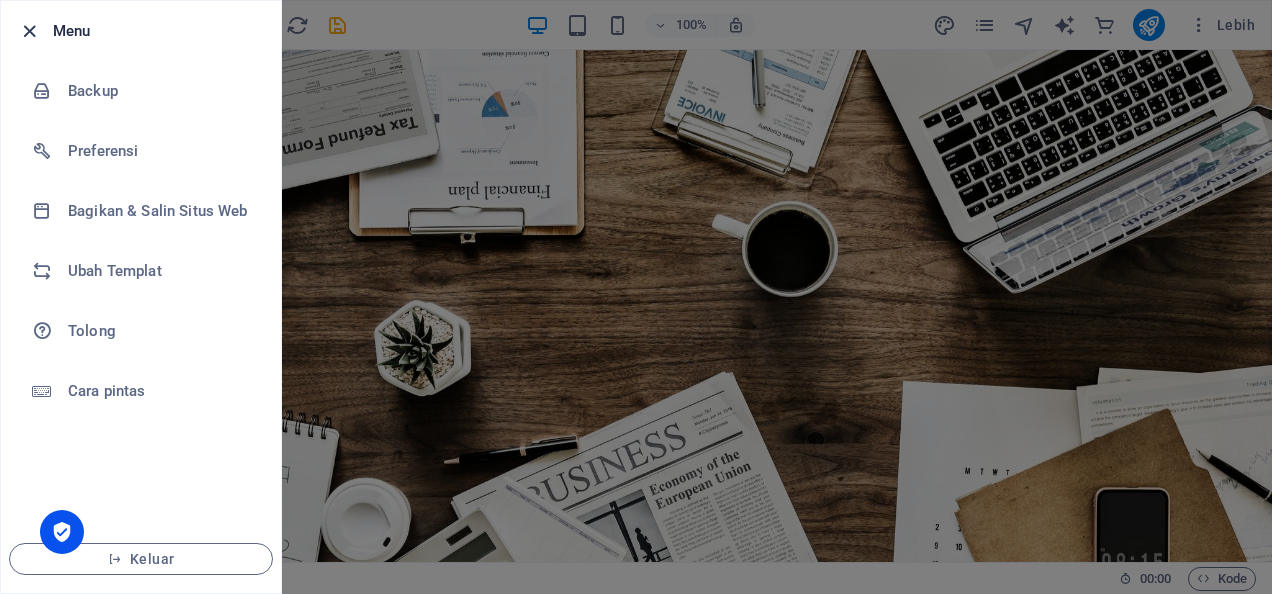 click at bounding box center (29, 31) 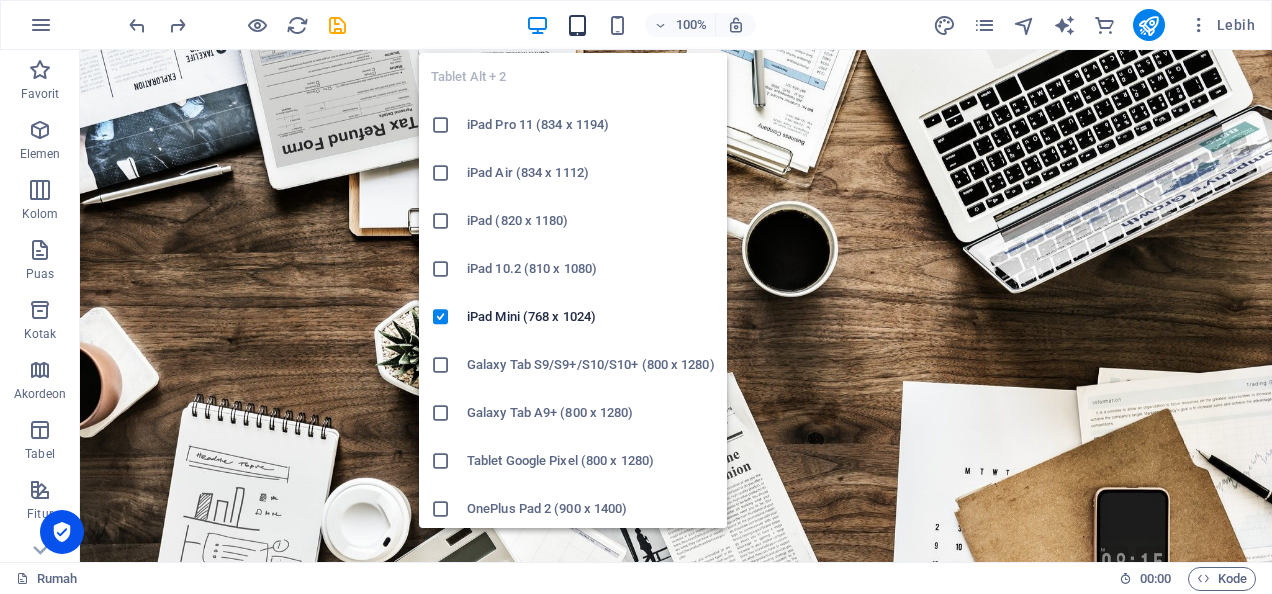 click at bounding box center [577, 25] 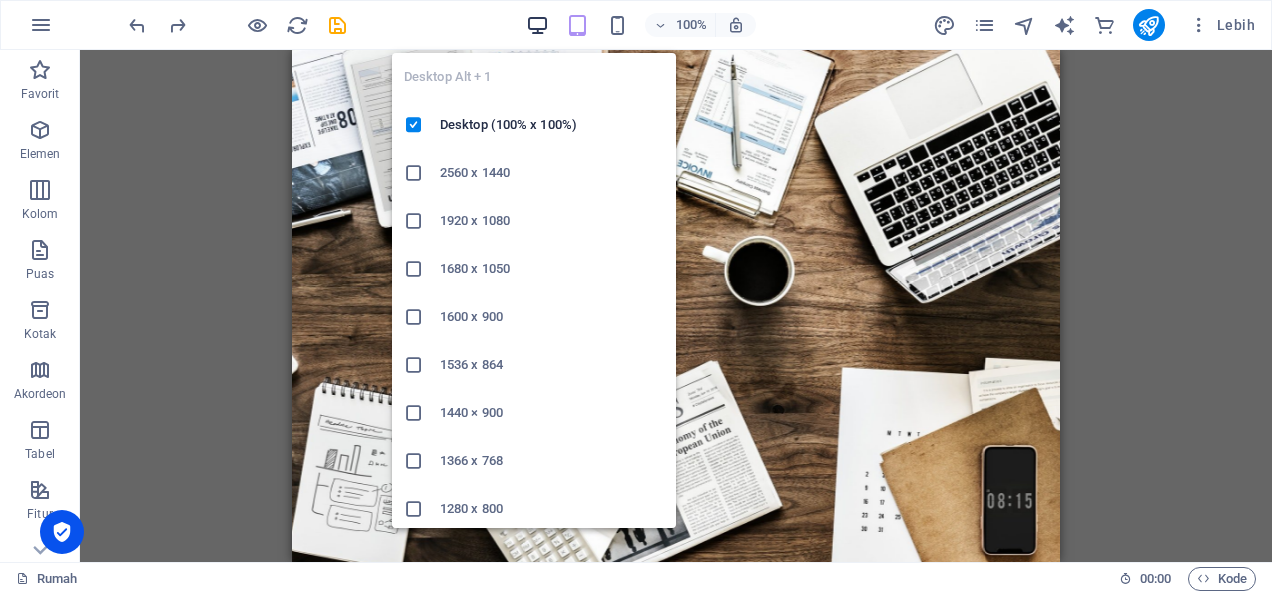 click at bounding box center [537, 25] 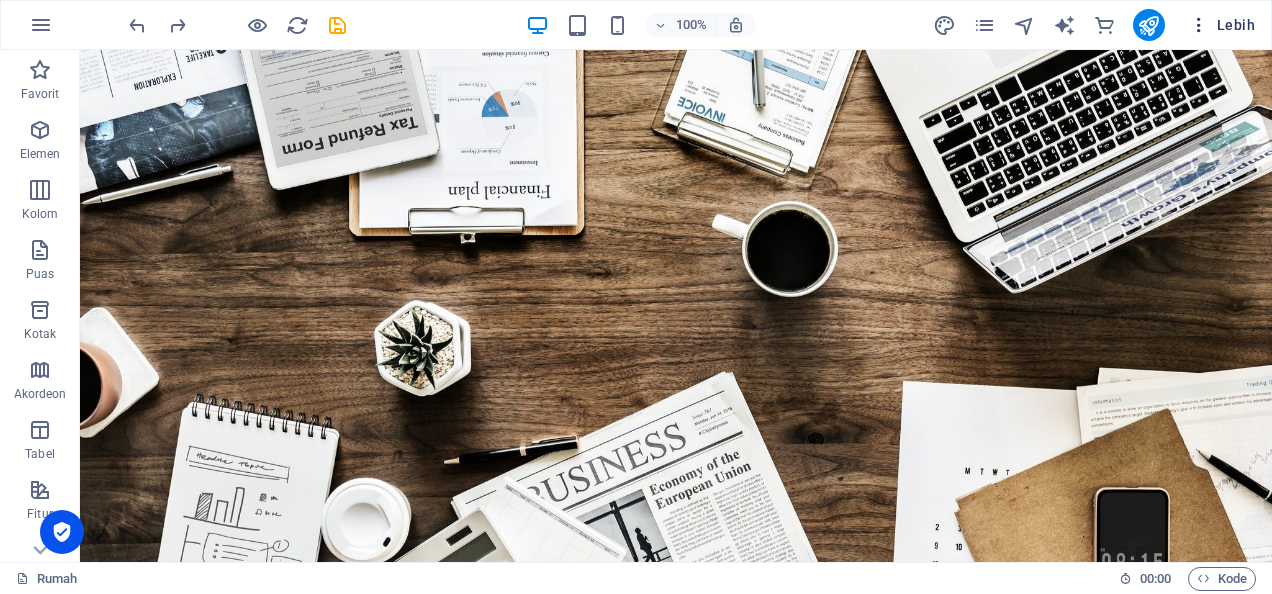 click at bounding box center (1199, 25) 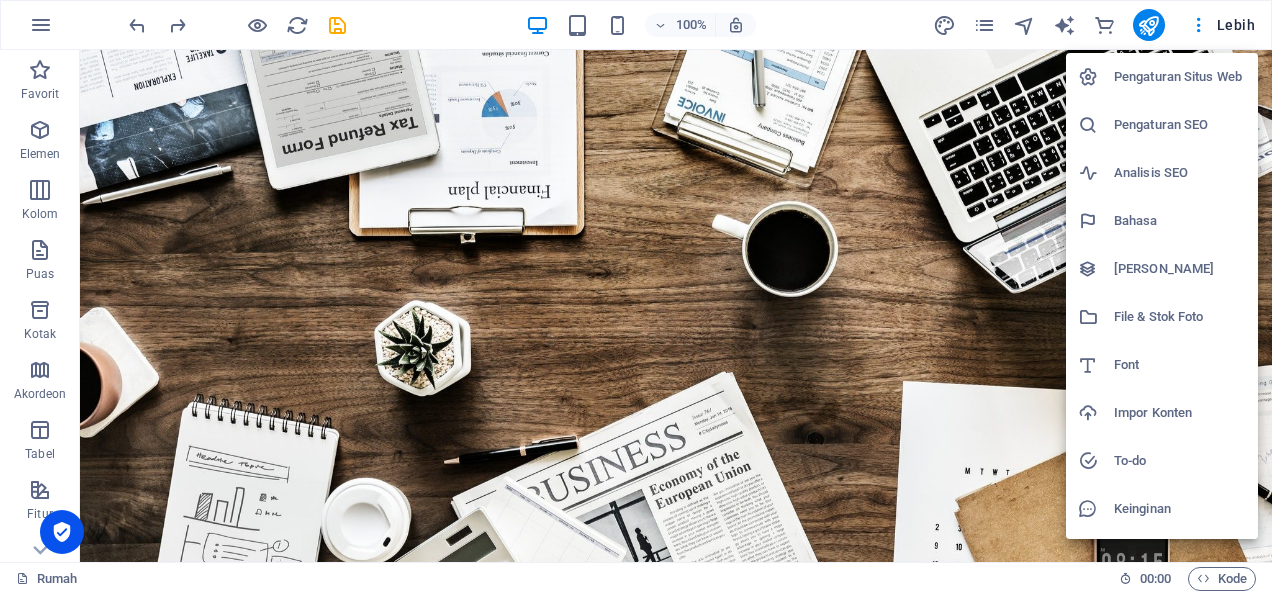click on "To-do" at bounding box center (1180, 461) 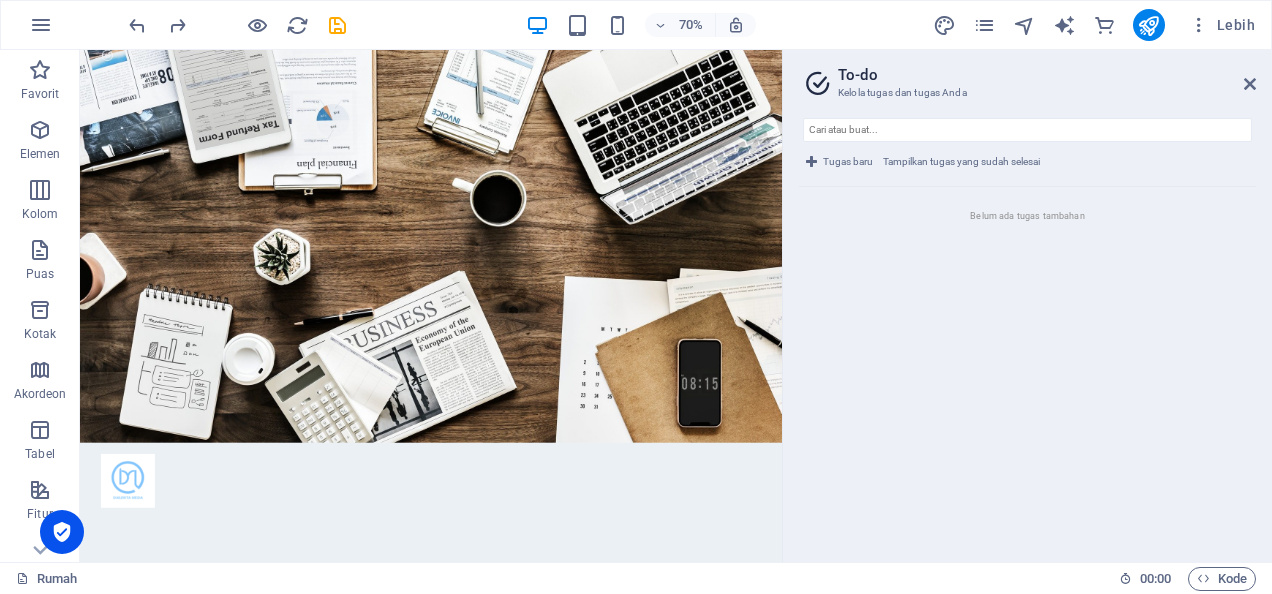 click on "To-do" at bounding box center (1047, 75) 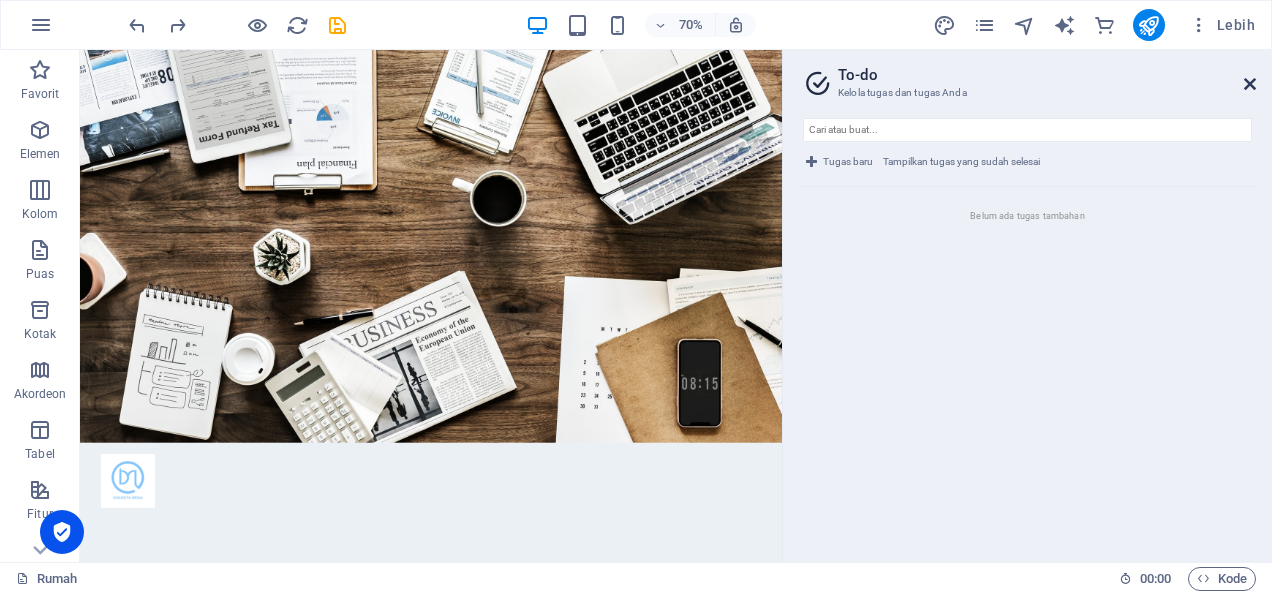 click at bounding box center [1250, 84] 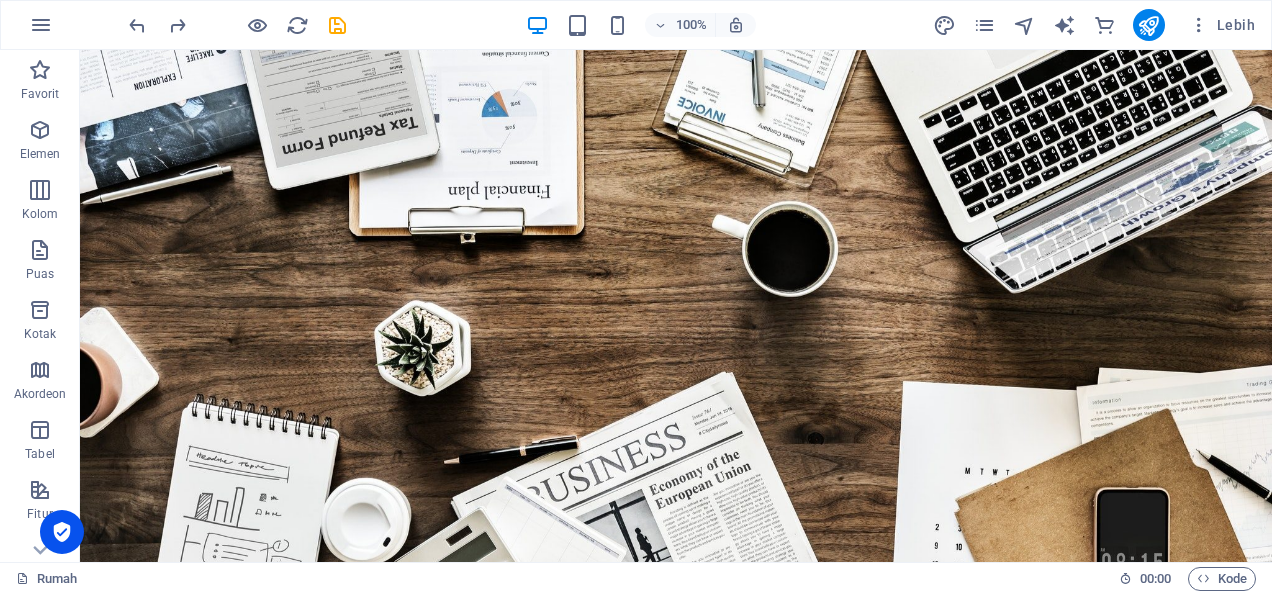 drag, startPoint x: 1228, startPoint y: 2, endPoint x: 800, endPoint y: 39, distance: 429.5963 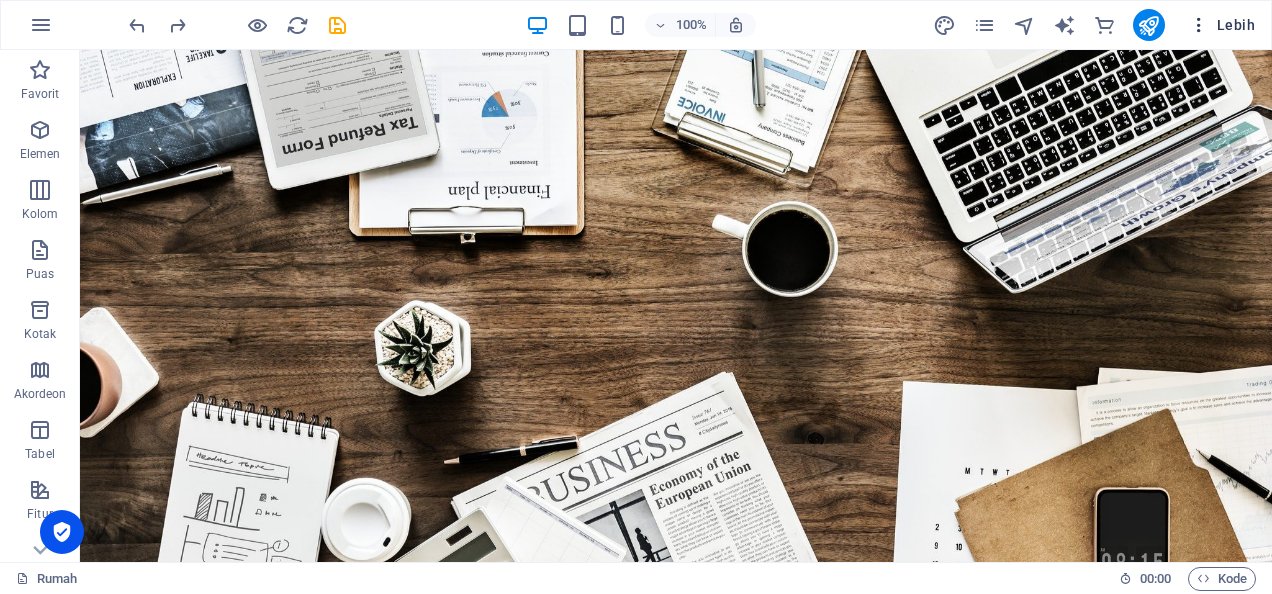 click at bounding box center [1199, 25] 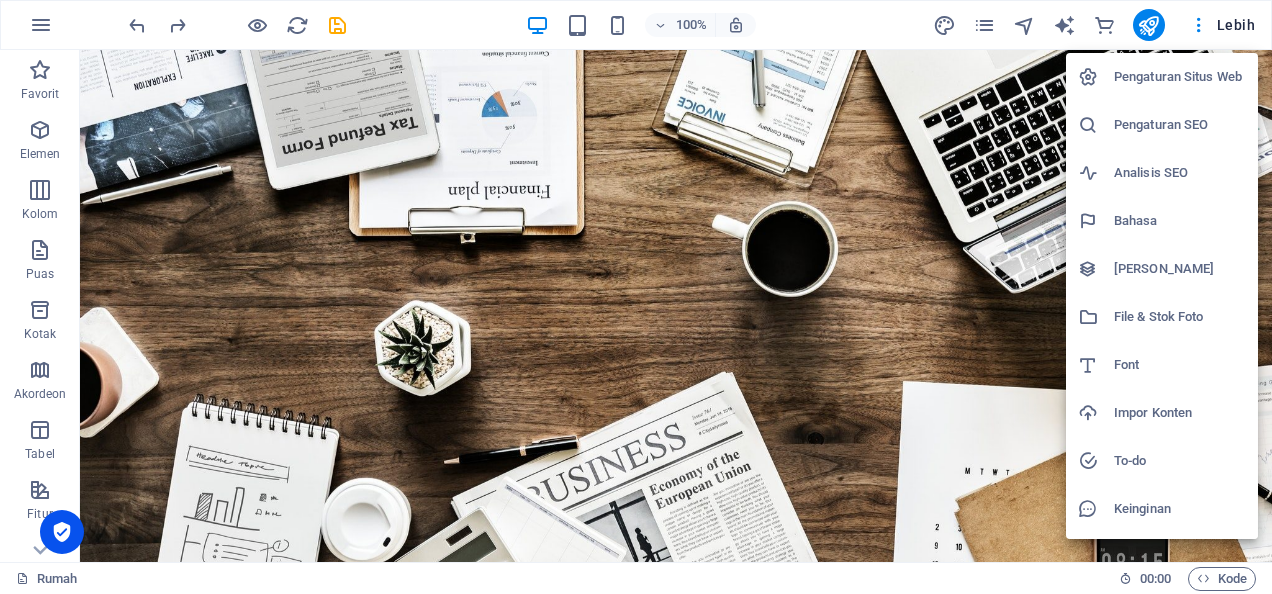 click at bounding box center [636, 297] 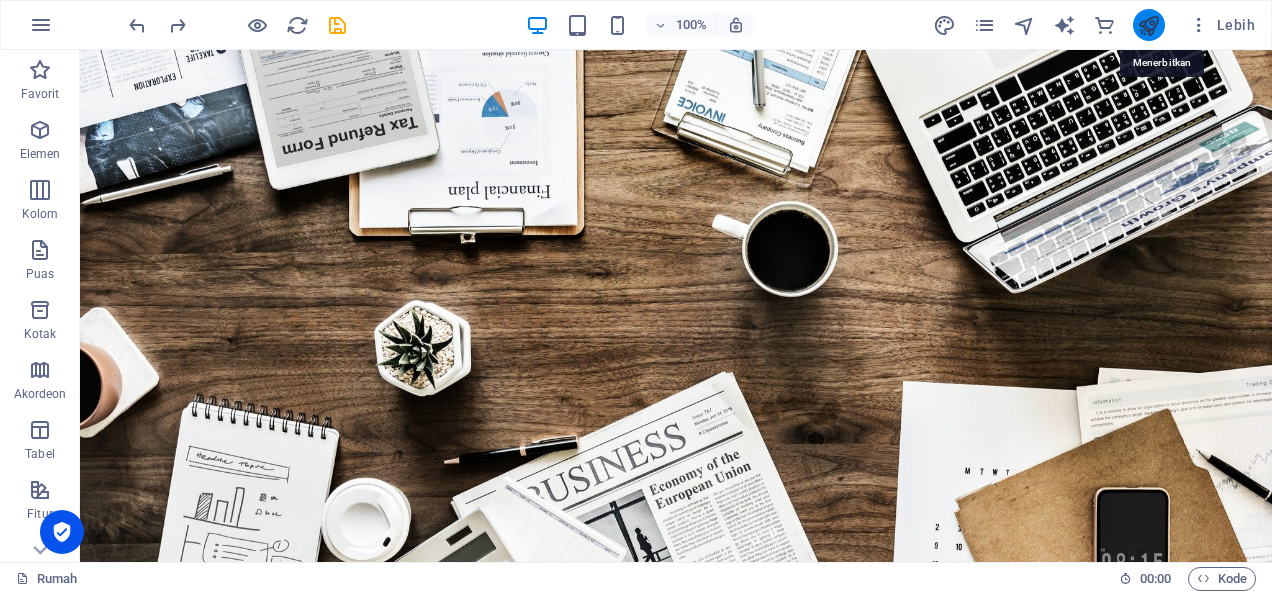 click at bounding box center (1148, 25) 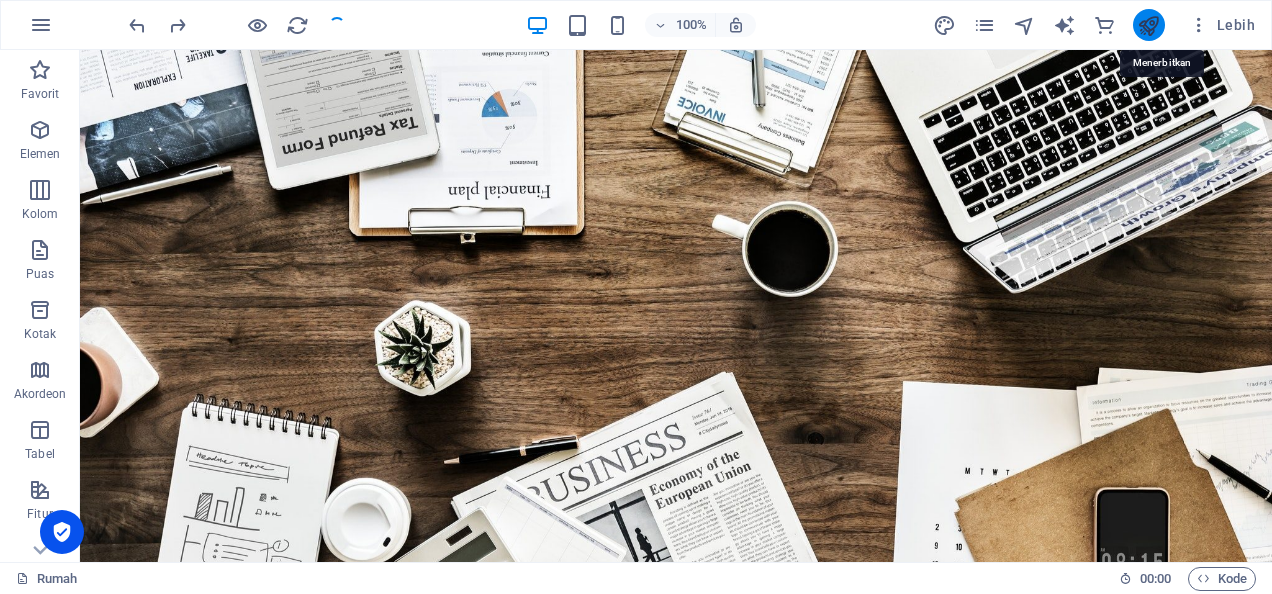 click at bounding box center [1148, 25] 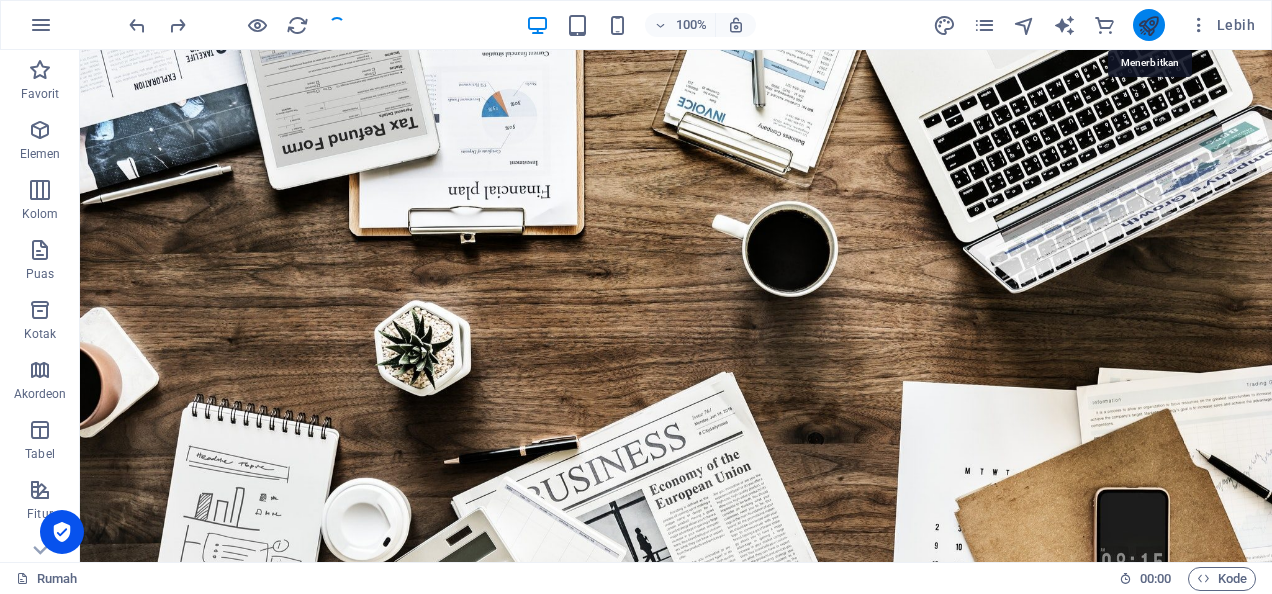 click at bounding box center (1148, 25) 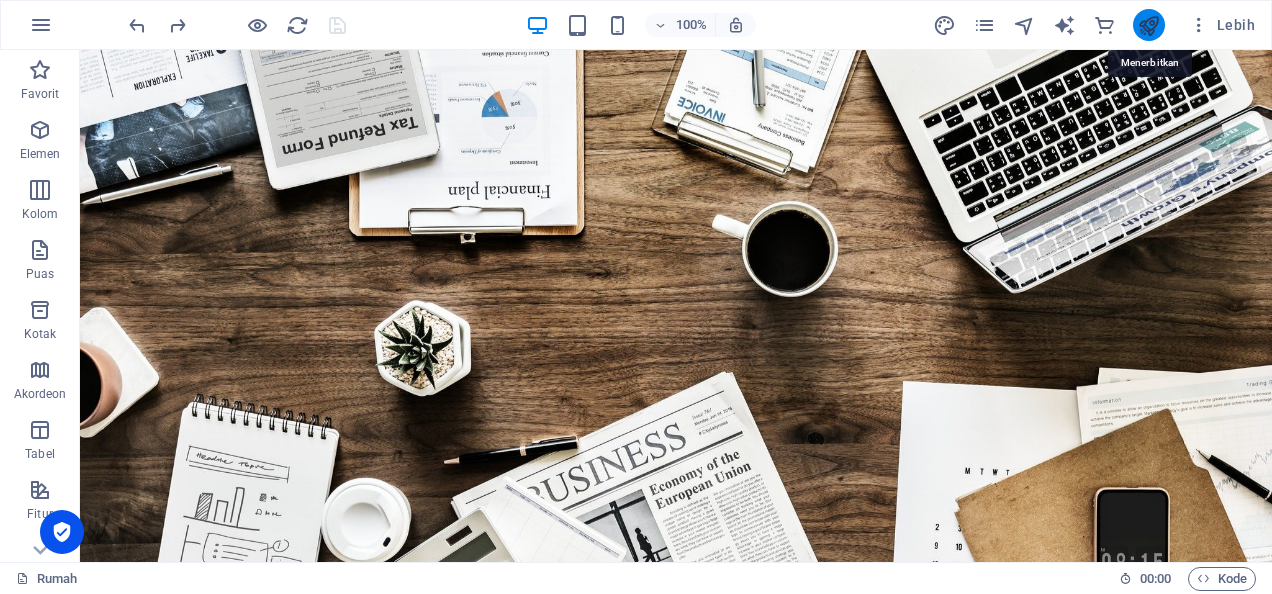 click at bounding box center [1148, 25] 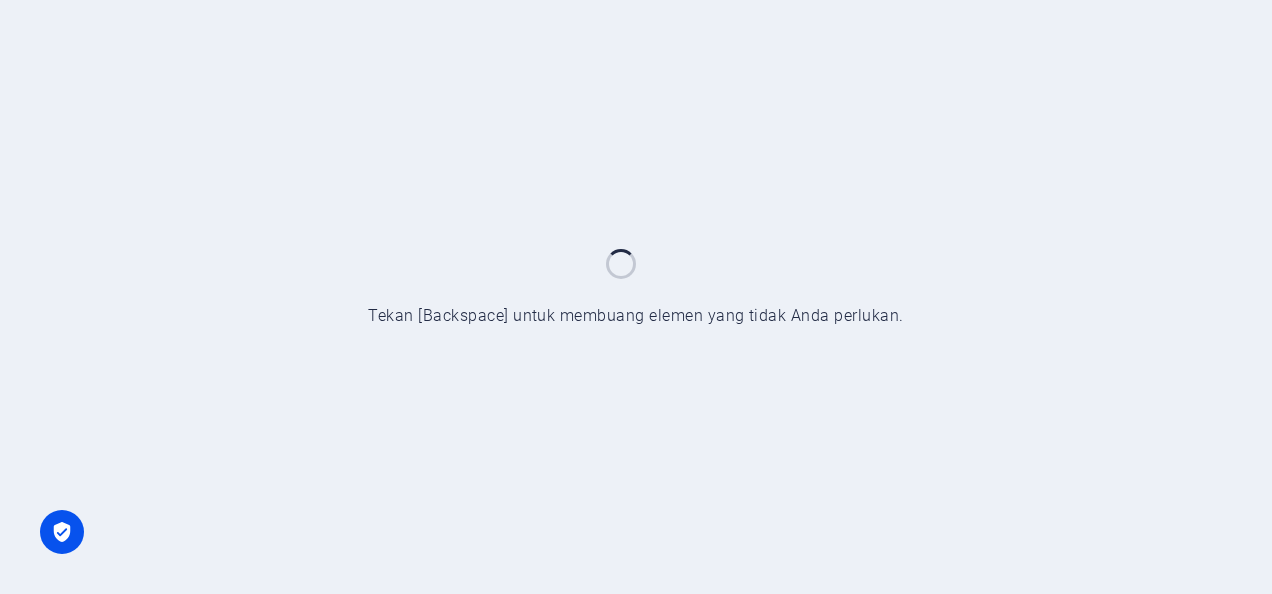 scroll, scrollTop: 0, scrollLeft: 0, axis: both 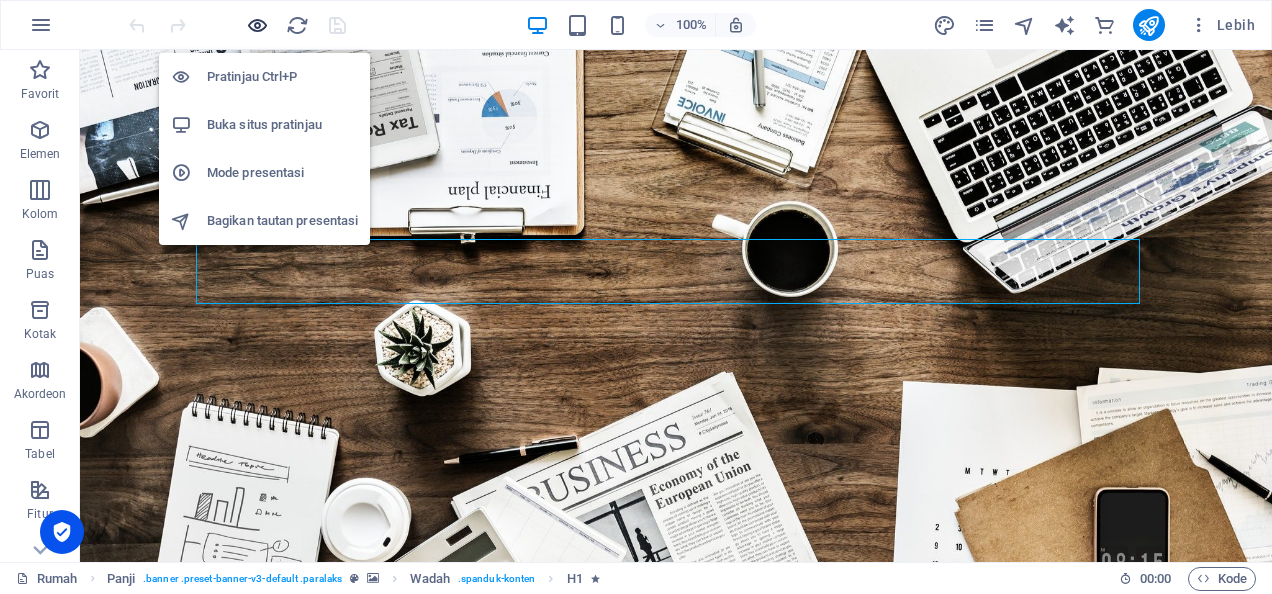 click at bounding box center [257, 25] 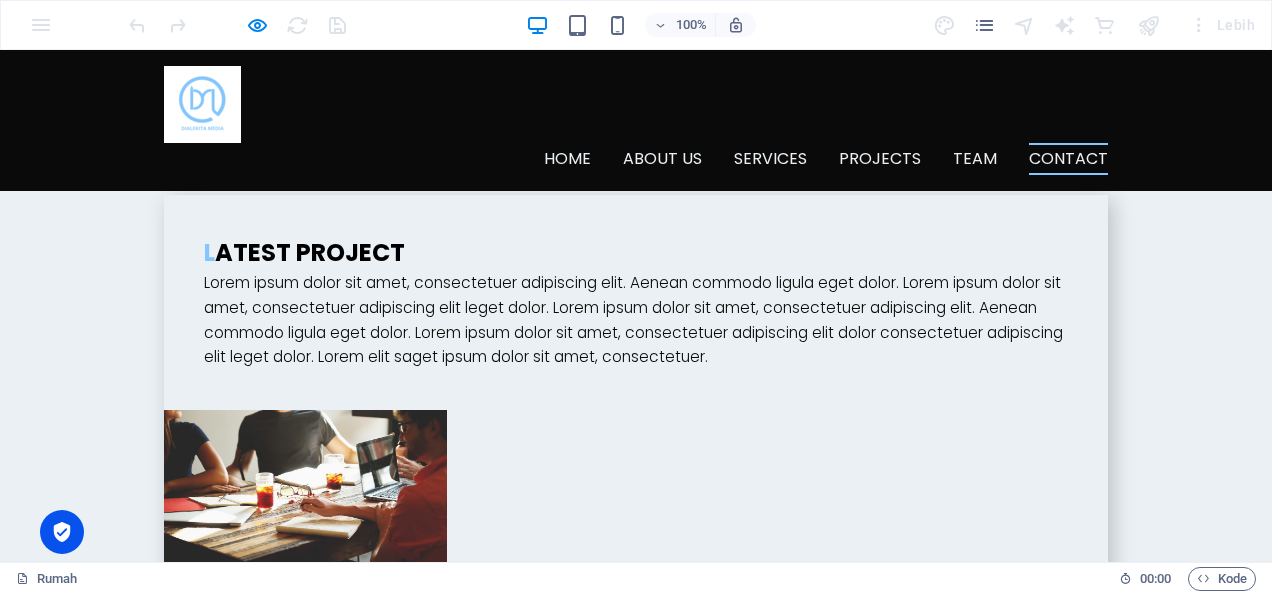 scroll, scrollTop: 4486, scrollLeft: 0, axis: vertical 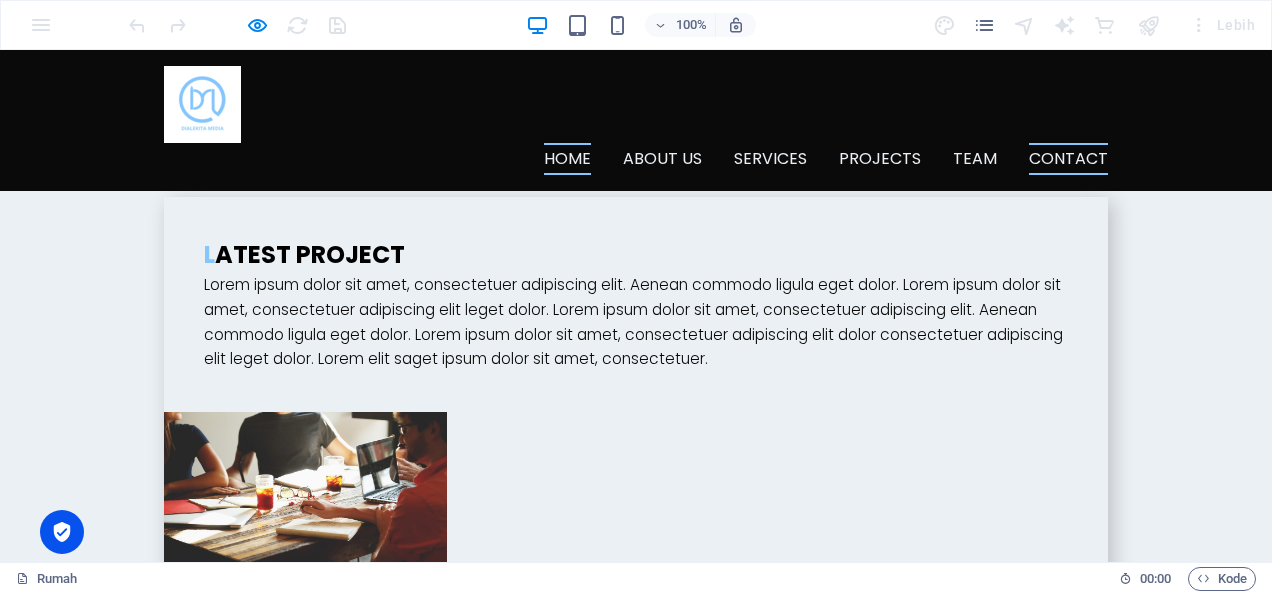 click on "Home" at bounding box center (567, 159) 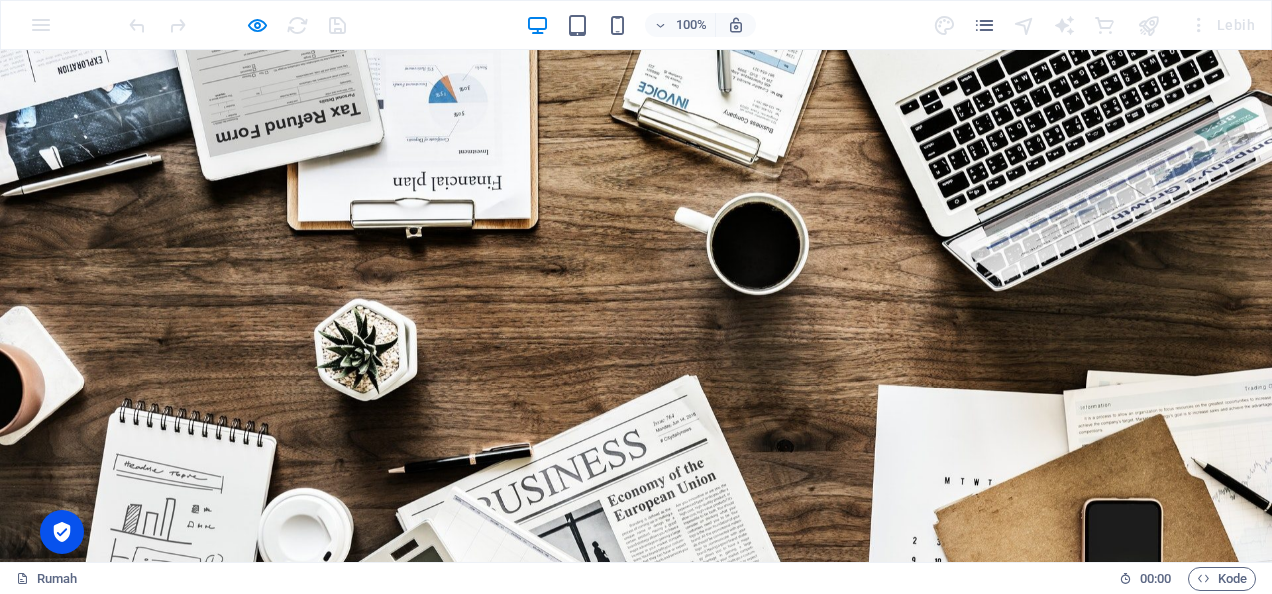 scroll, scrollTop: 0, scrollLeft: 0, axis: both 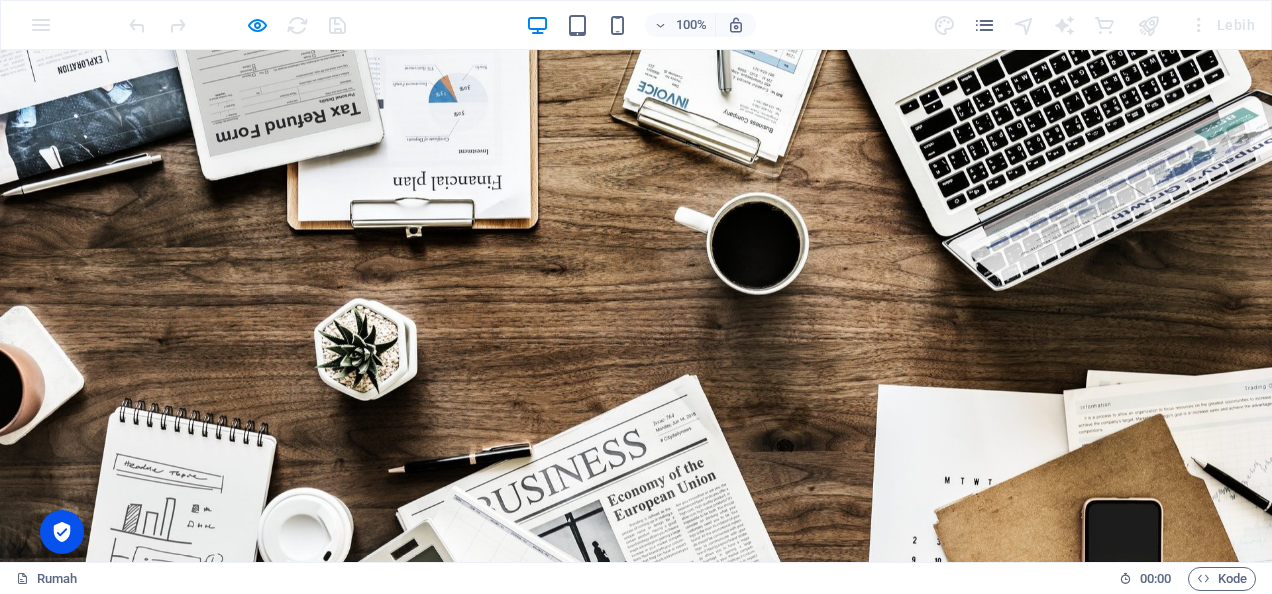 click on "Team" at bounding box center [975, 720] 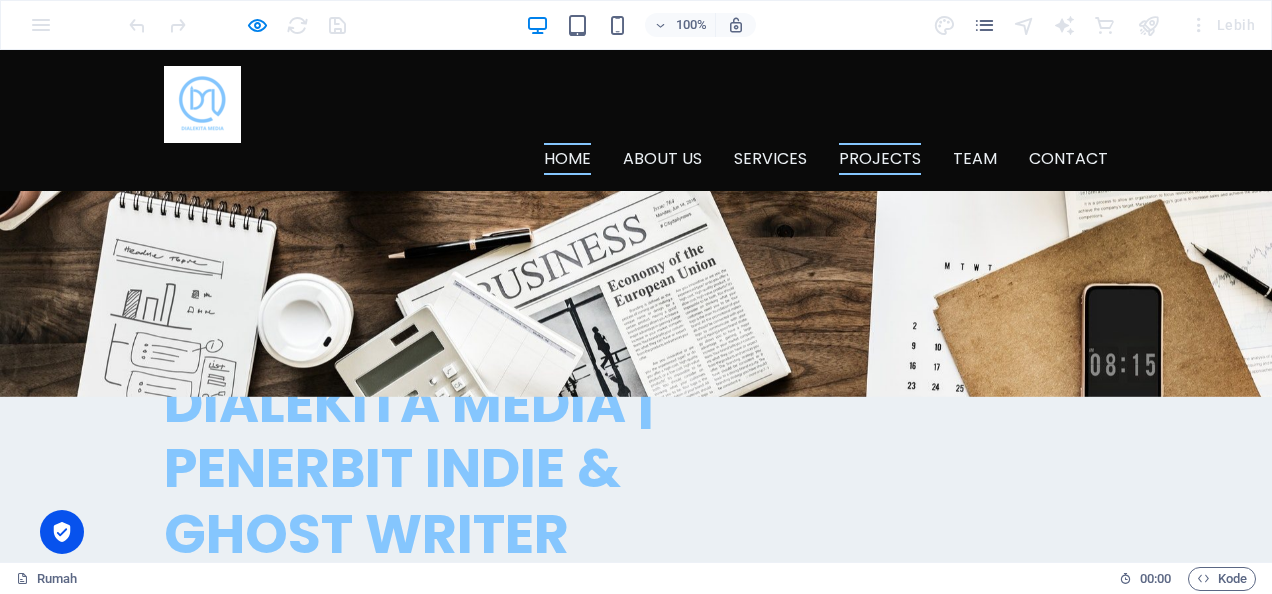 click on "Projects" at bounding box center (880, 159) 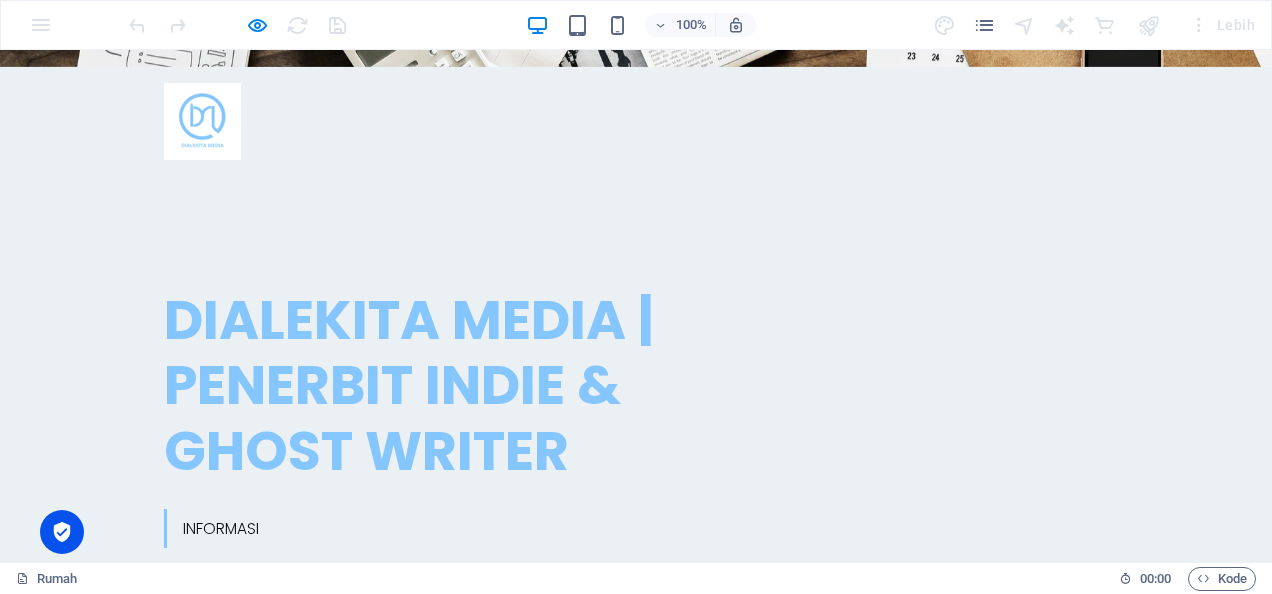 scroll, scrollTop: 0, scrollLeft: 0, axis: both 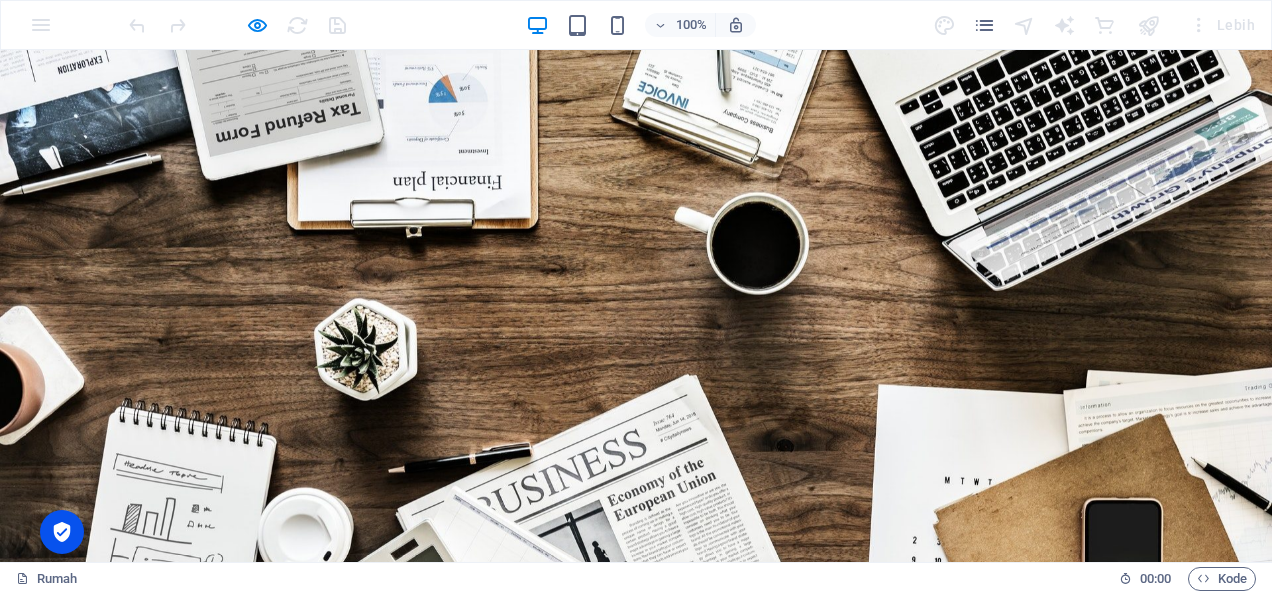 click on "Services" at bounding box center [770, 720] 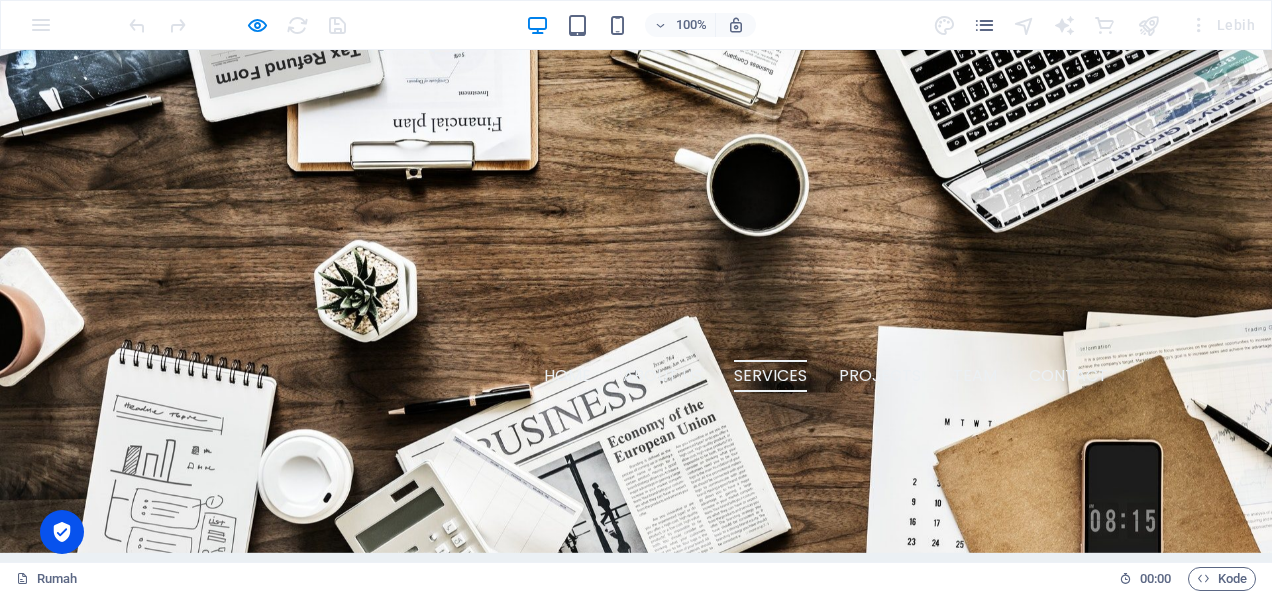 scroll, scrollTop: 0, scrollLeft: 0, axis: both 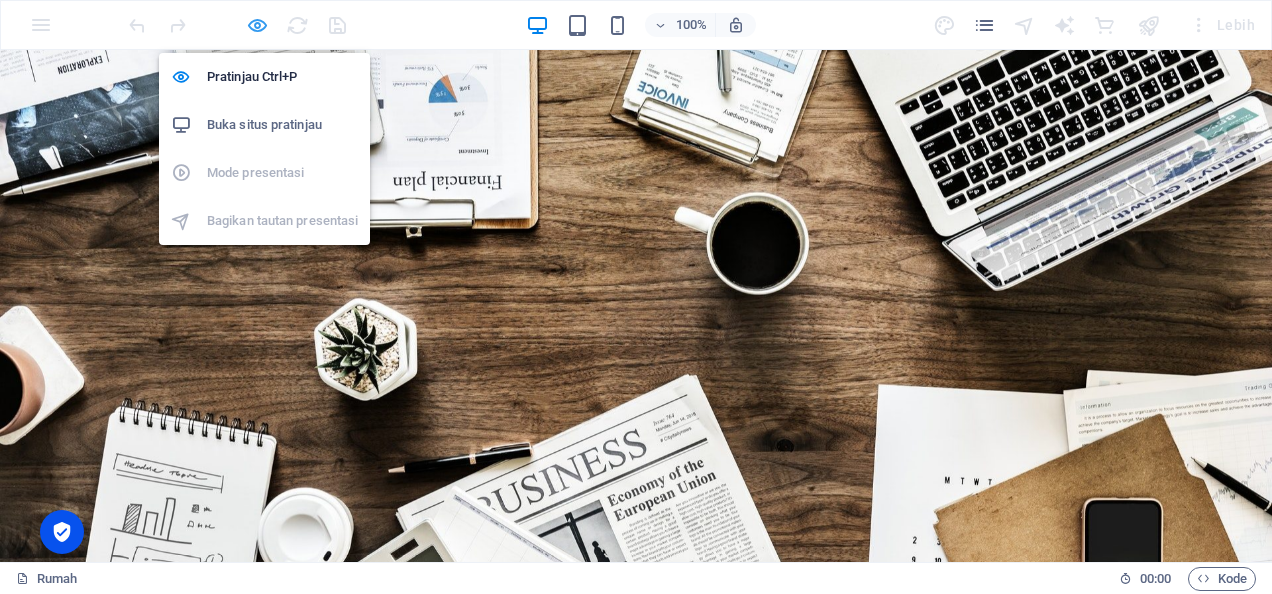 click at bounding box center (257, 25) 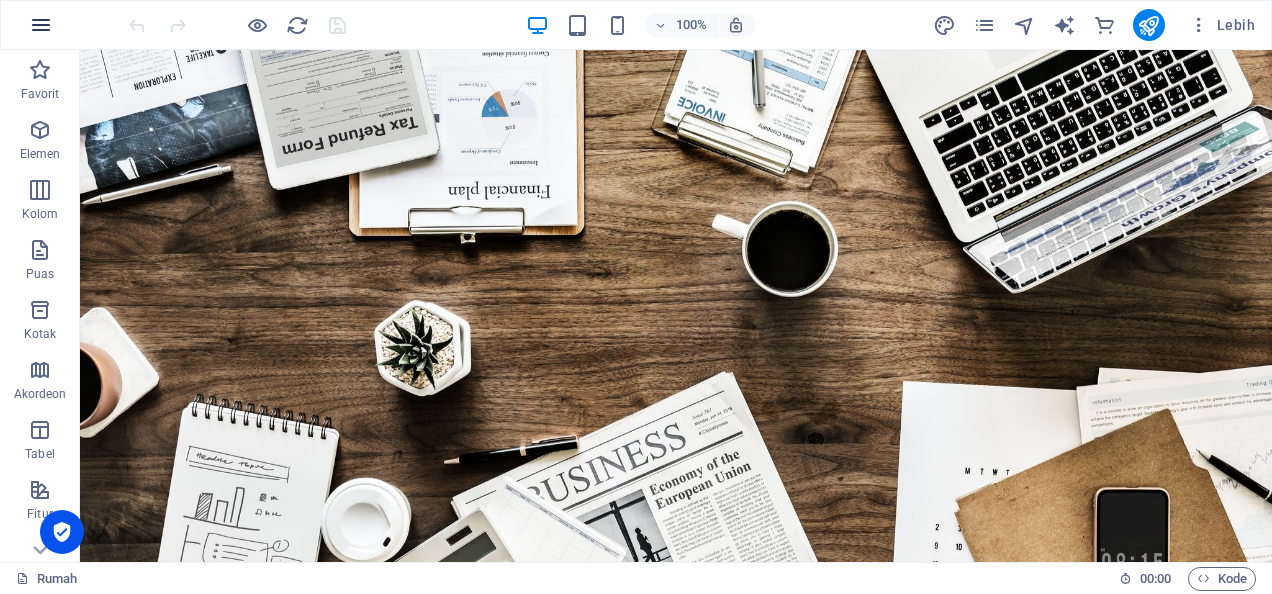 click at bounding box center (41, 25) 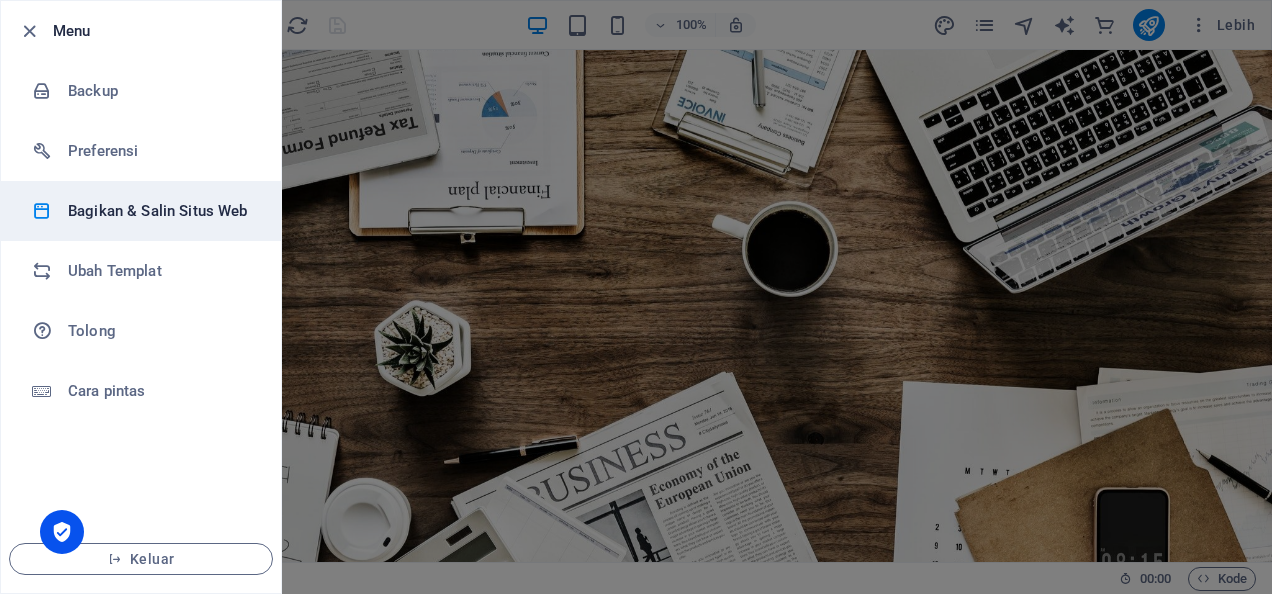 click on "Bagikan & Salin Situs Web" at bounding box center (160, 211) 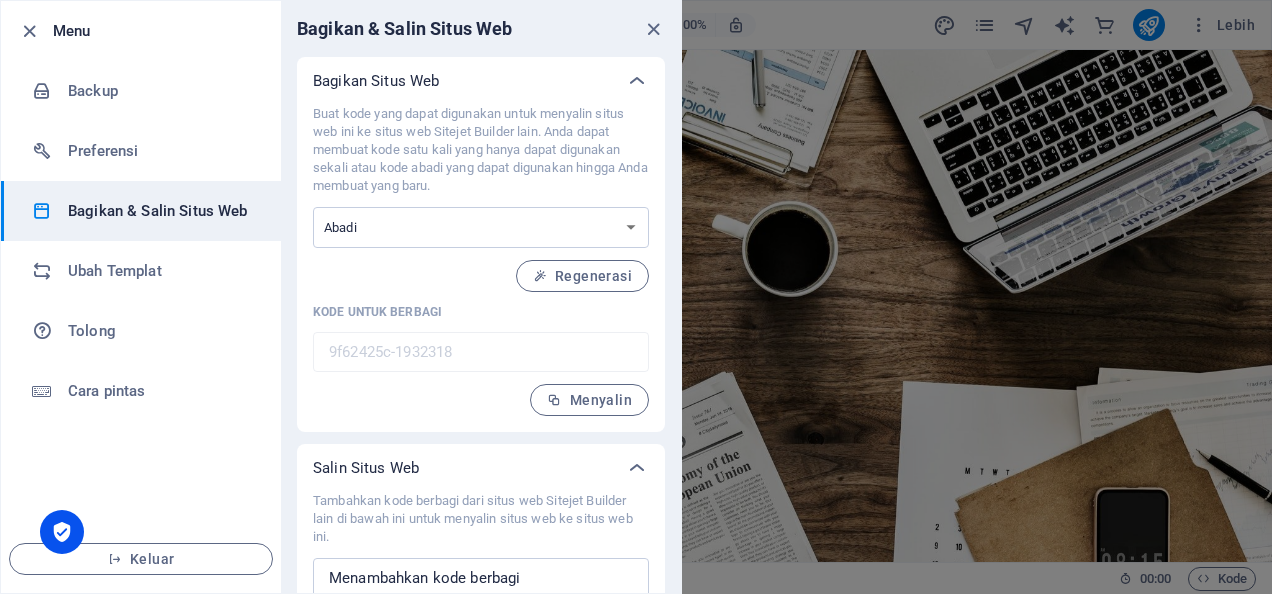 scroll, scrollTop: 64, scrollLeft: 0, axis: vertical 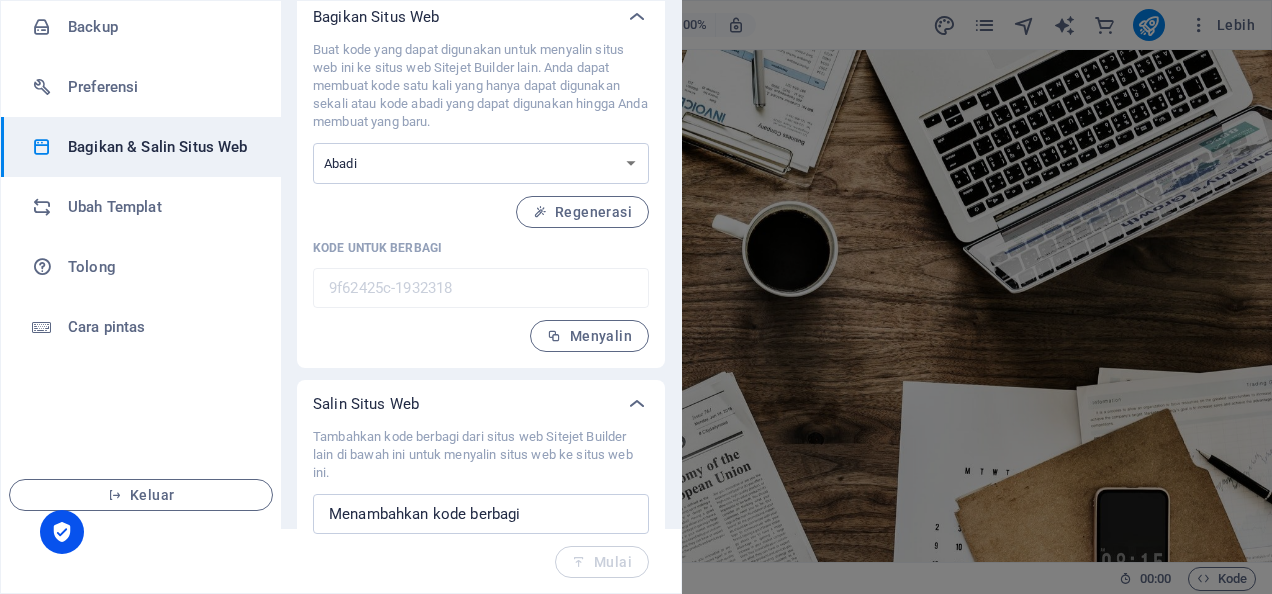 click at bounding box center (636, 297) 